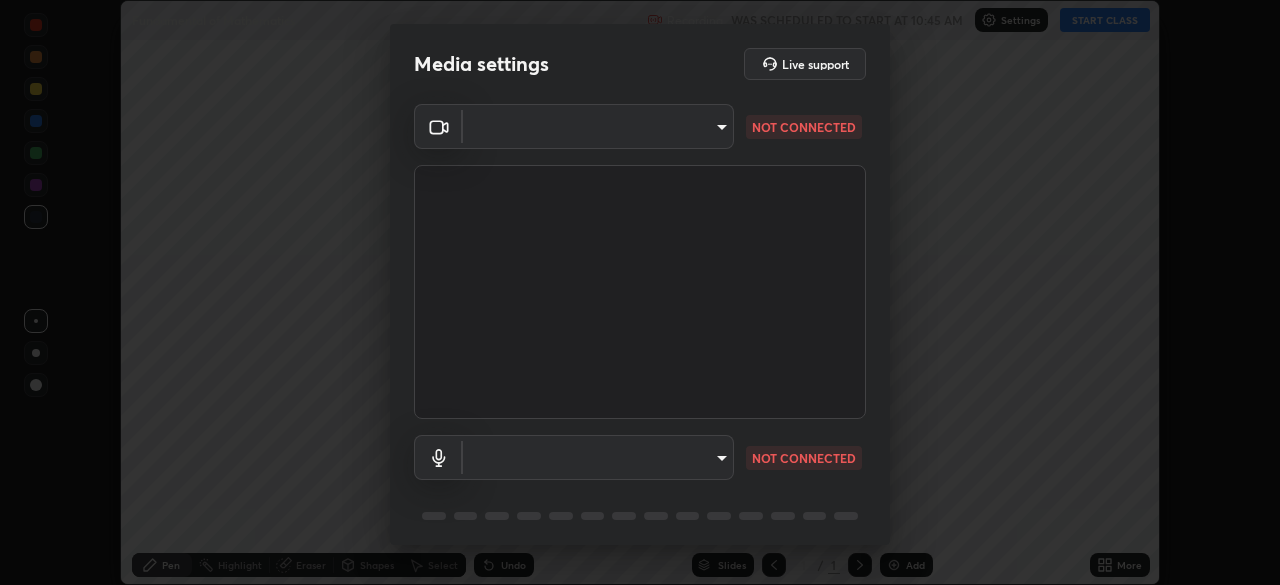scroll, scrollTop: 0, scrollLeft: 0, axis: both 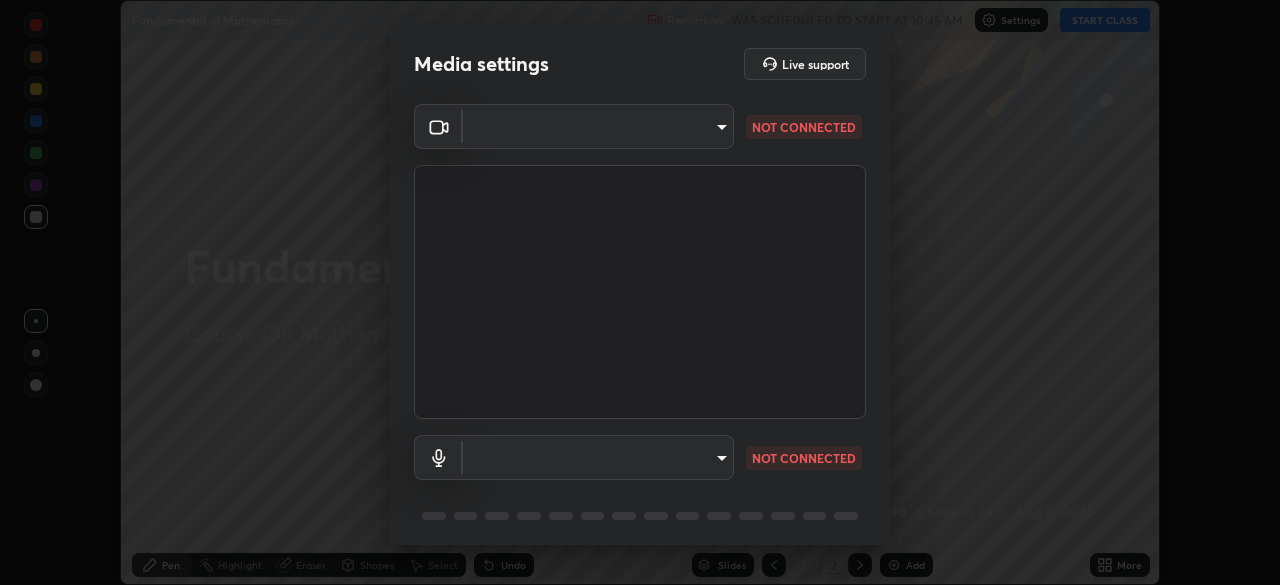 type on "443a52c1fcb7883315f8fd5a1b2310fe1caf799e36d708bb439fd655faabec6d" 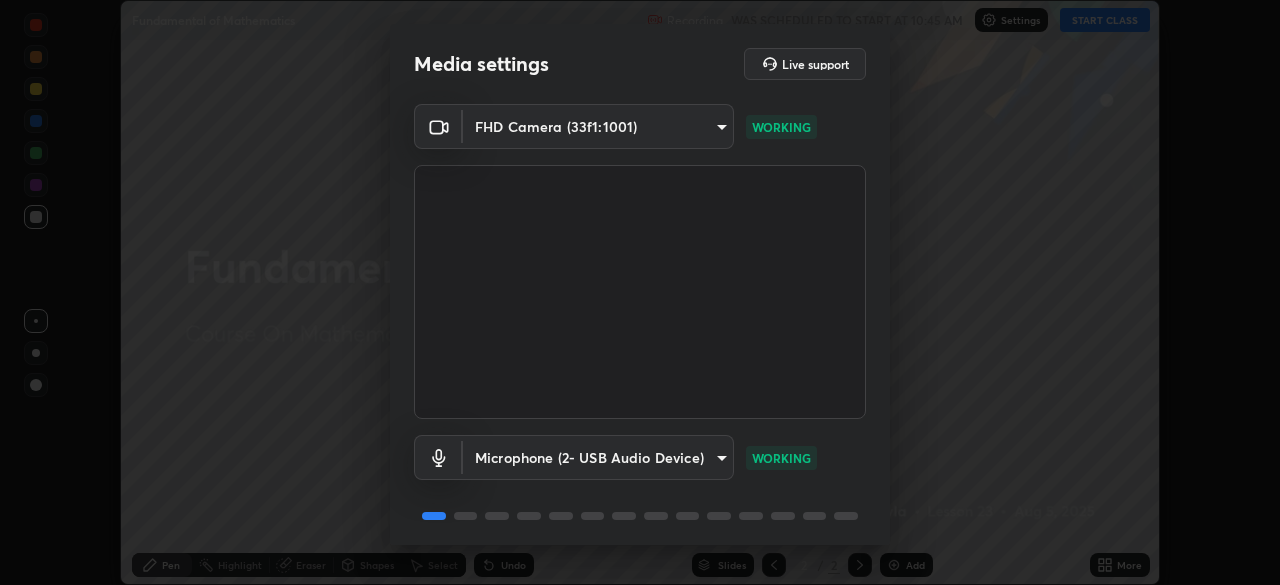 scroll, scrollTop: 71, scrollLeft: 0, axis: vertical 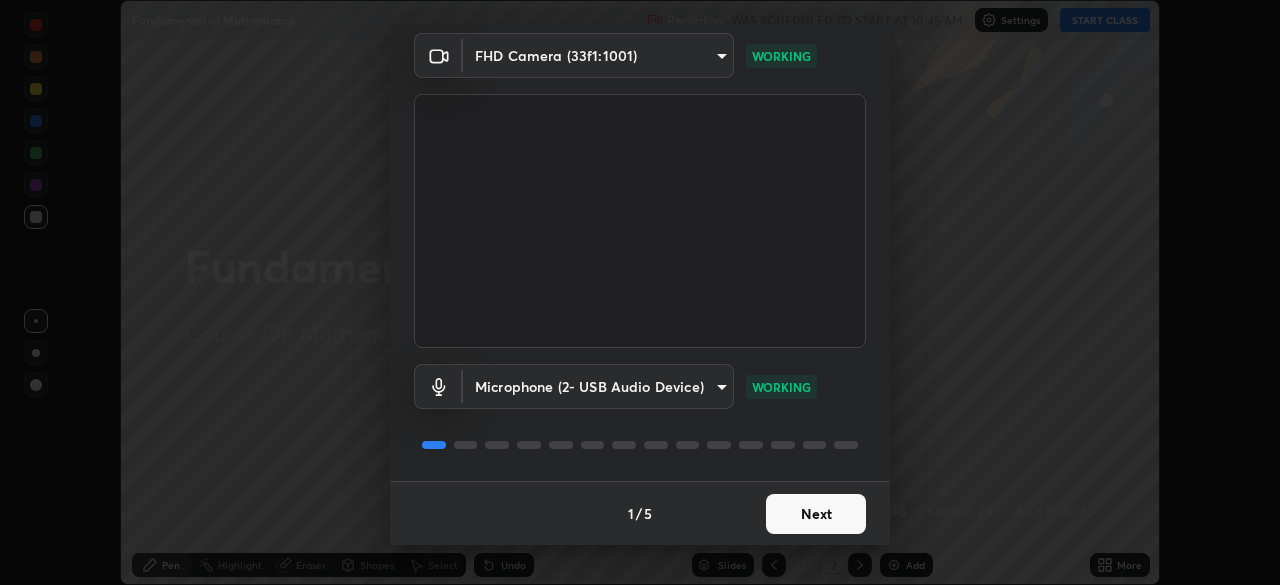 click on "Next" at bounding box center (816, 514) 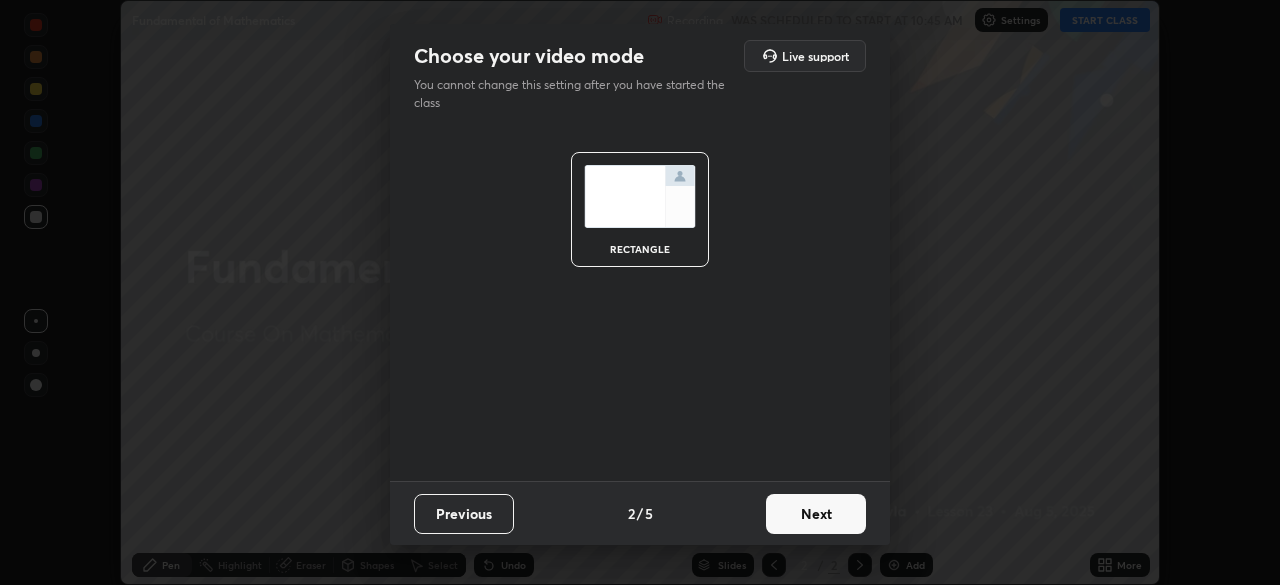 scroll, scrollTop: 0, scrollLeft: 0, axis: both 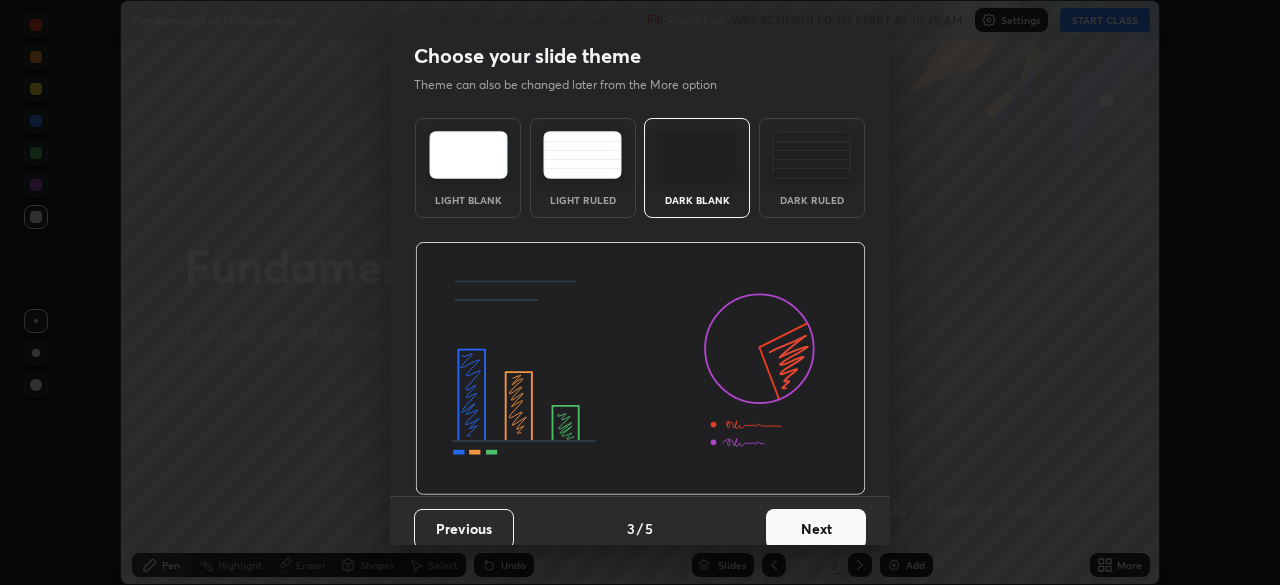click on "Next" at bounding box center (816, 529) 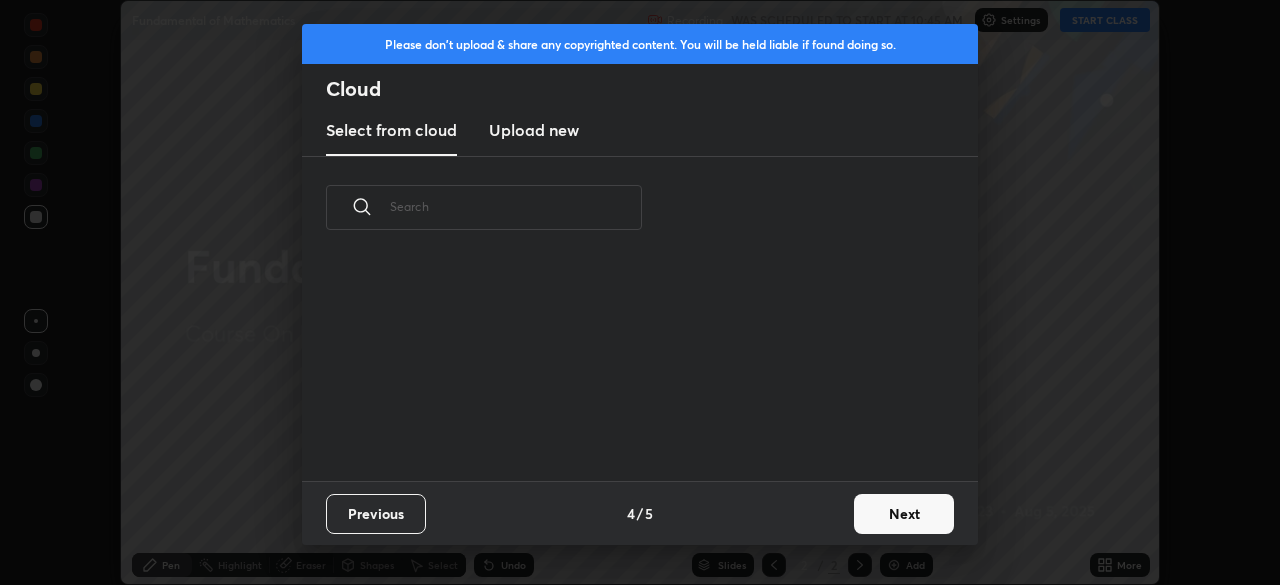 click on "Previous 4 / 5 Next" at bounding box center (640, 513) 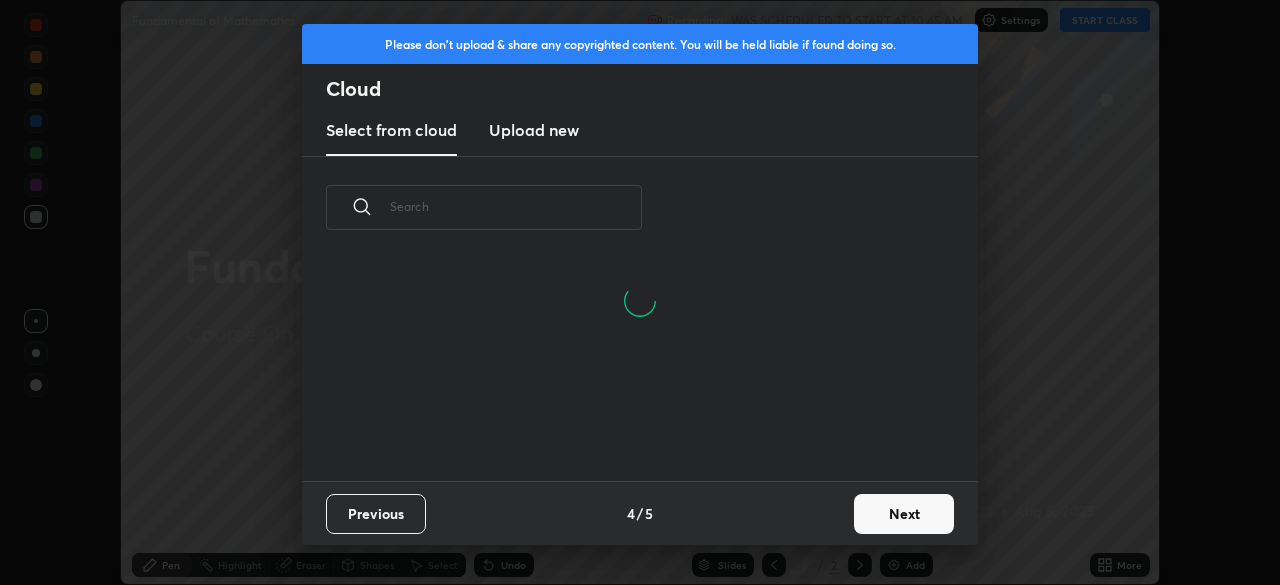 click on "Next" at bounding box center [904, 514] 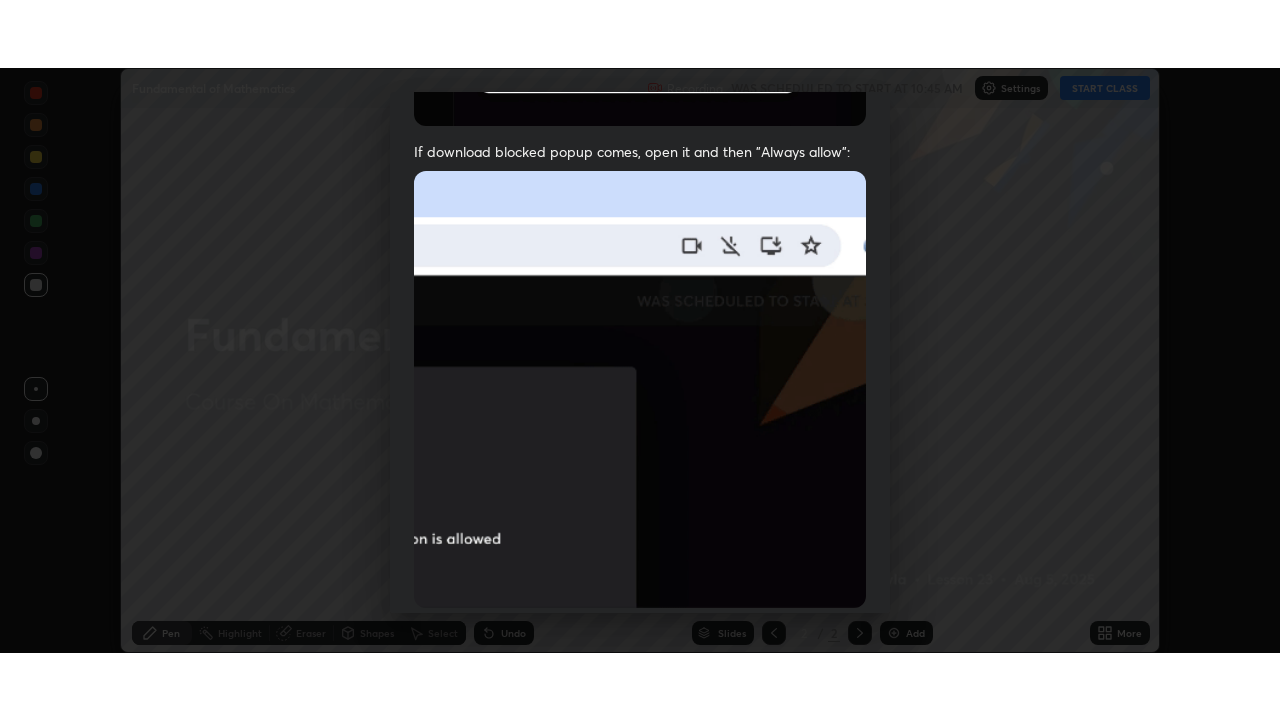 scroll, scrollTop: 479, scrollLeft: 0, axis: vertical 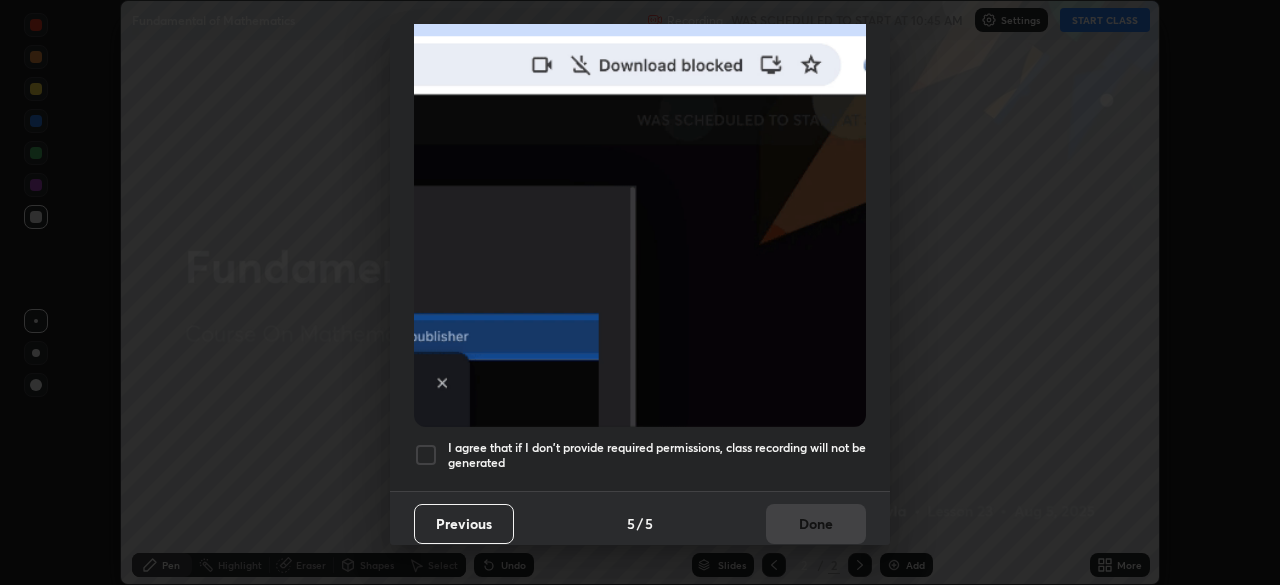 click at bounding box center (426, 455) 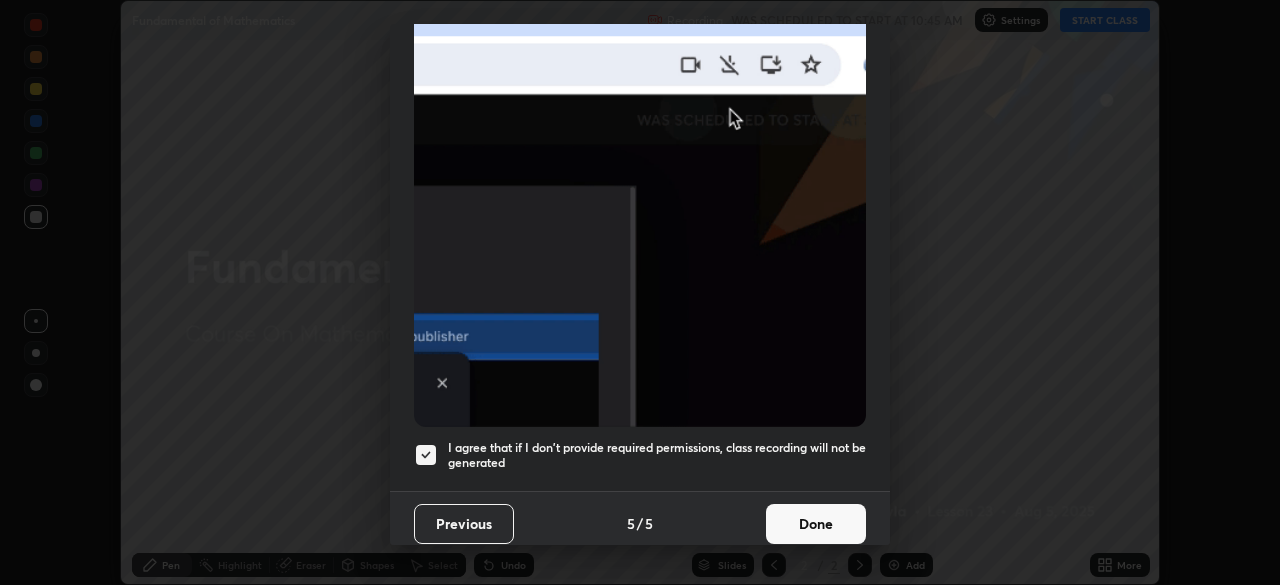 click on "Done" at bounding box center [816, 524] 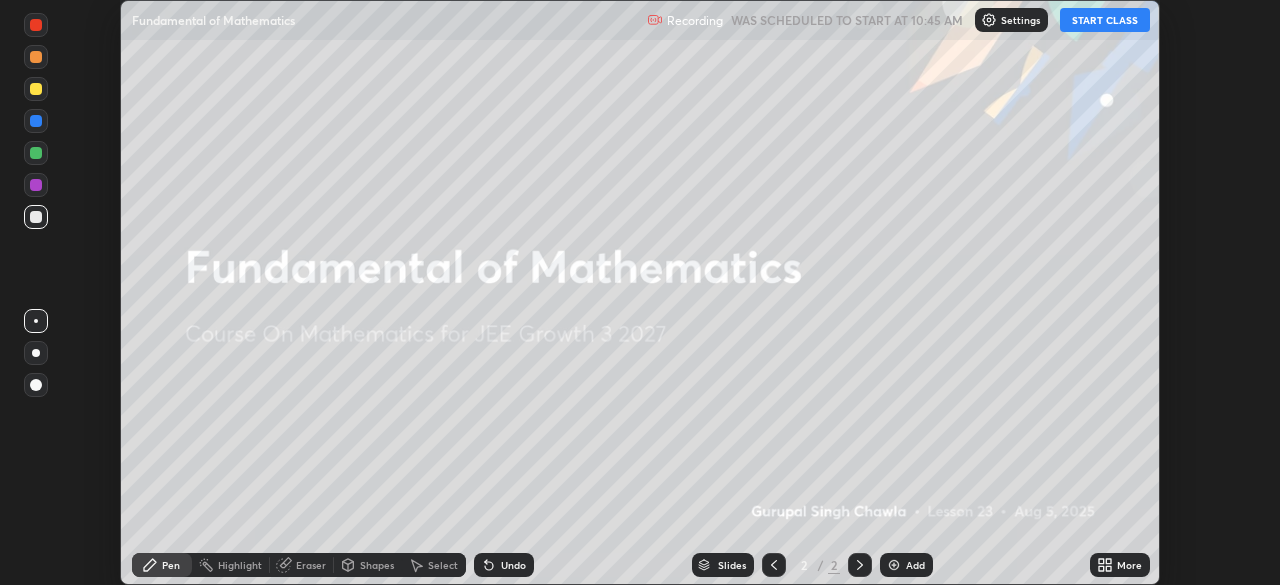 click on "START CLASS" at bounding box center (1105, 20) 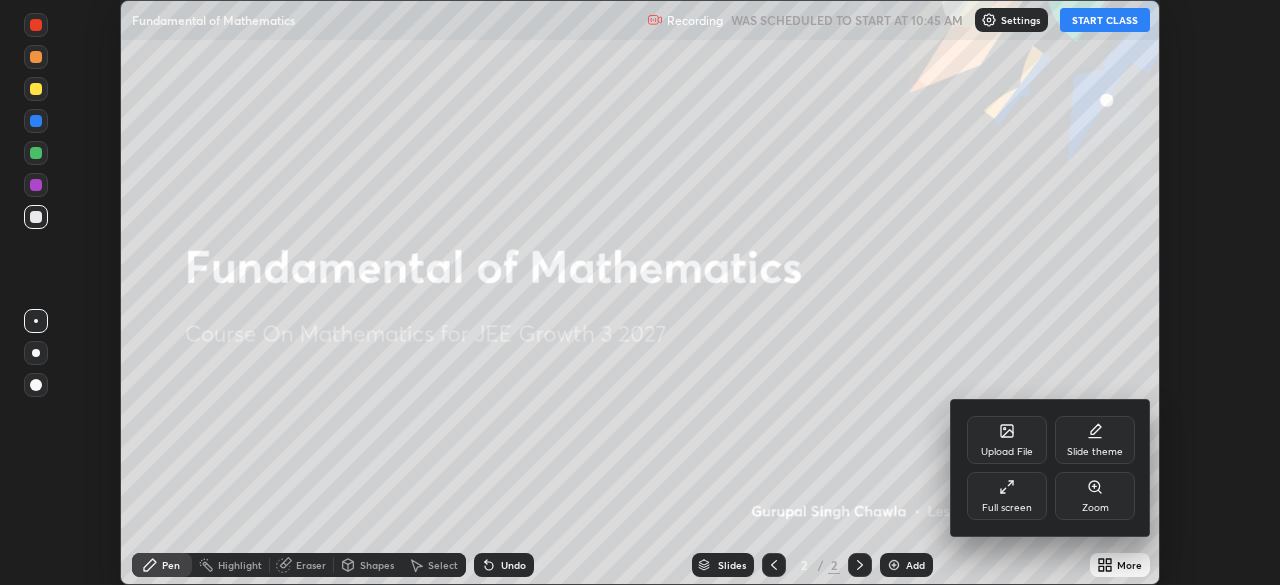 click on "Full screen" at bounding box center [1007, 496] 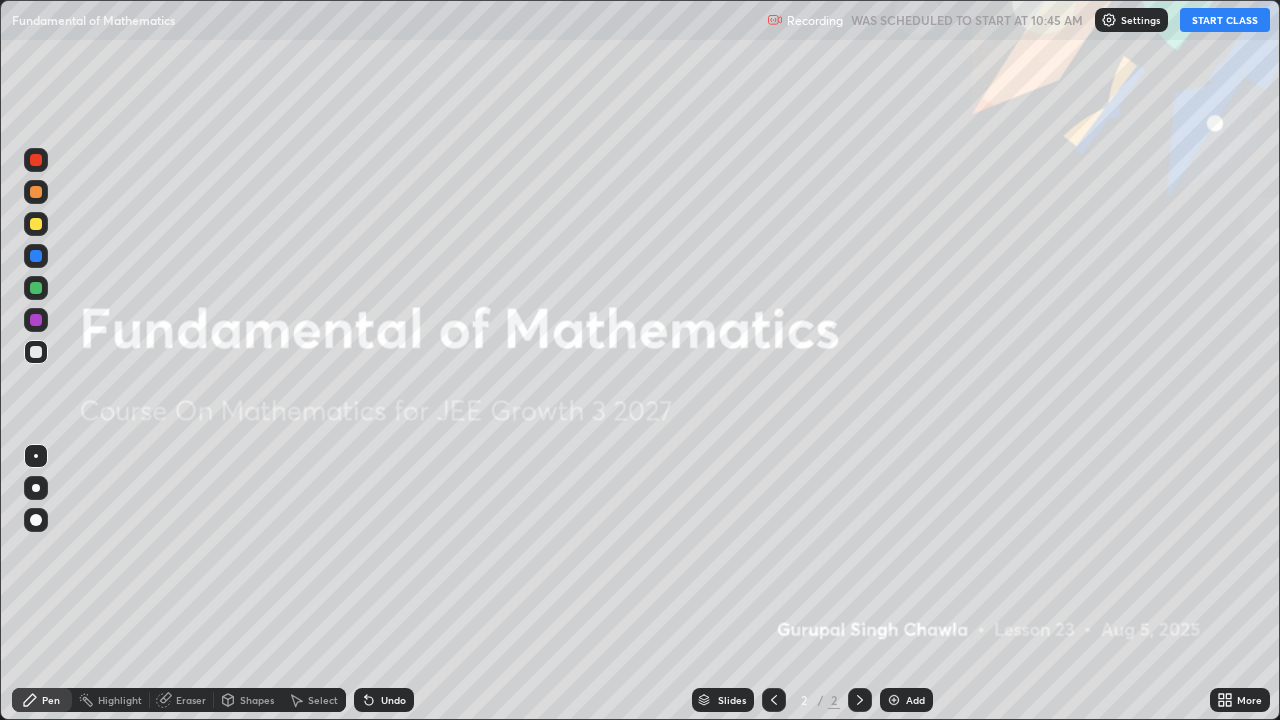 scroll, scrollTop: 99280, scrollLeft: 98720, axis: both 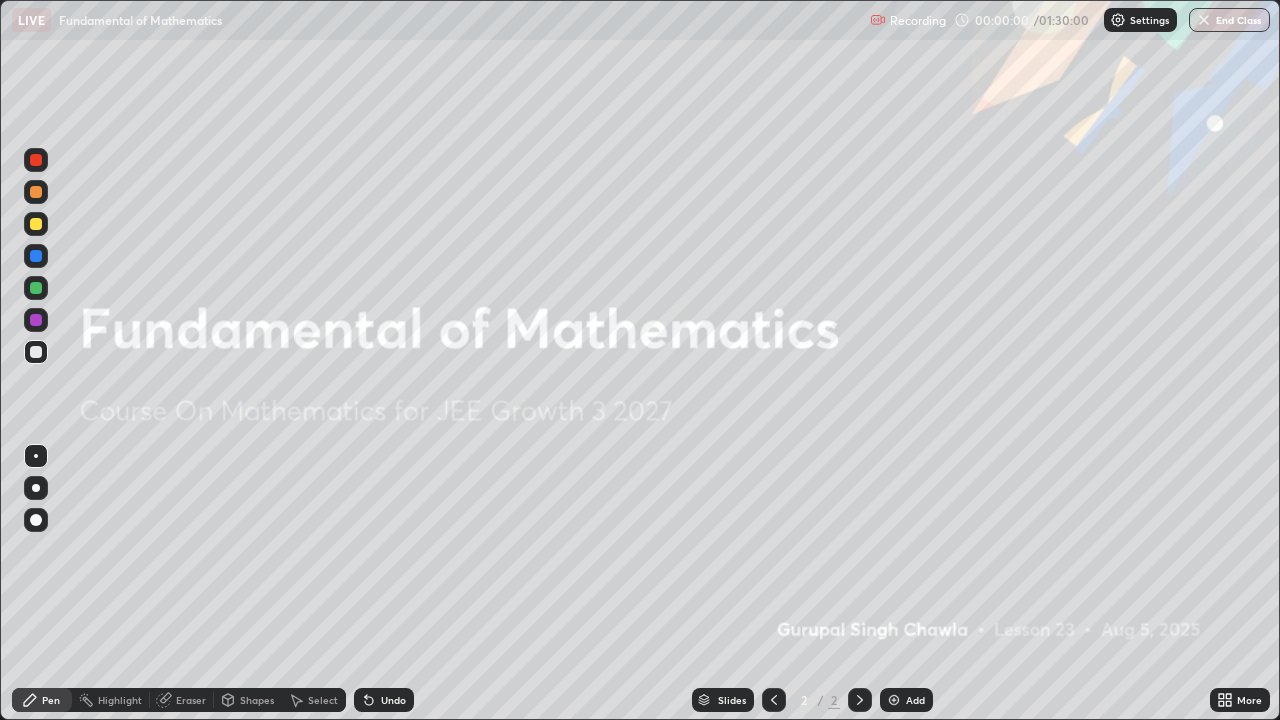 click at bounding box center (894, 700) 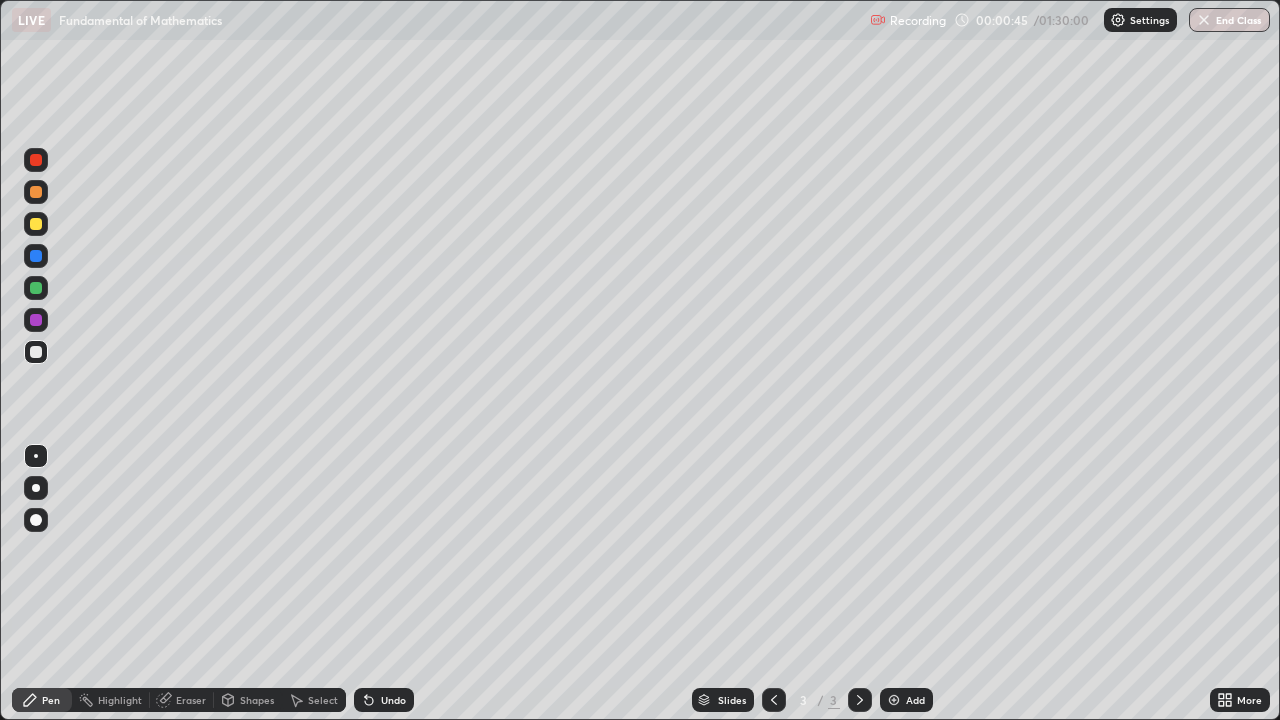click on "Pen" at bounding box center (51, 700) 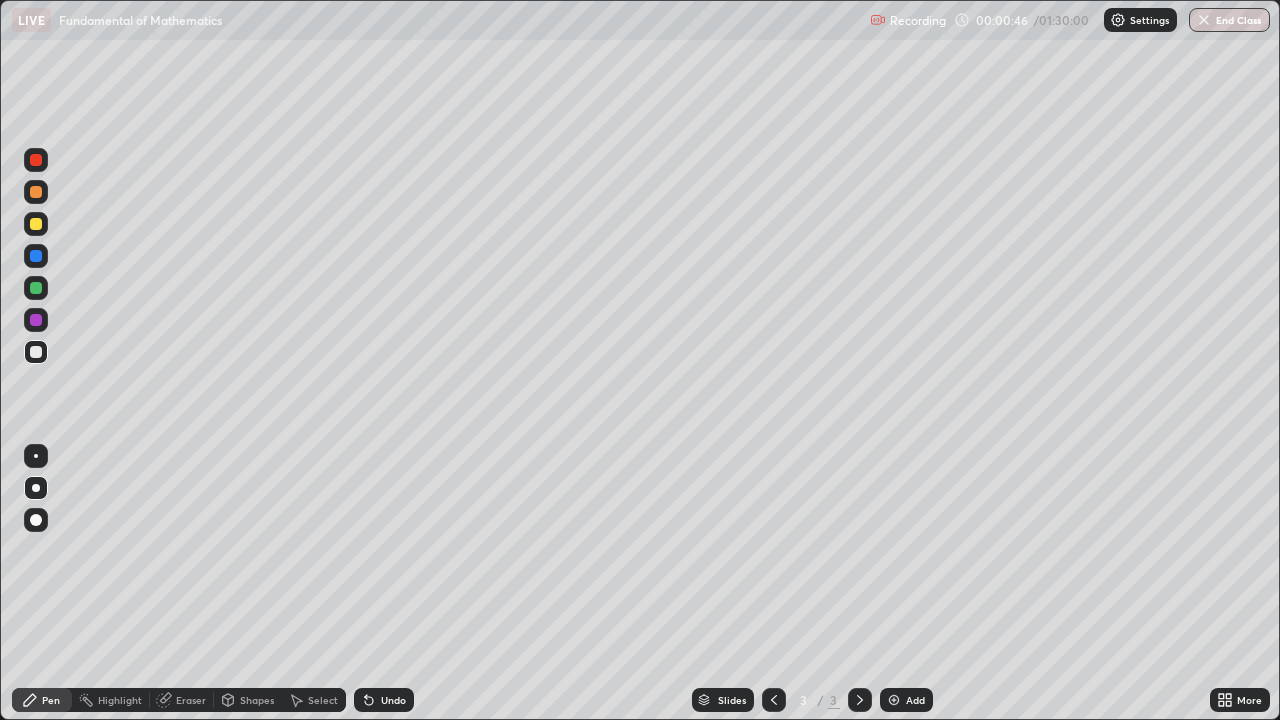 click on "Pen" at bounding box center [51, 700] 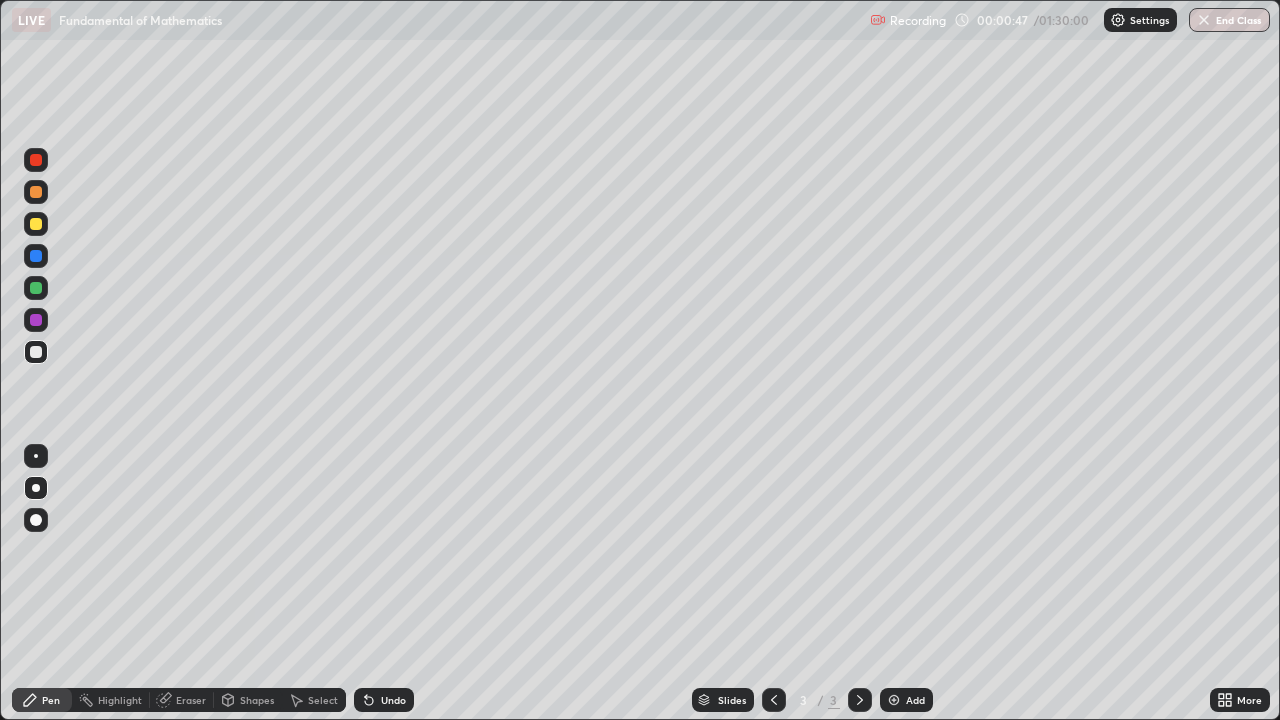 click at bounding box center [36, 288] 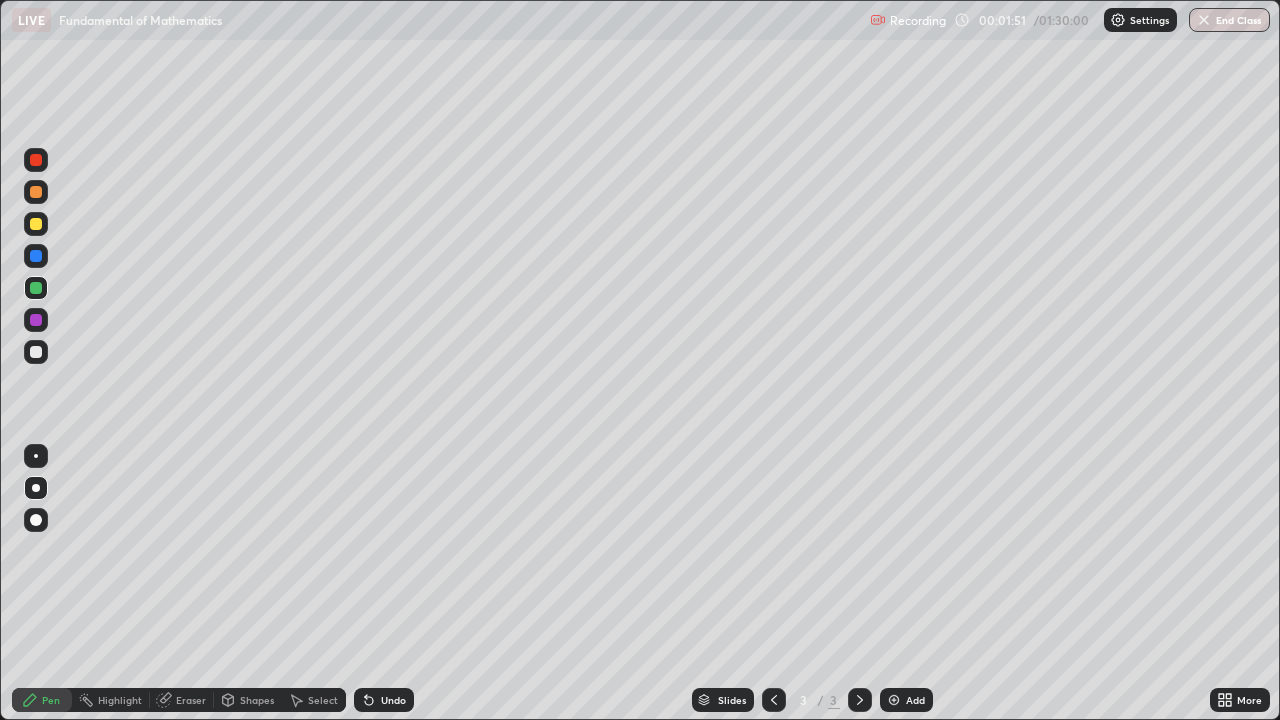 click at bounding box center [36, 352] 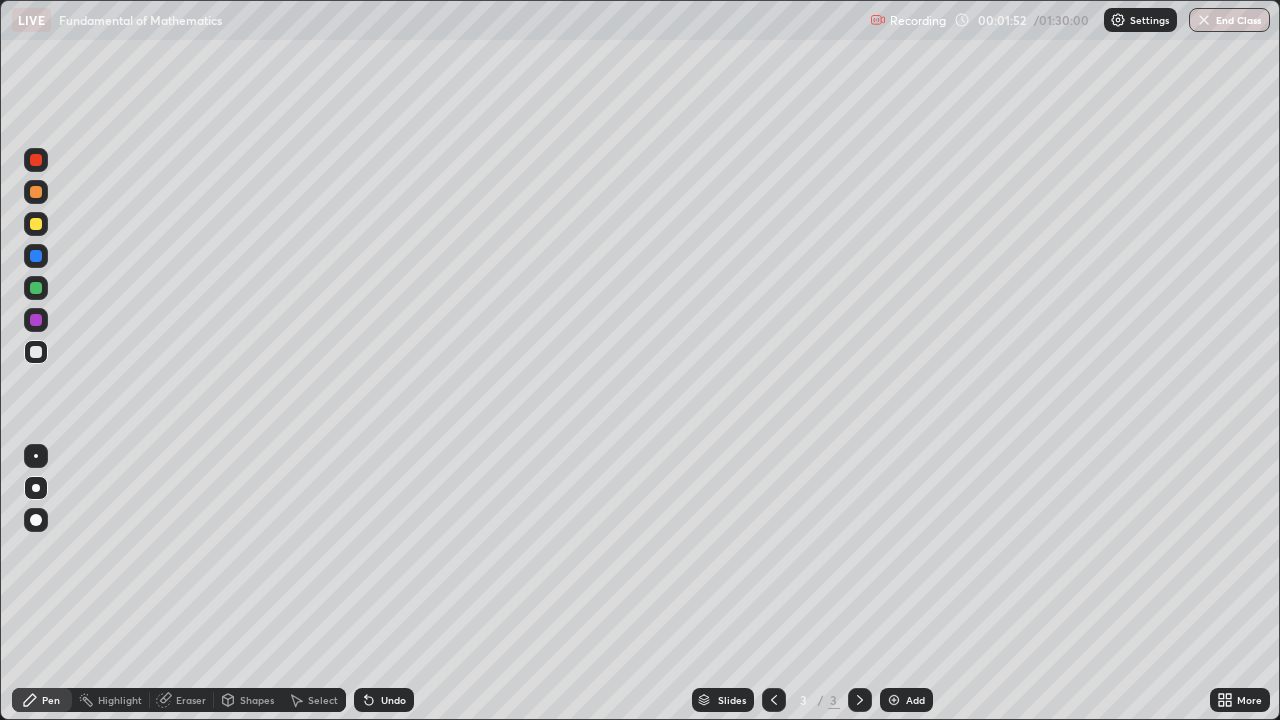 click at bounding box center (36, 488) 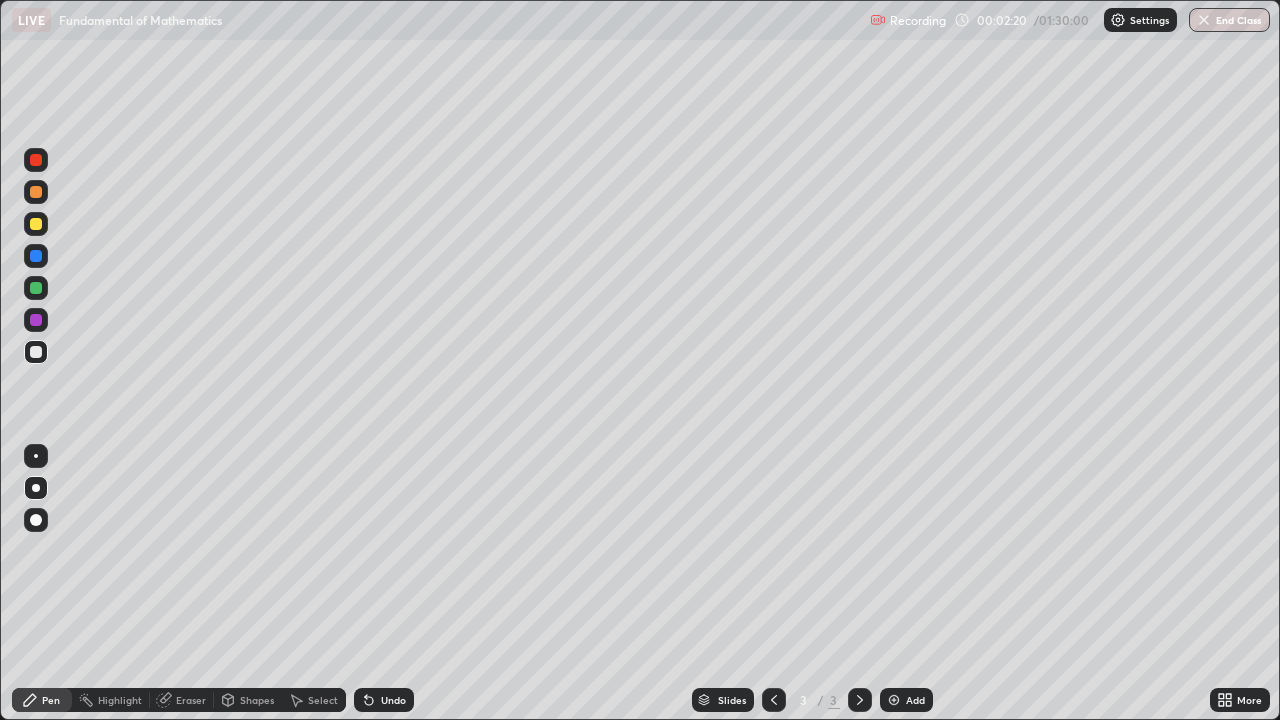 click at bounding box center [36, 224] 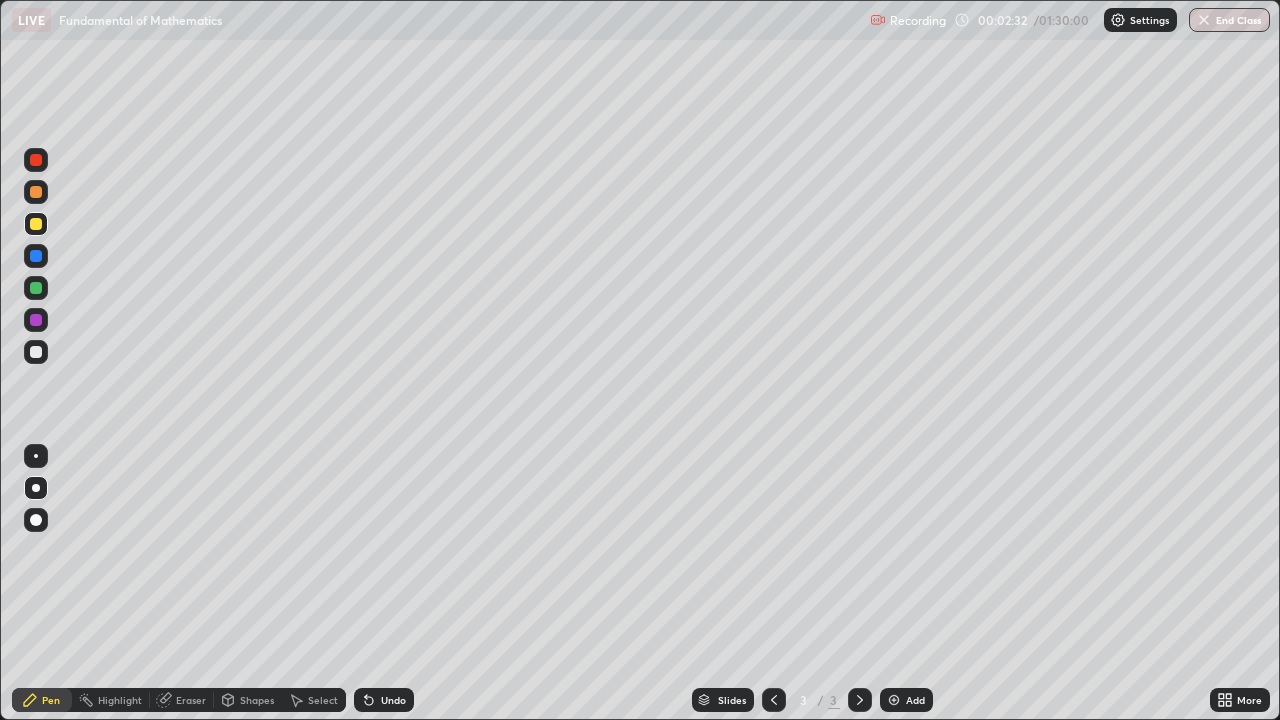 click on "Shapes" at bounding box center [257, 700] 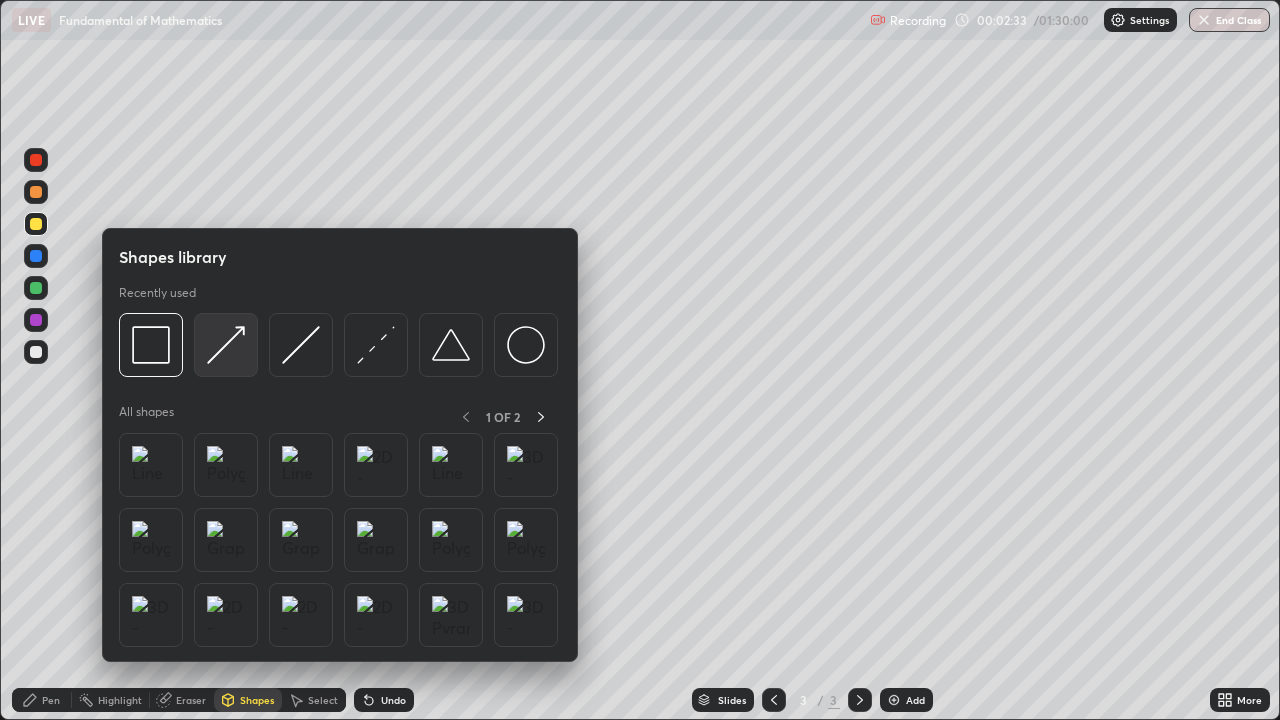 click at bounding box center (226, 345) 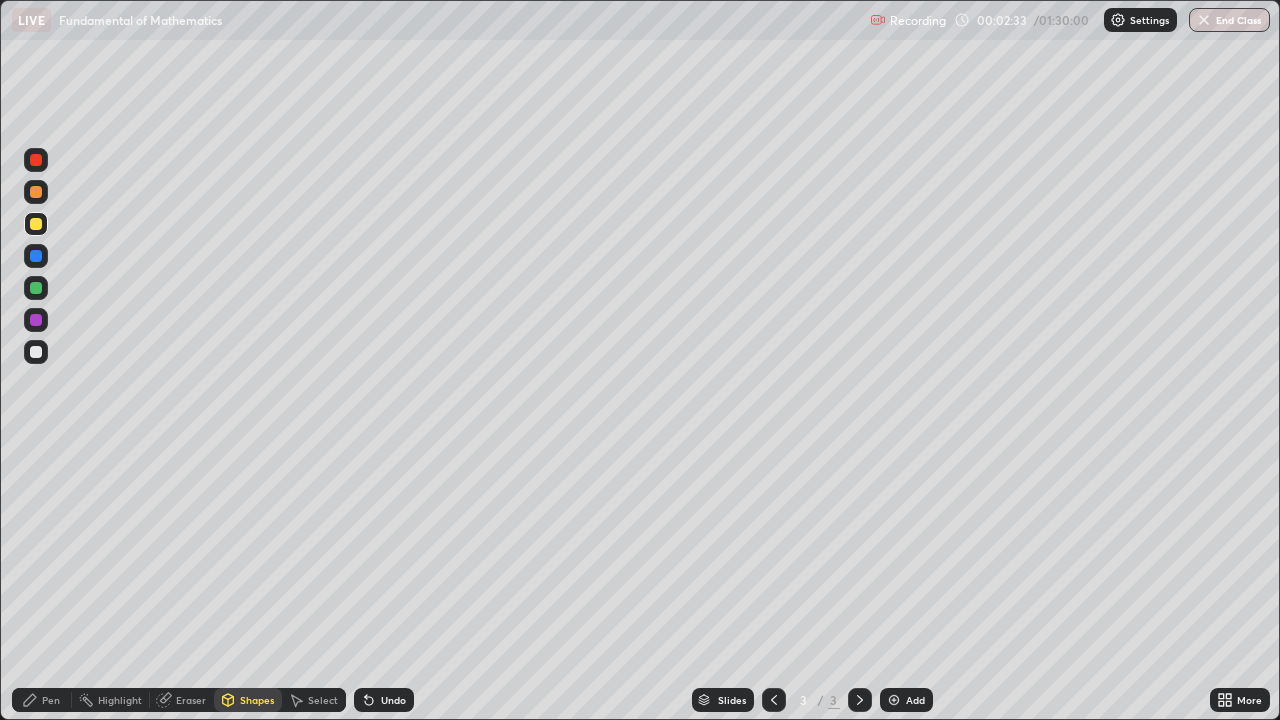 click on "Shapes" at bounding box center [257, 700] 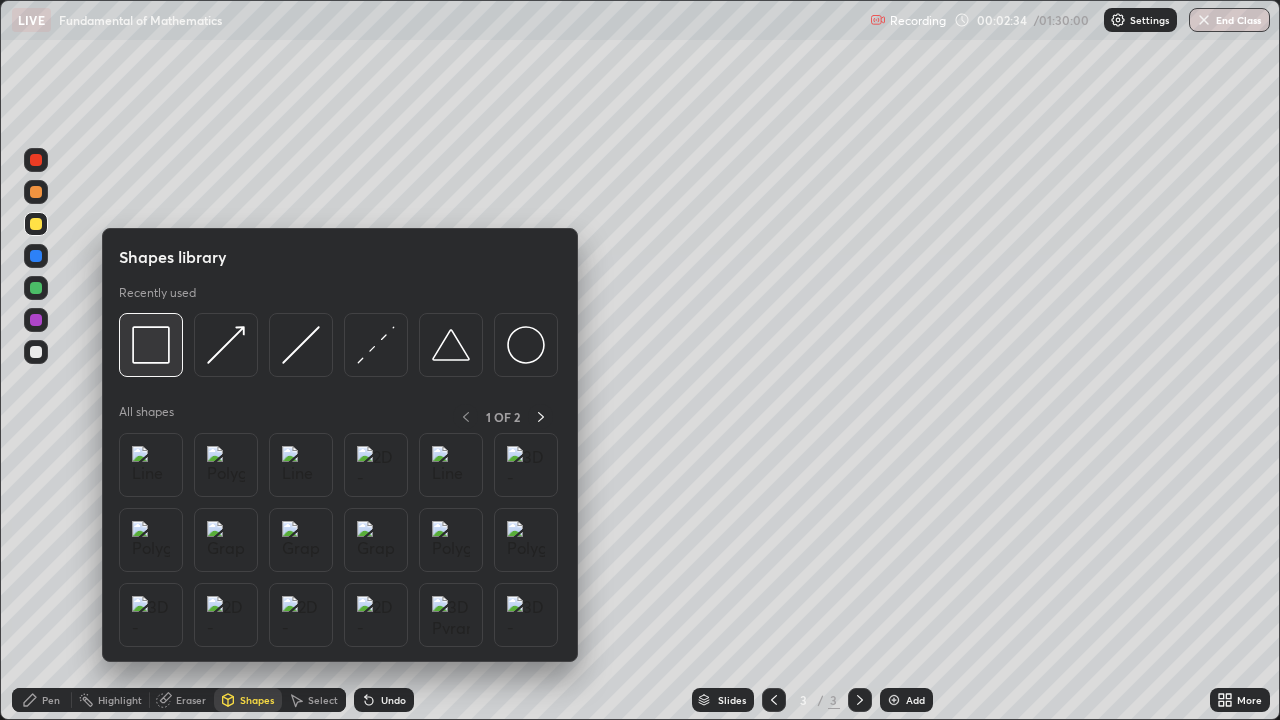 click at bounding box center [151, 345] 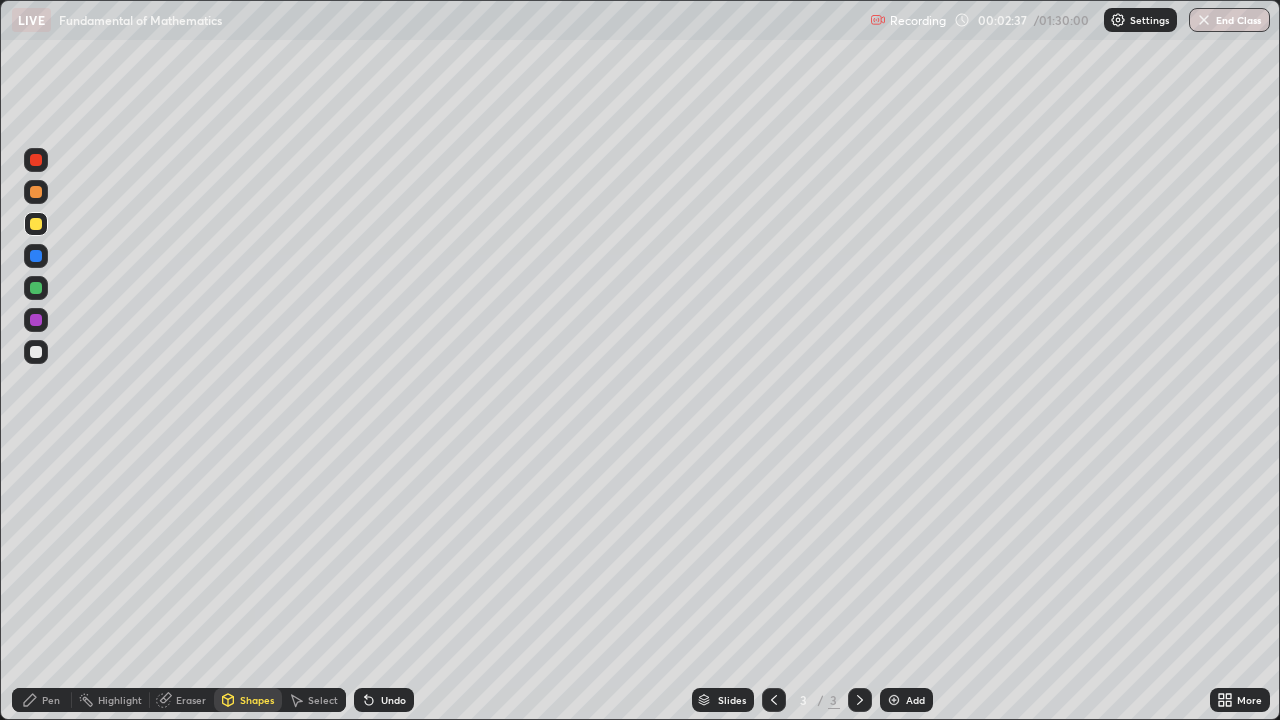 click at bounding box center [36, 160] 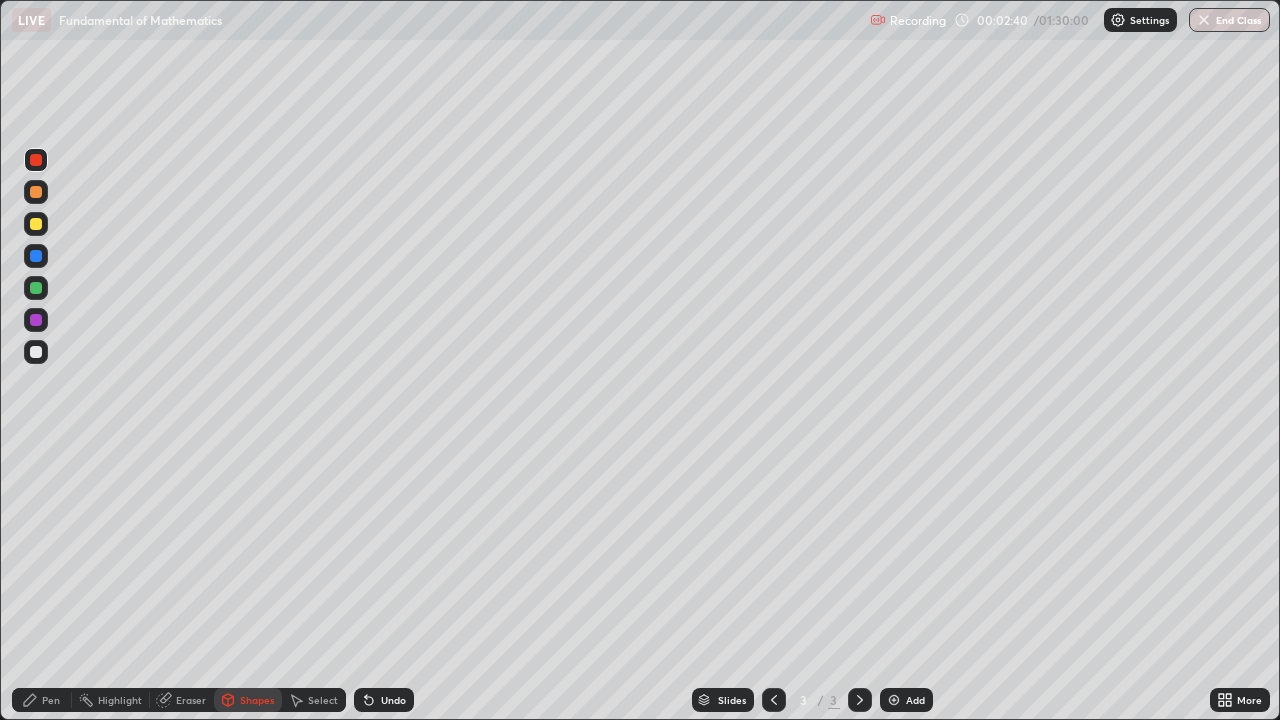 click on "Pen" at bounding box center (42, 700) 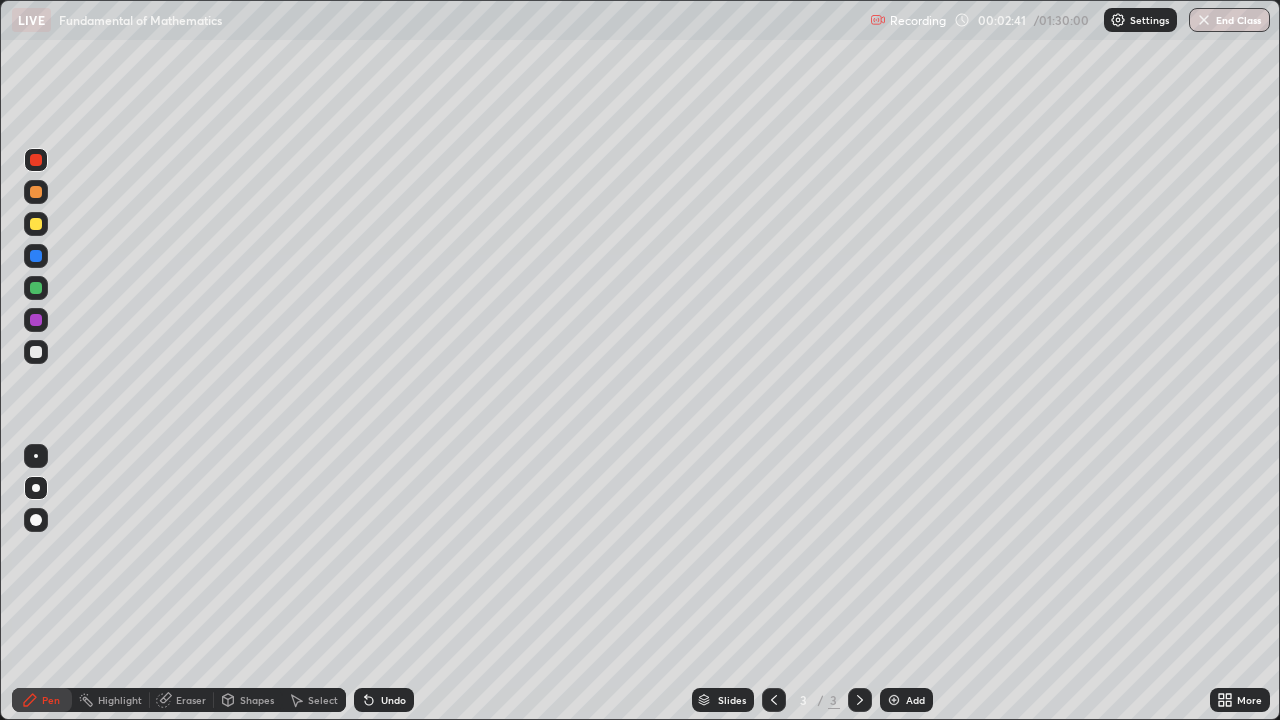 click at bounding box center (36, 352) 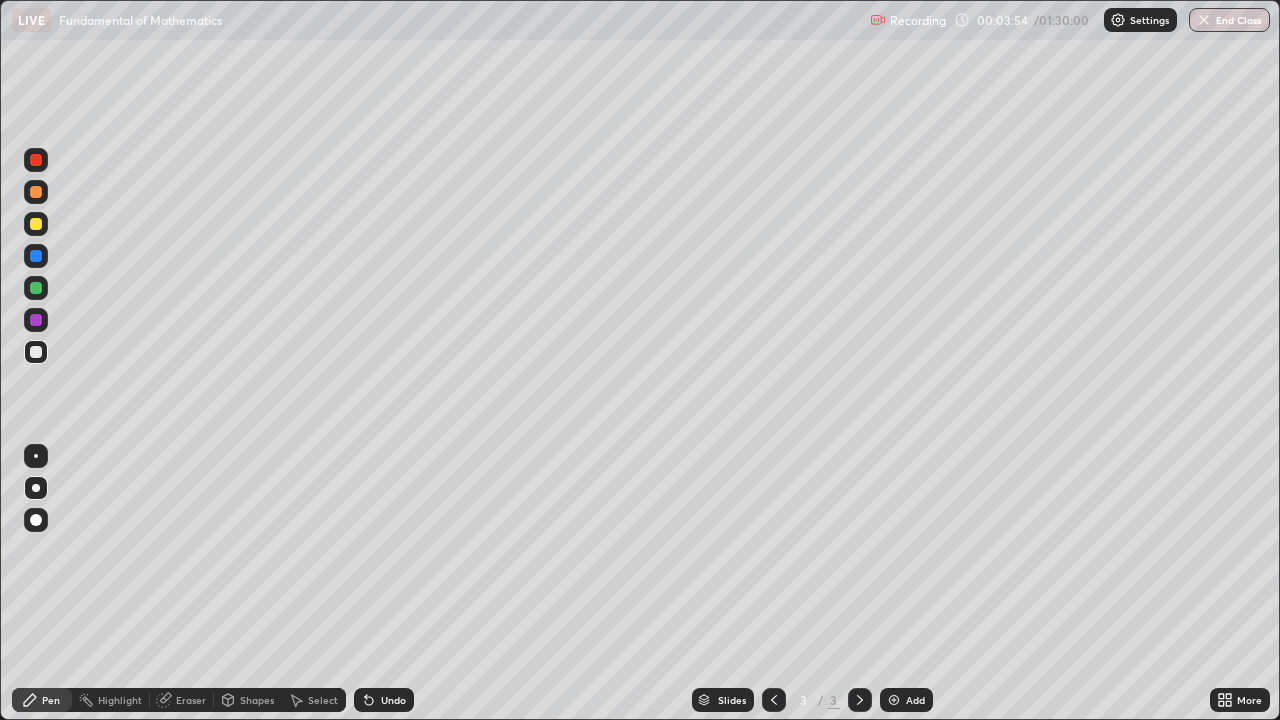 click at bounding box center (36, 256) 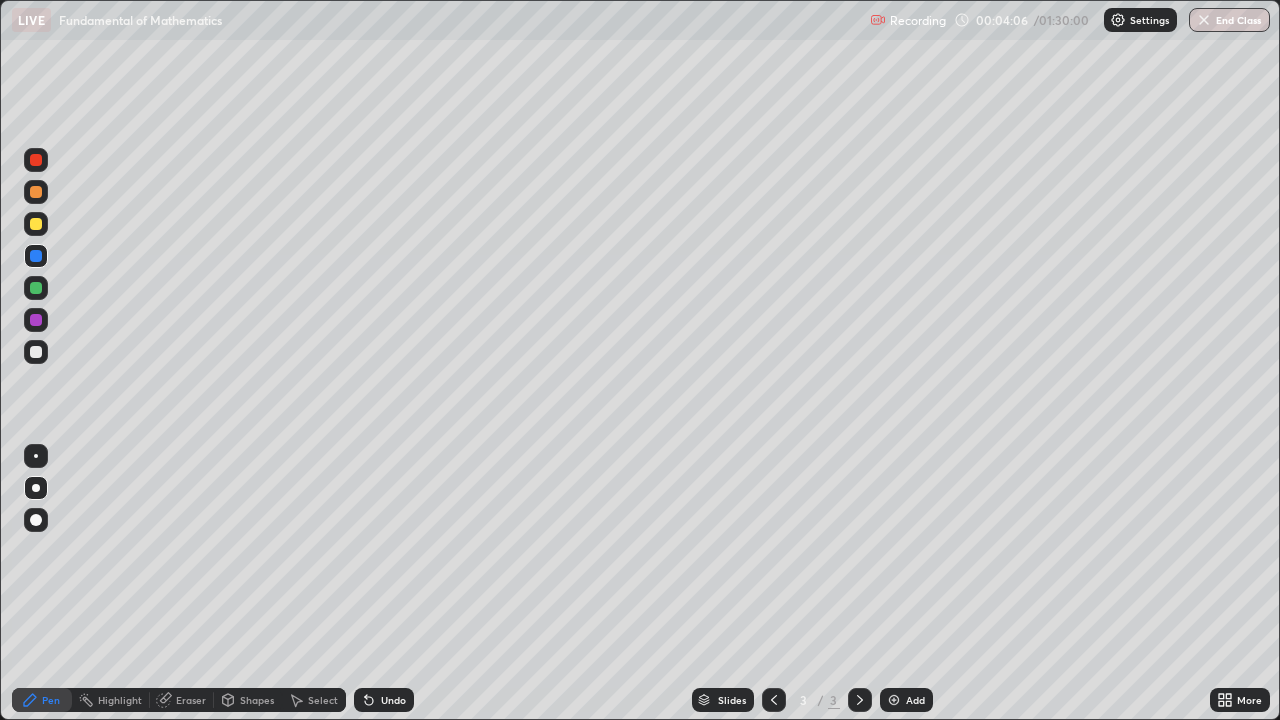 click on "Undo" at bounding box center (393, 700) 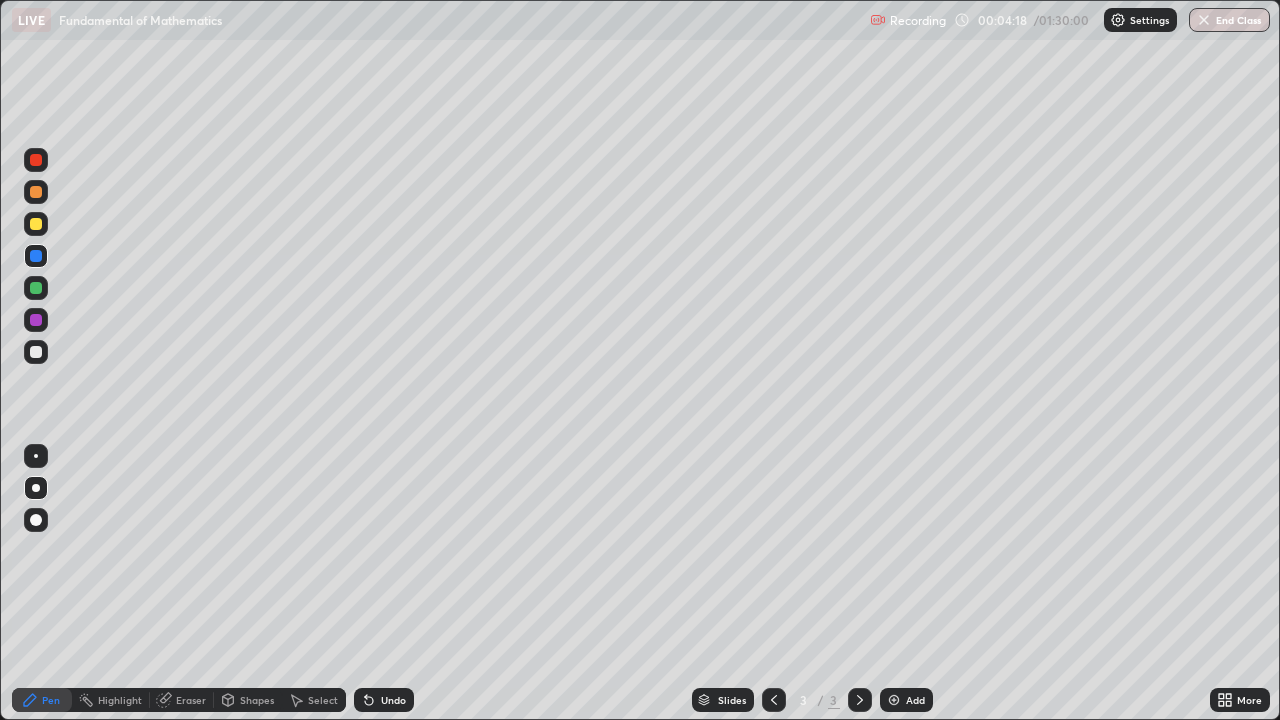 click at bounding box center [36, 192] 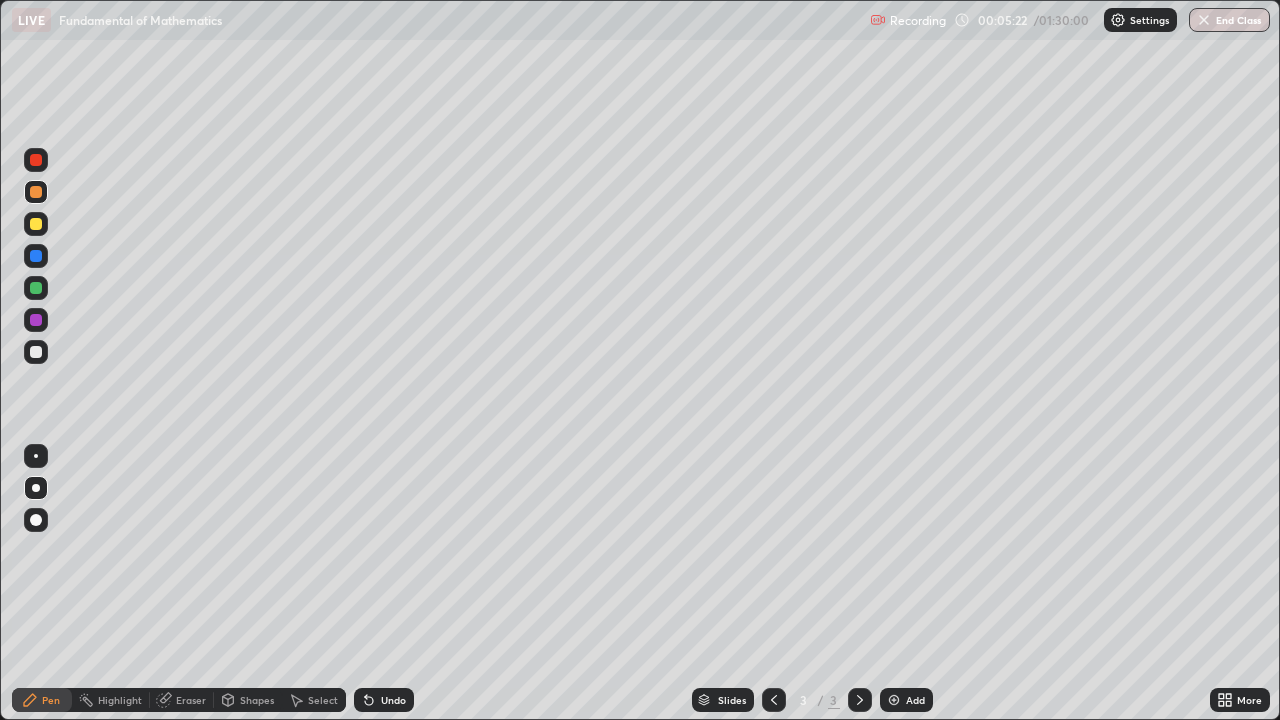 click at bounding box center [36, 160] 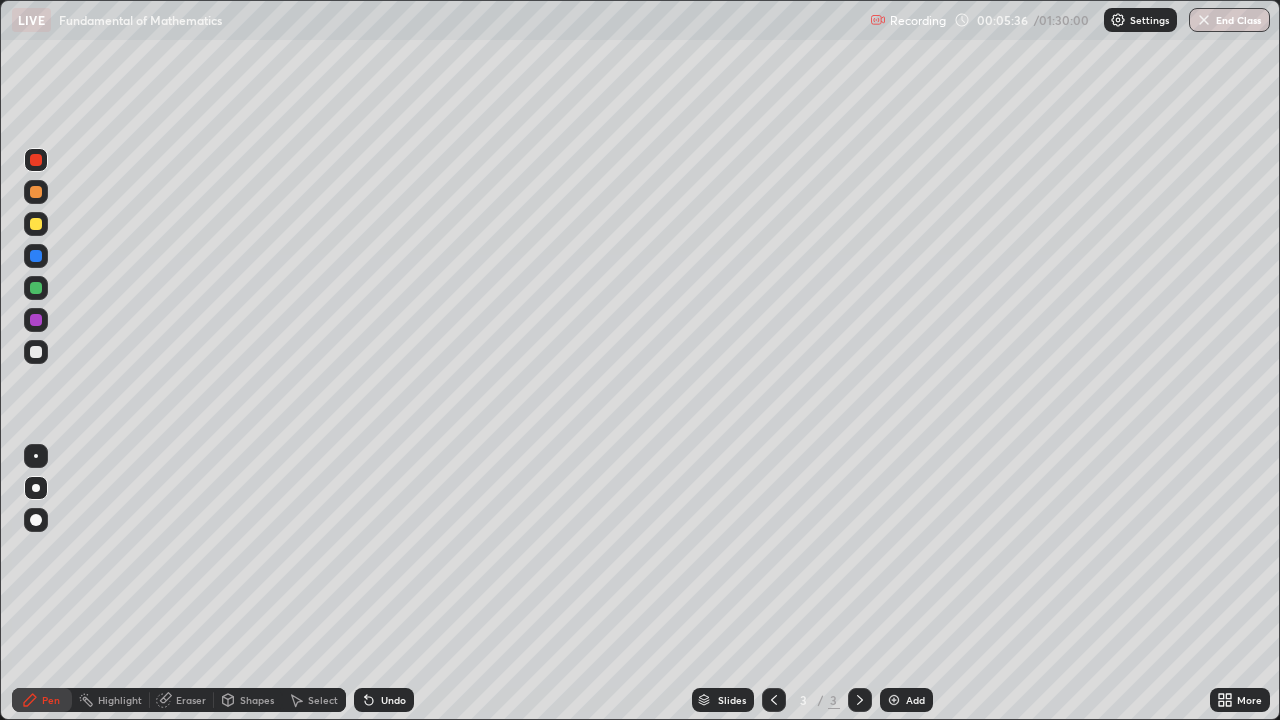 click on "Undo" at bounding box center (393, 700) 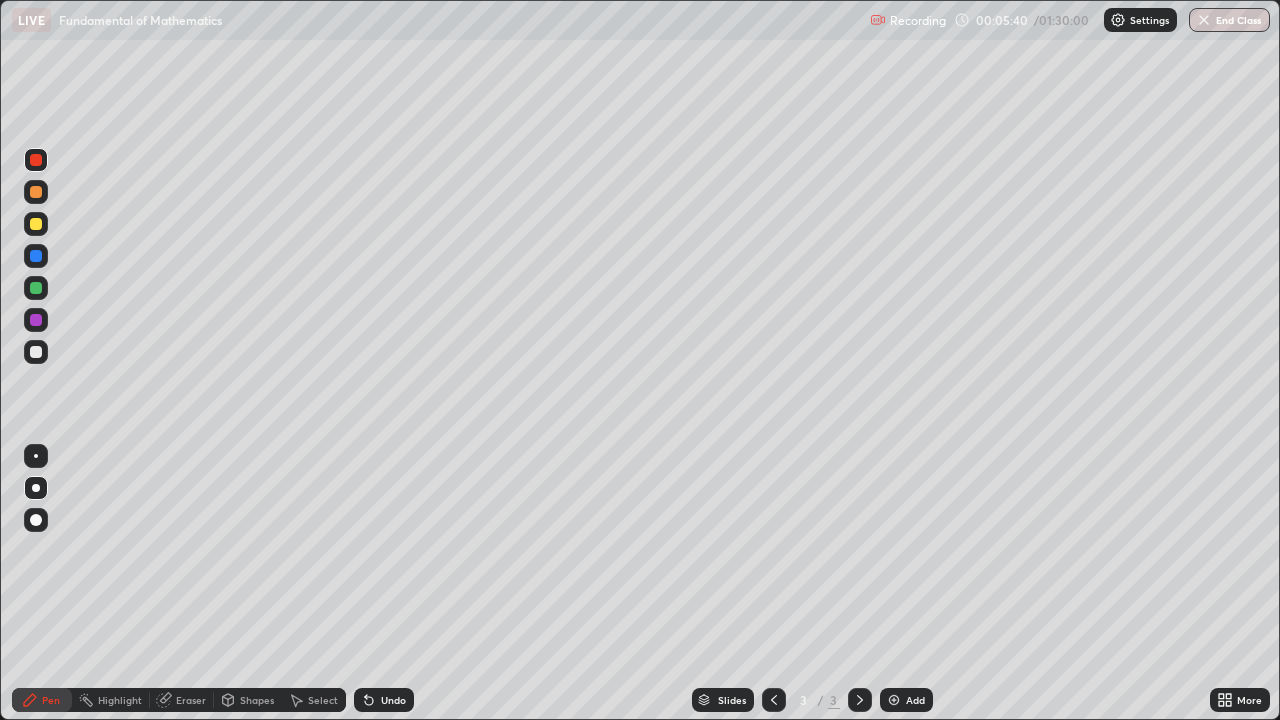 click at bounding box center [36, 224] 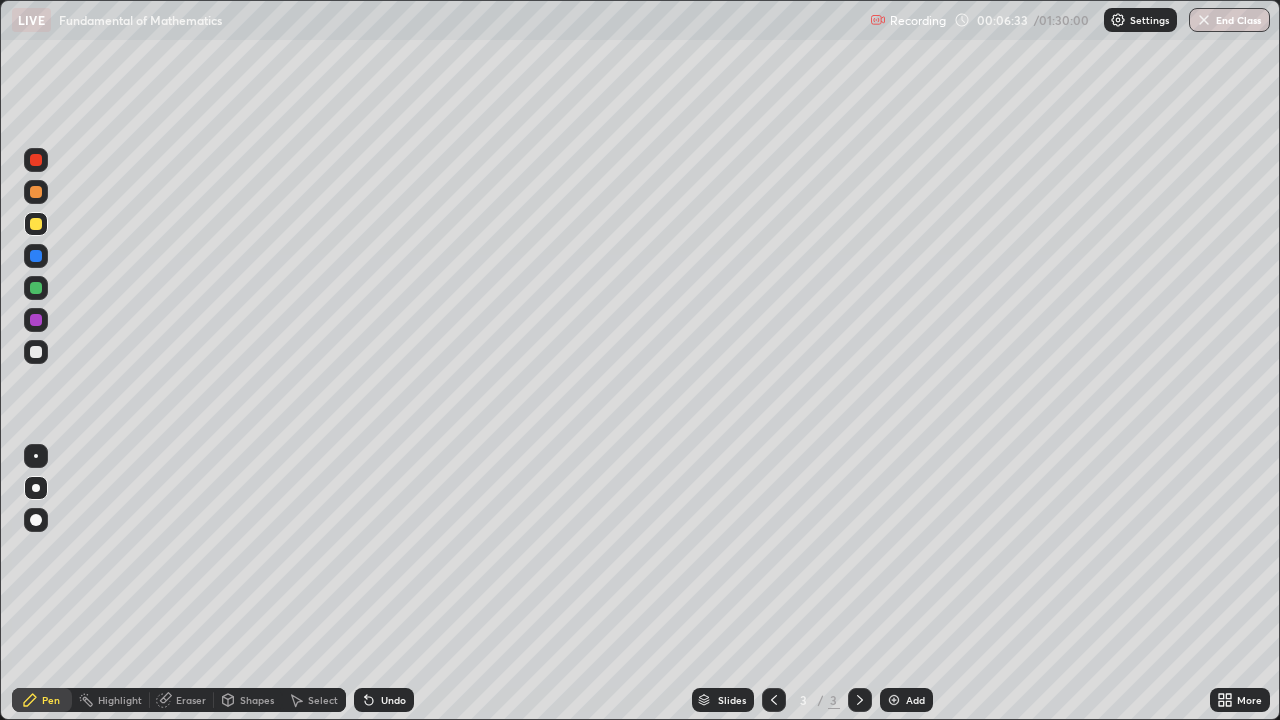 click at bounding box center [36, 256] 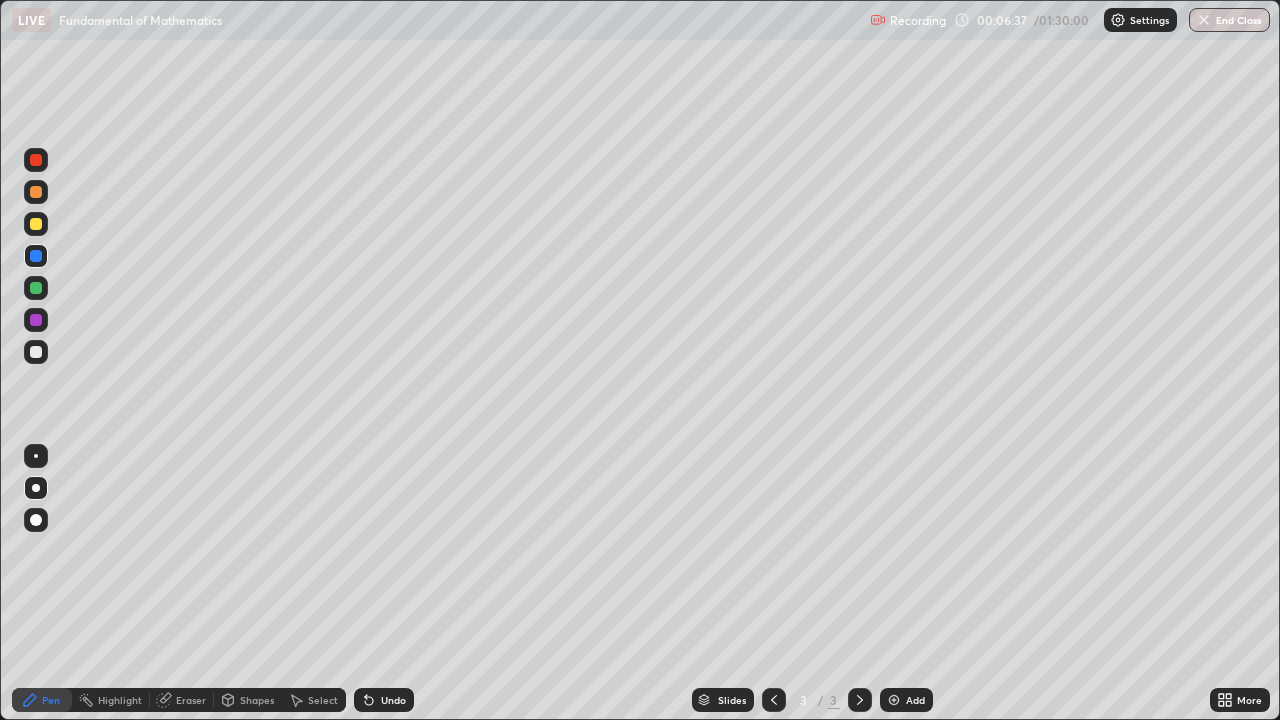 click on "Eraser" at bounding box center [191, 700] 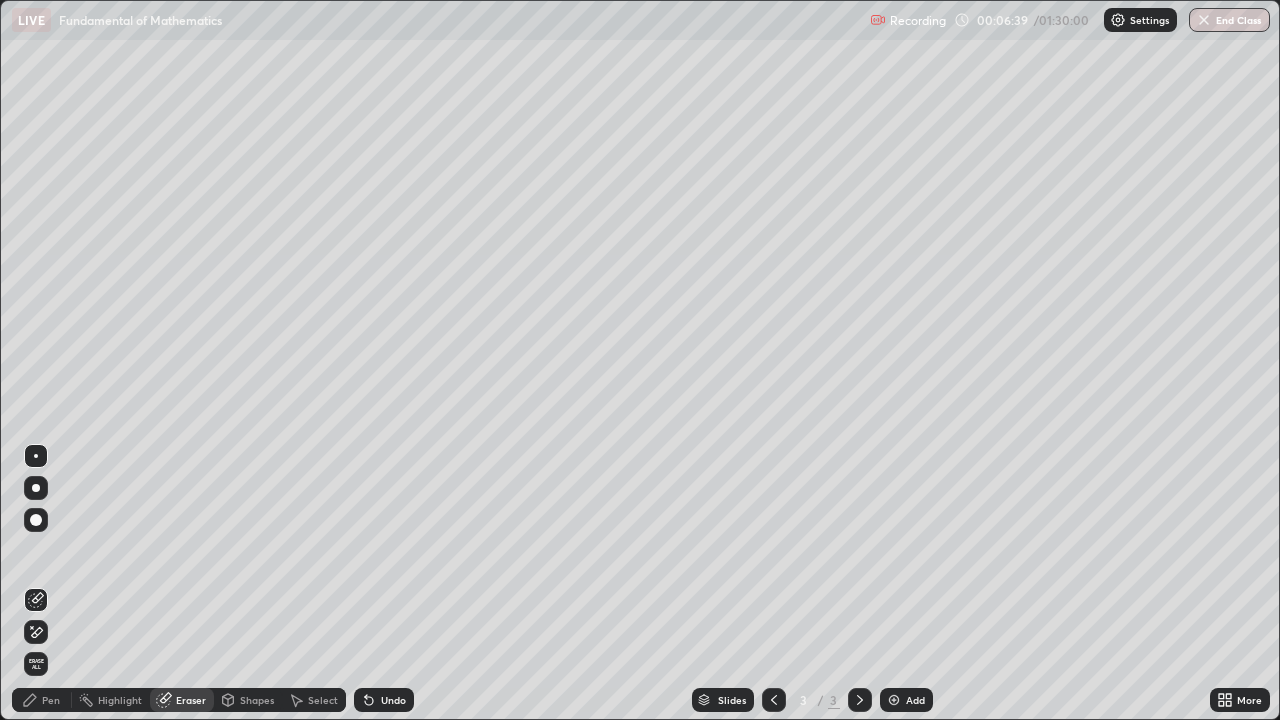 click 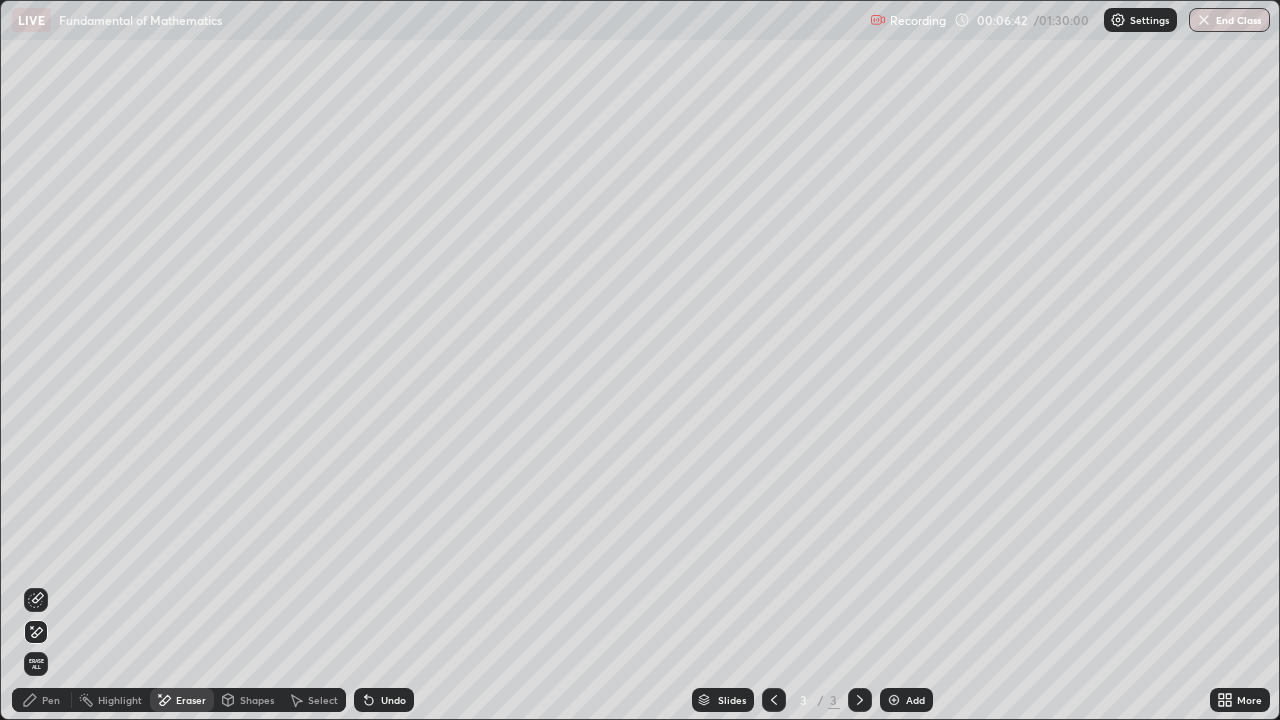 click on "Pen" at bounding box center (42, 700) 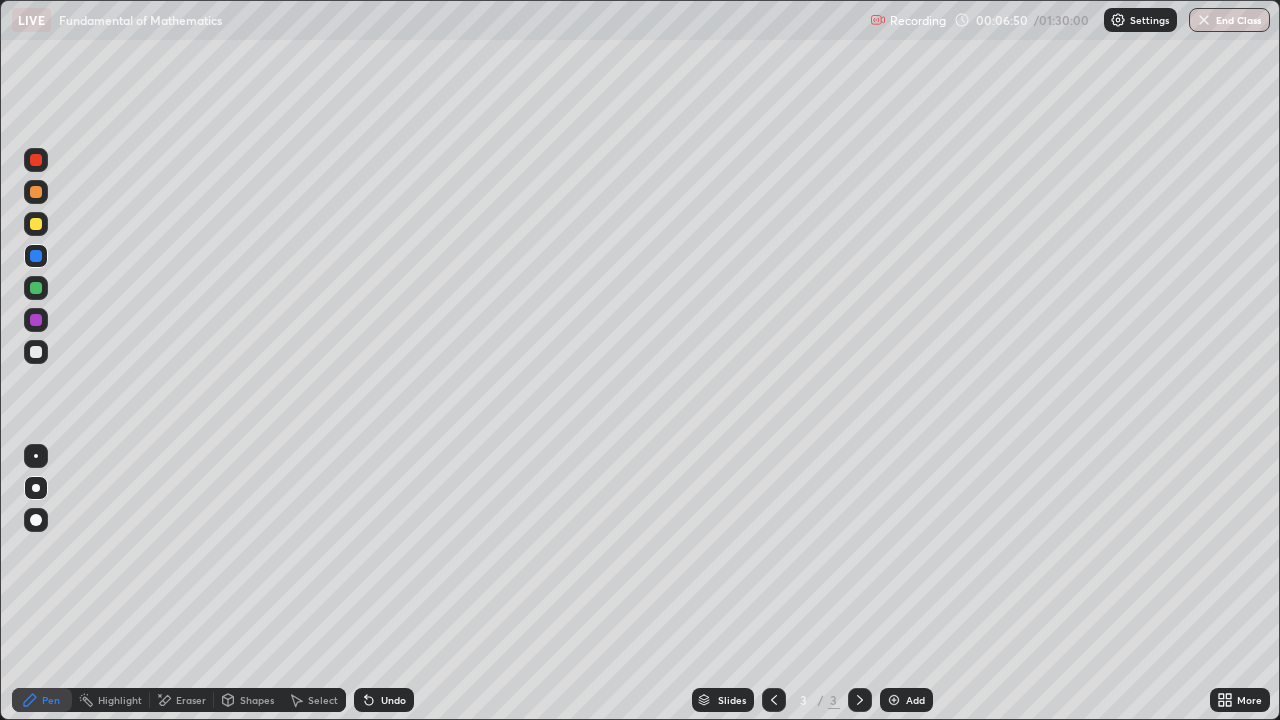 click on "Eraser" at bounding box center [191, 700] 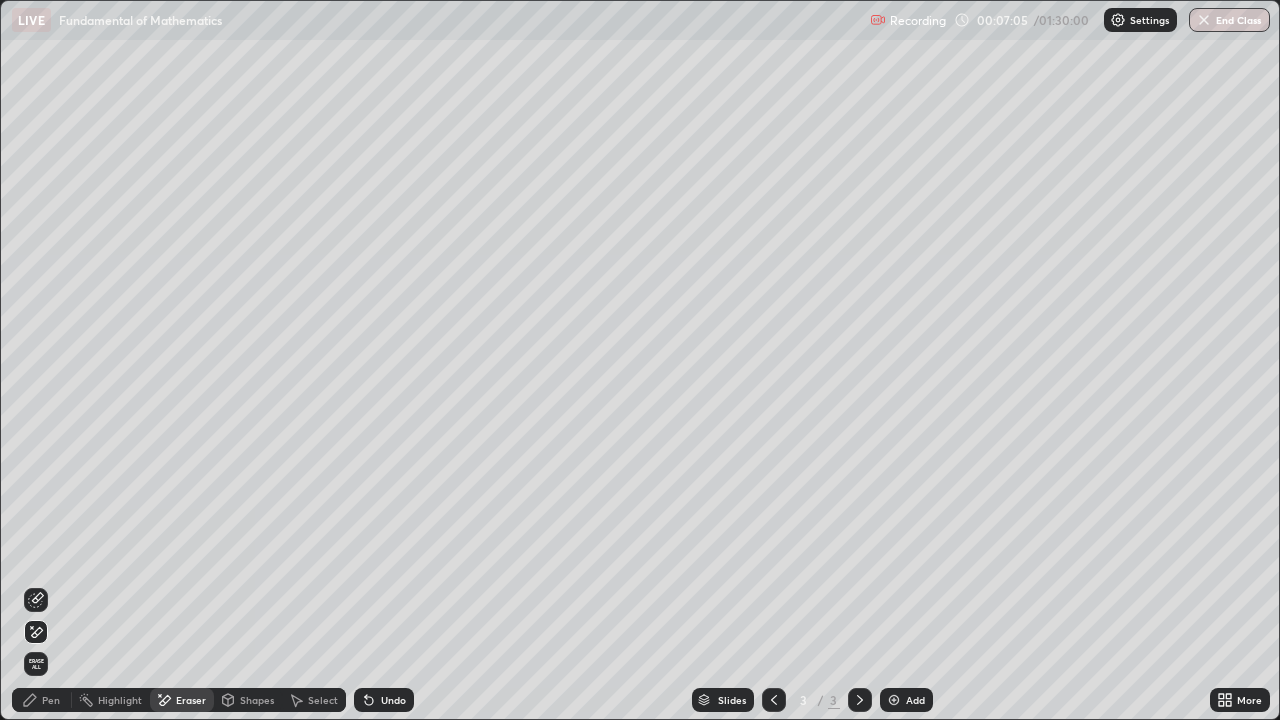 click on "Pen" at bounding box center (42, 700) 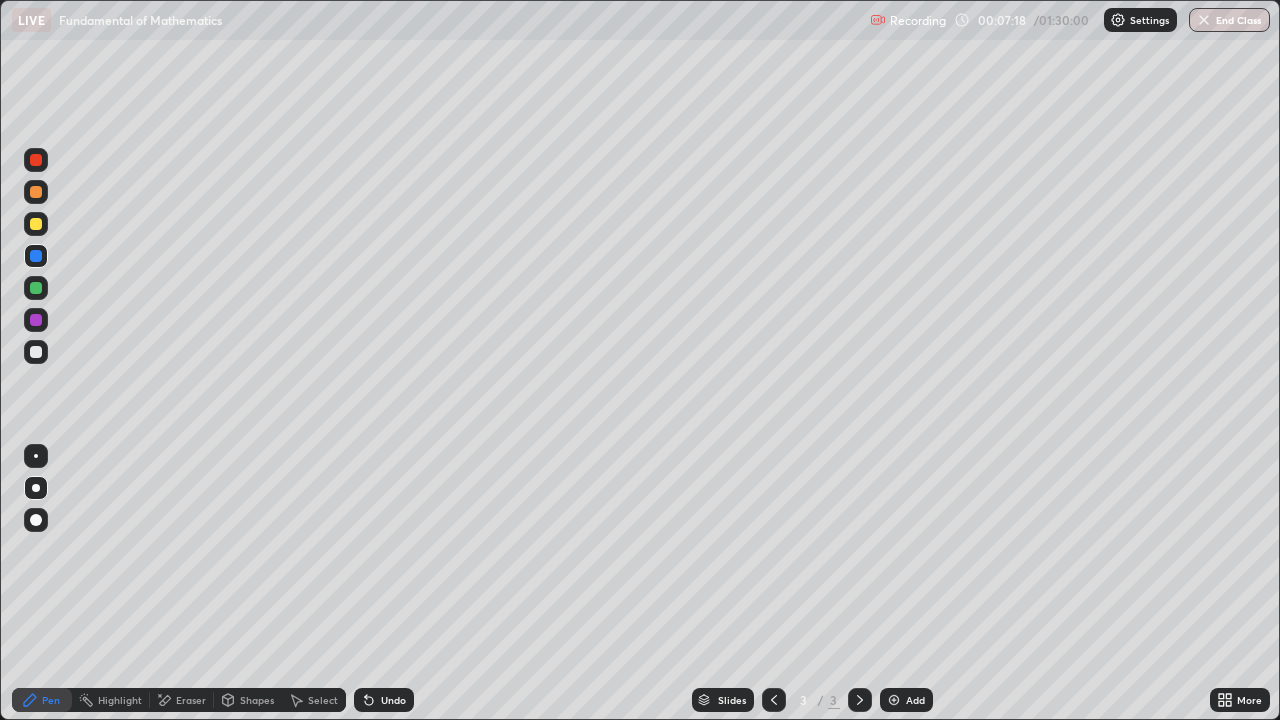 click on "Shapes" at bounding box center [257, 700] 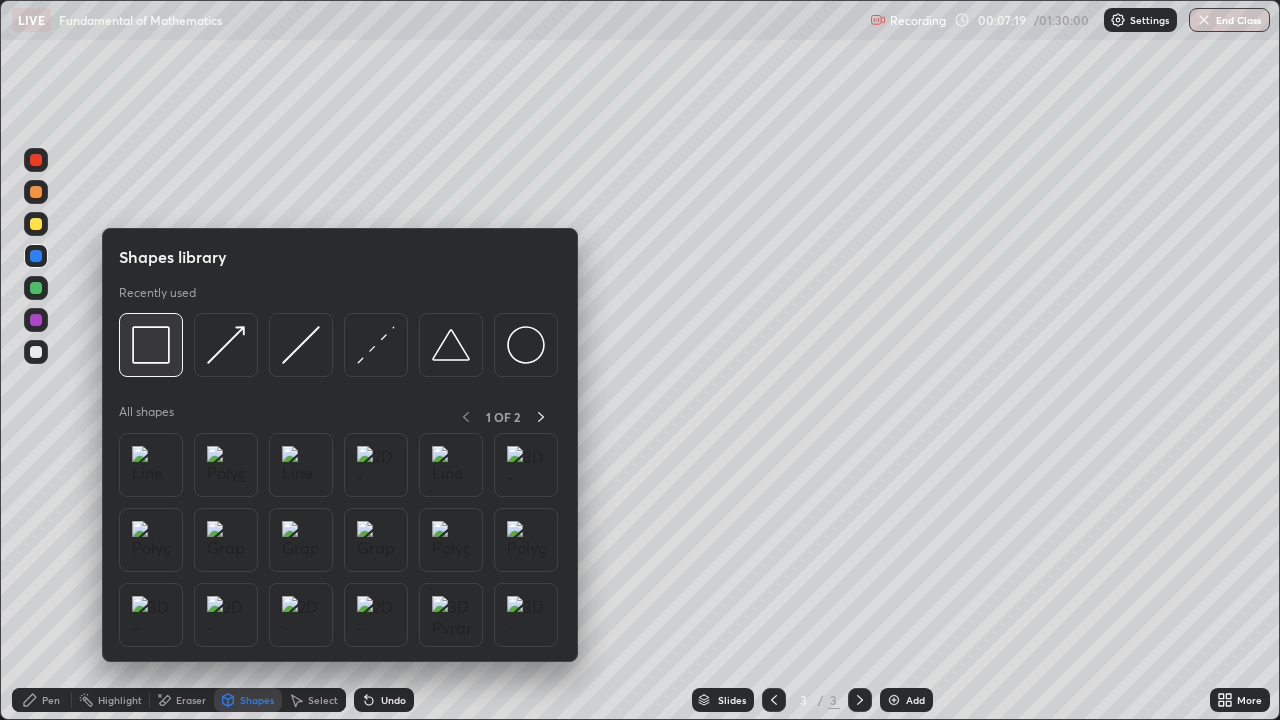 click at bounding box center [151, 345] 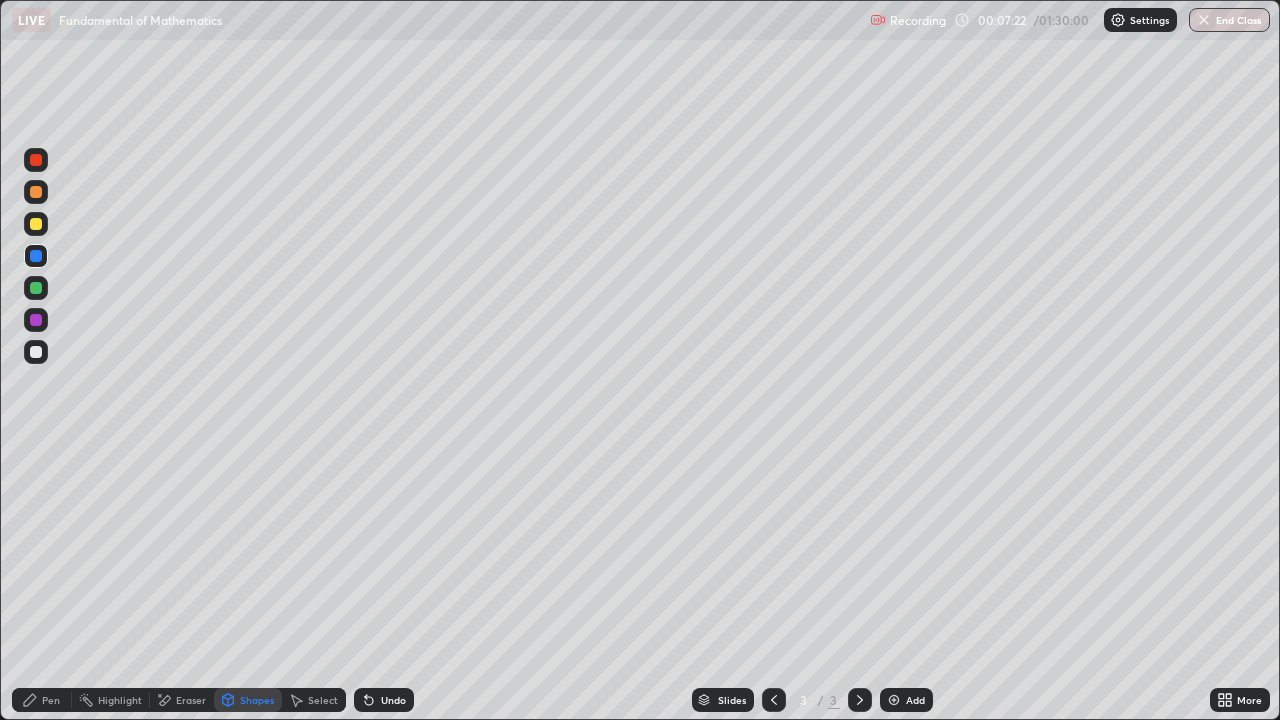 click 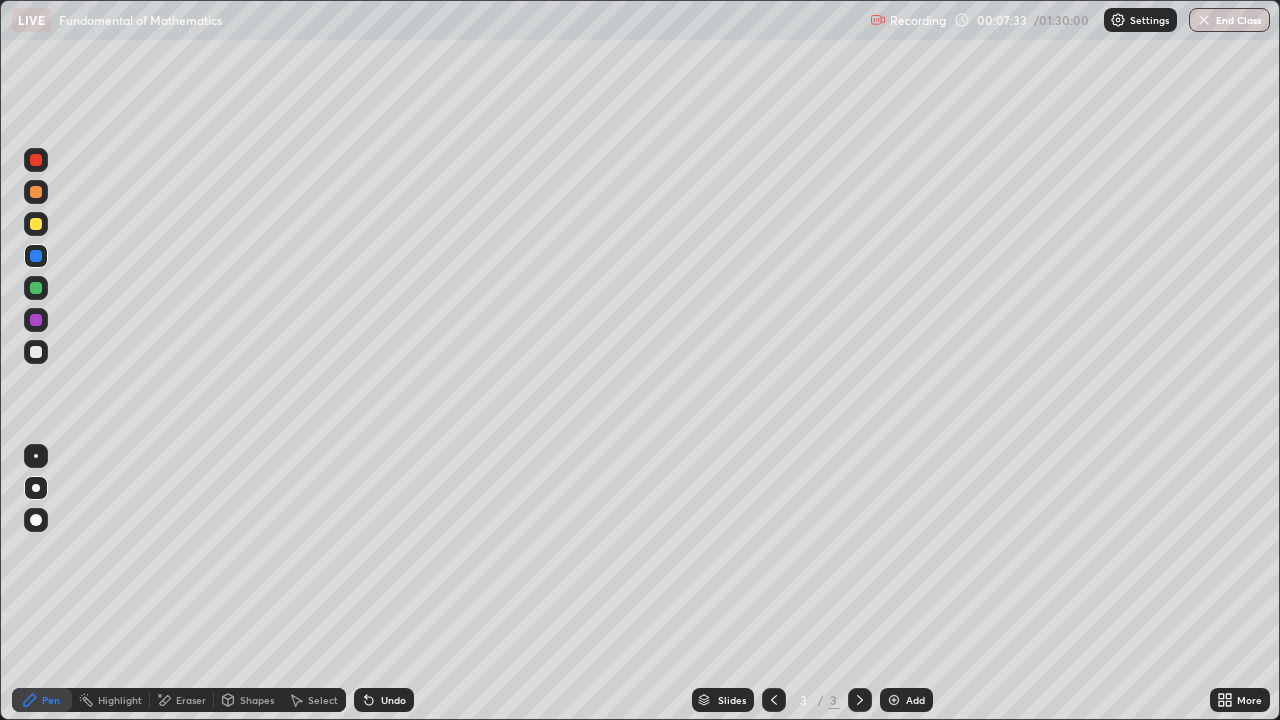click at bounding box center [36, 160] 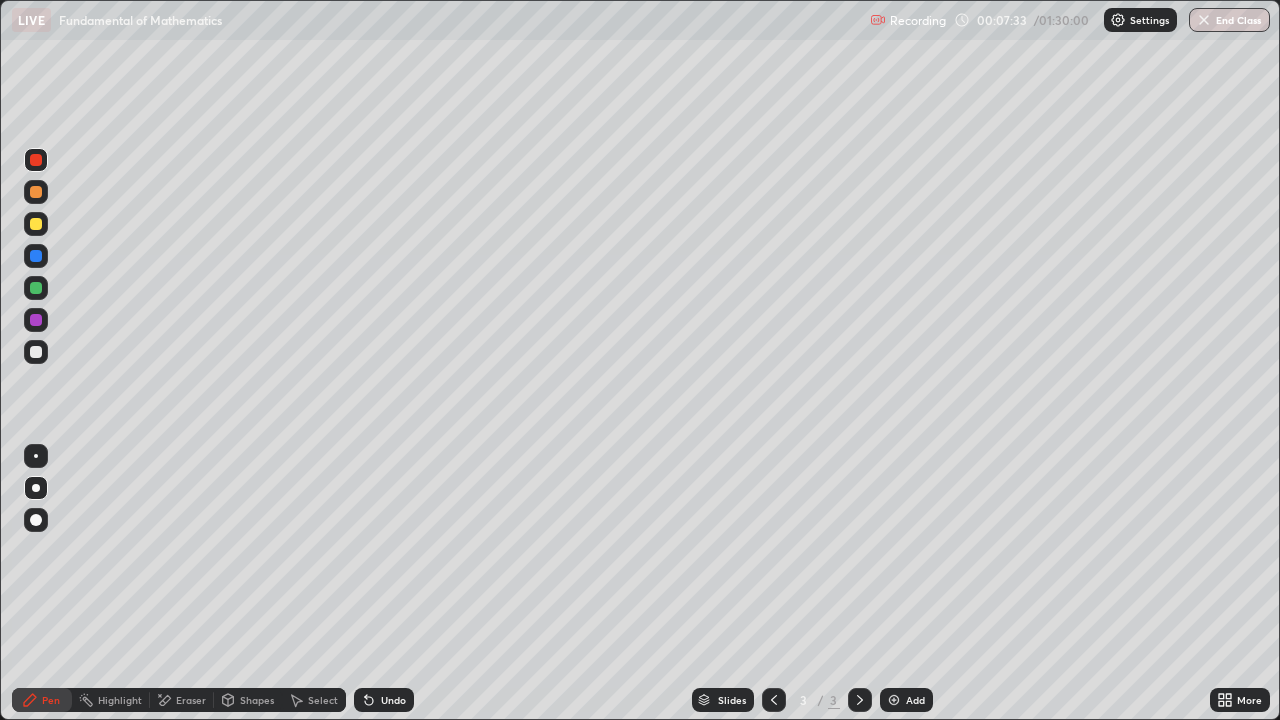 click at bounding box center (36, 192) 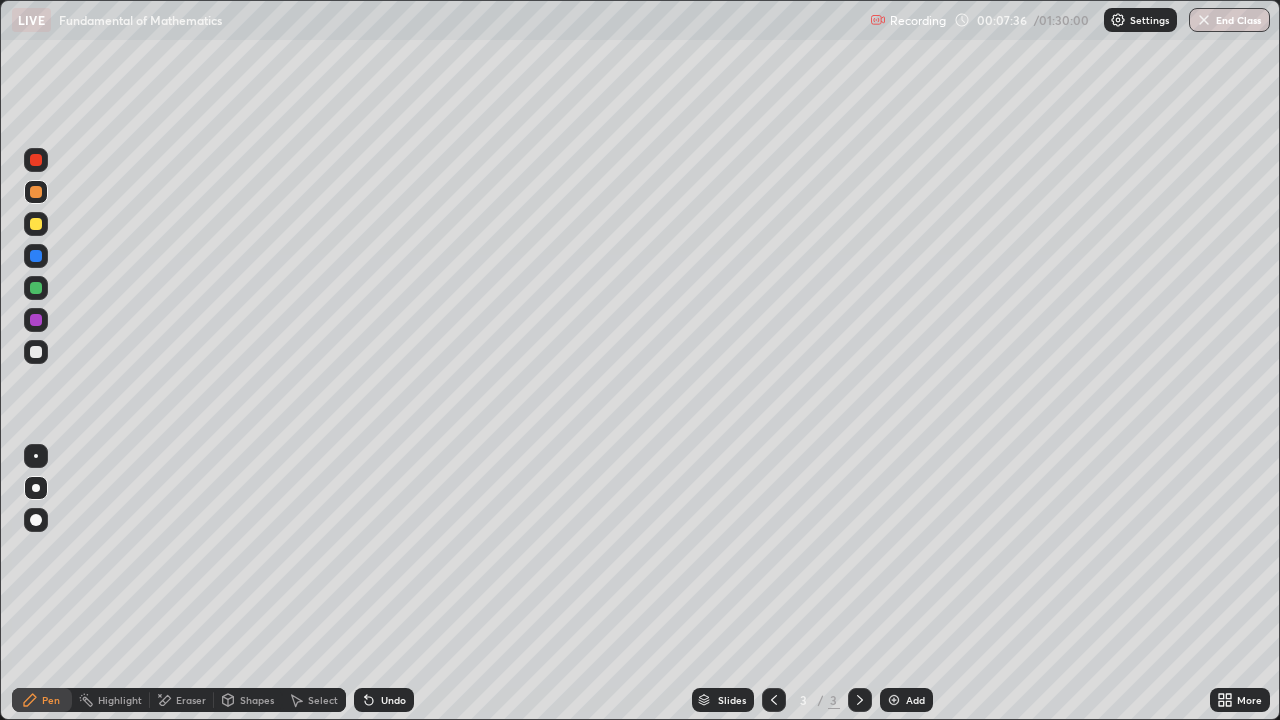 click on "Undo" at bounding box center (393, 700) 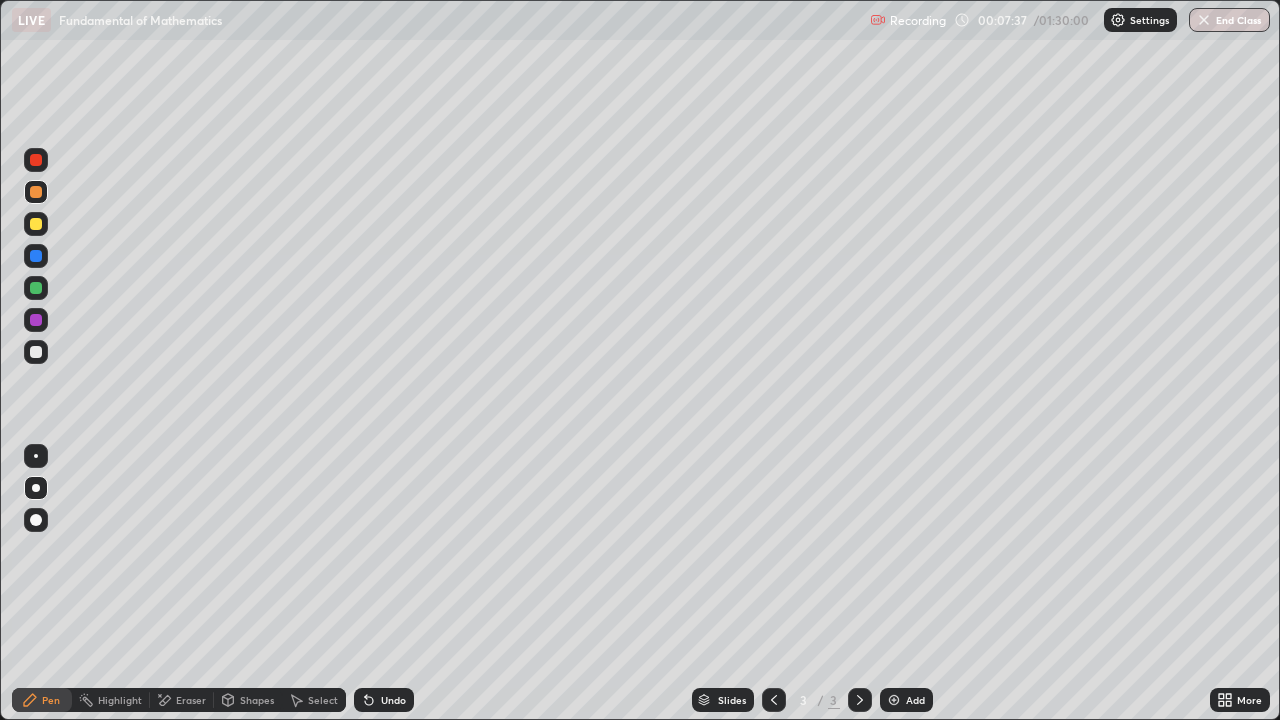 click on "Undo" at bounding box center [393, 700] 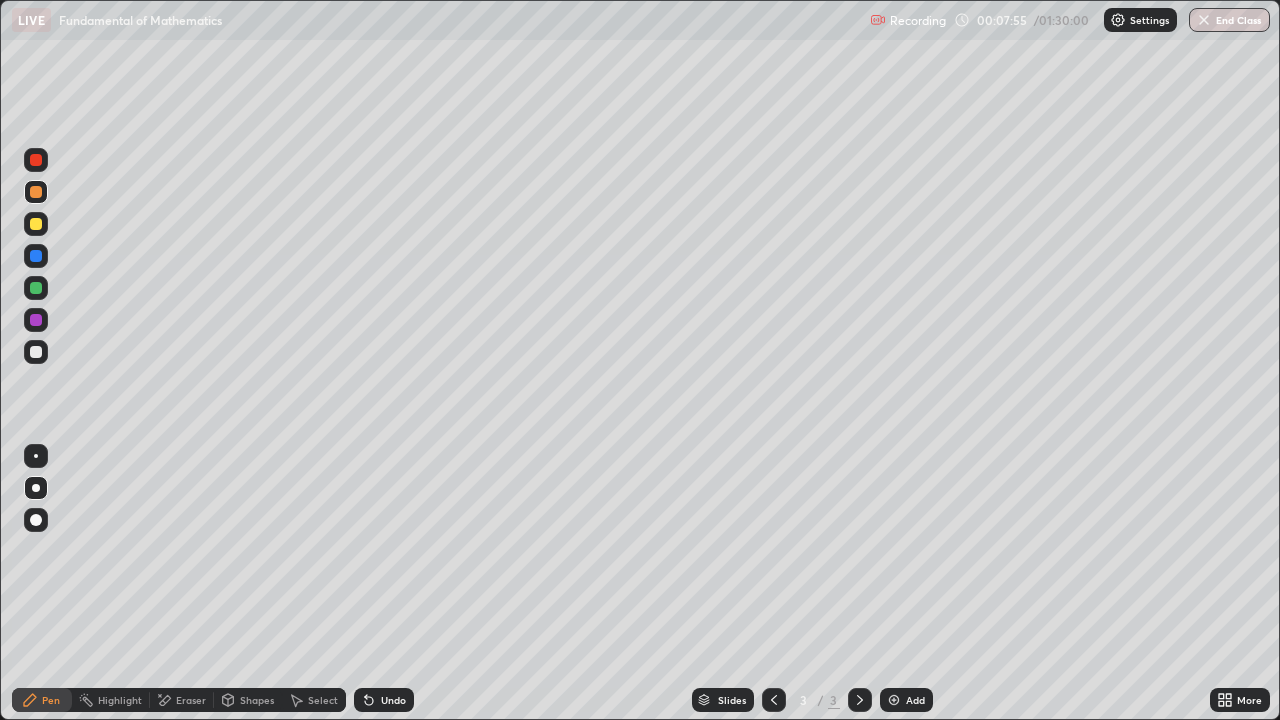 click on "Undo" at bounding box center (384, 700) 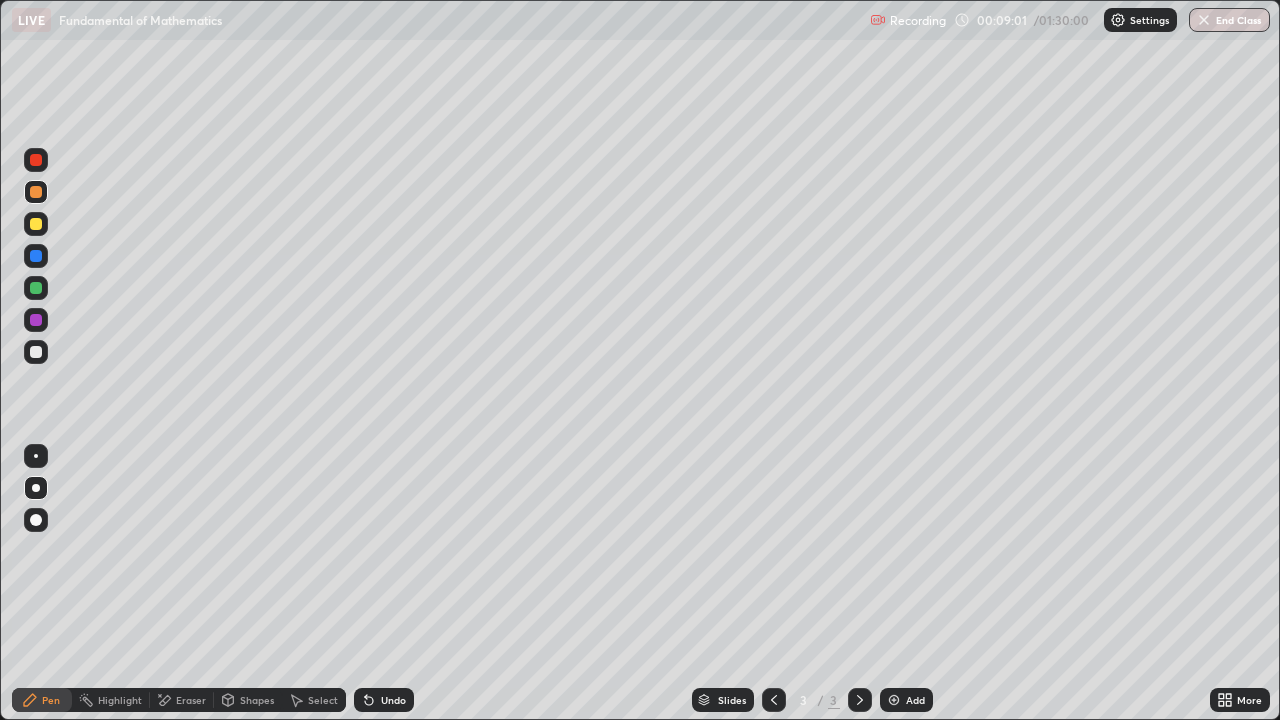 click on "Shapes" at bounding box center (257, 700) 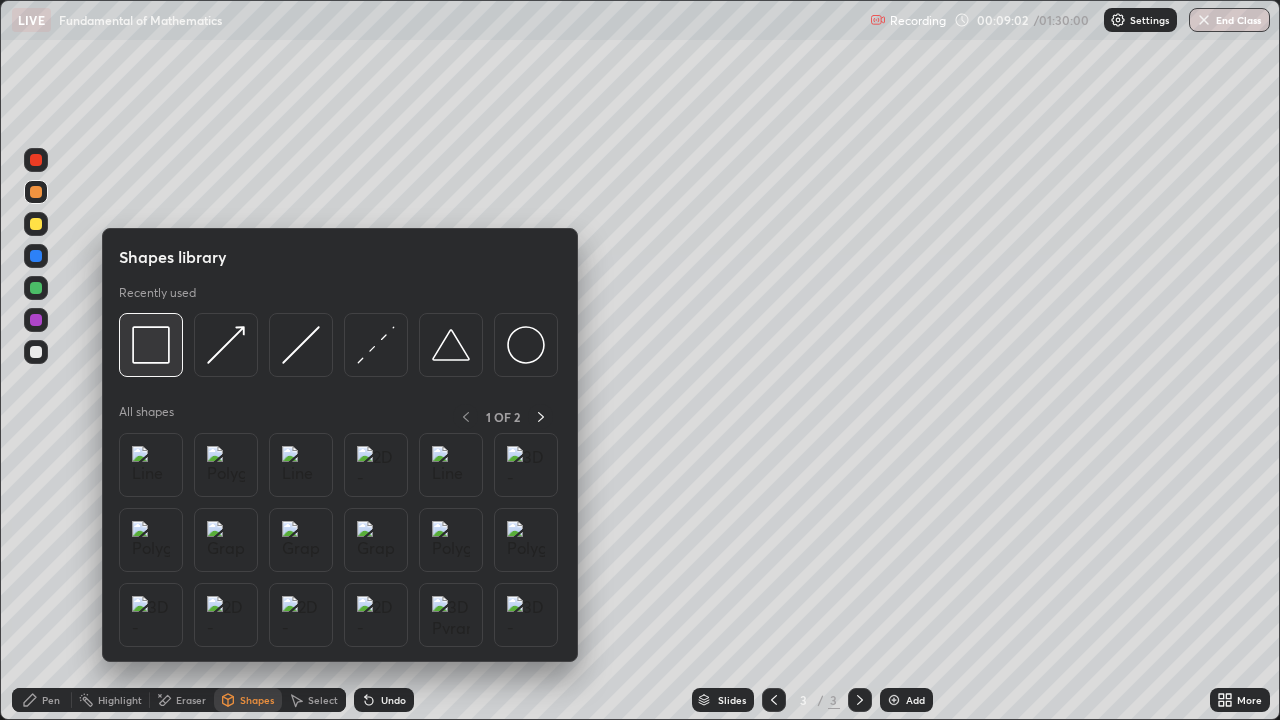 click at bounding box center [151, 345] 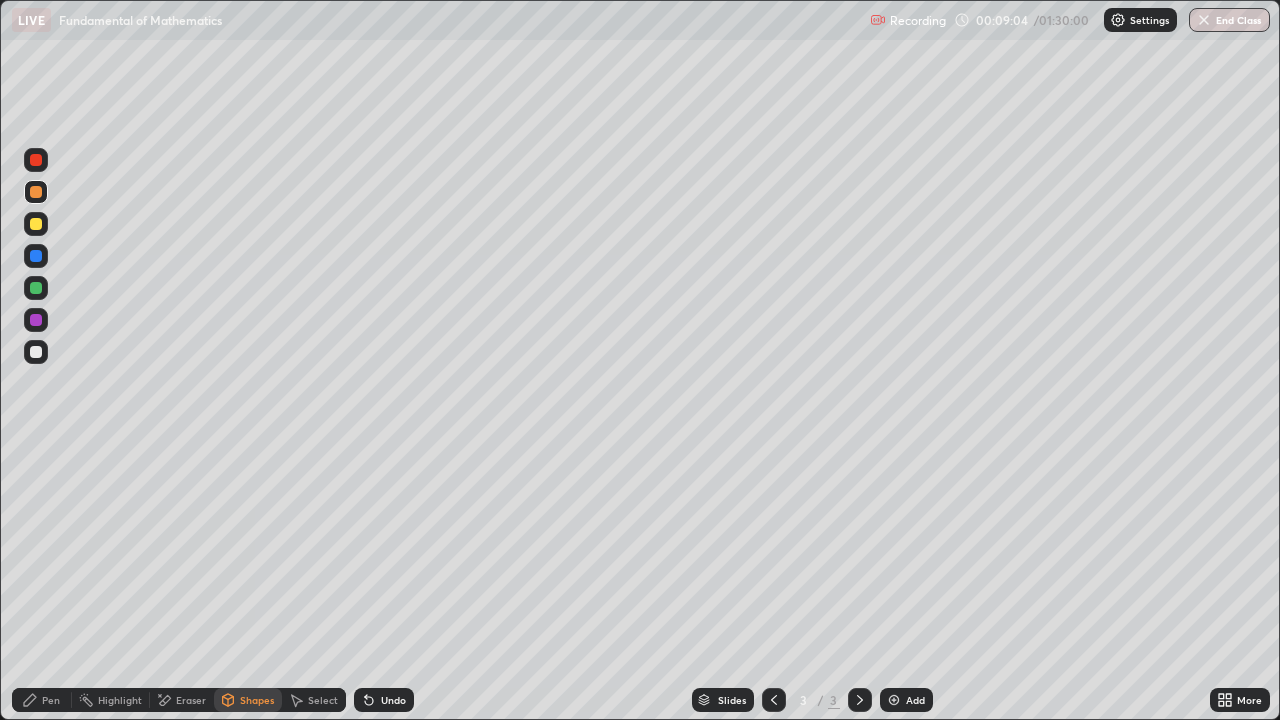 click on "Pen" at bounding box center (51, 700) 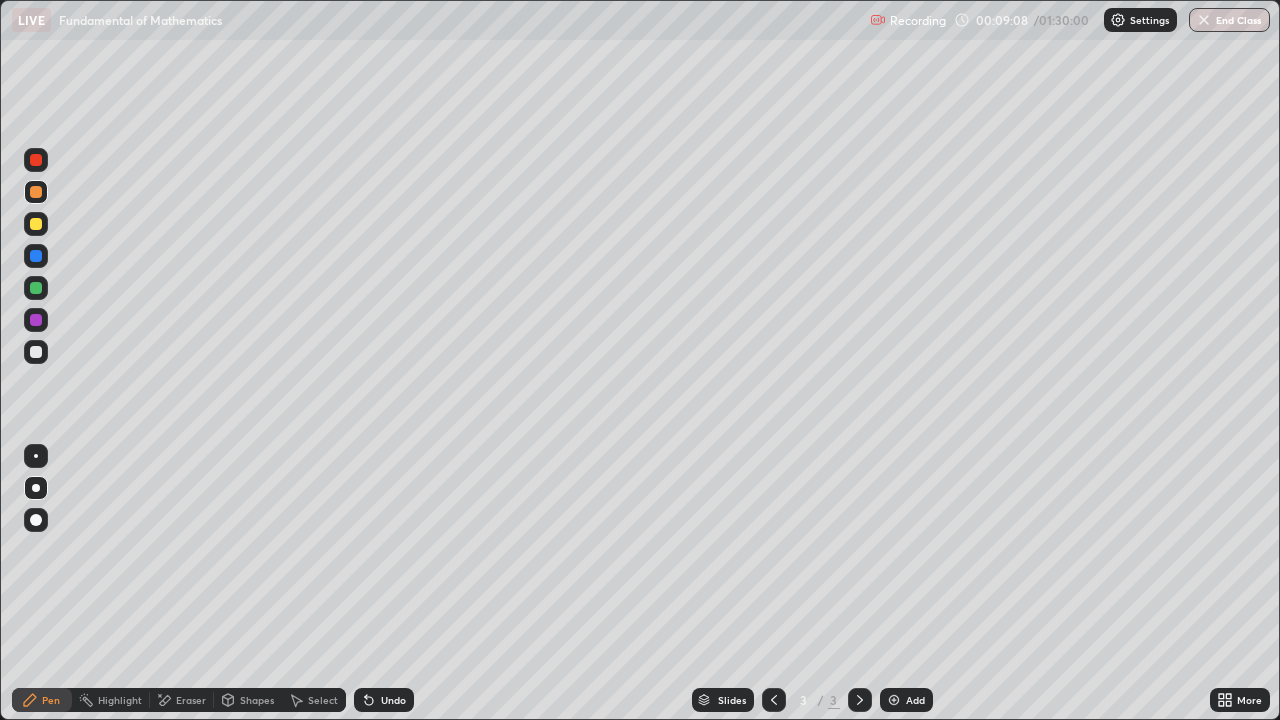 click on "Eraser" at bounding box center (191, 700) 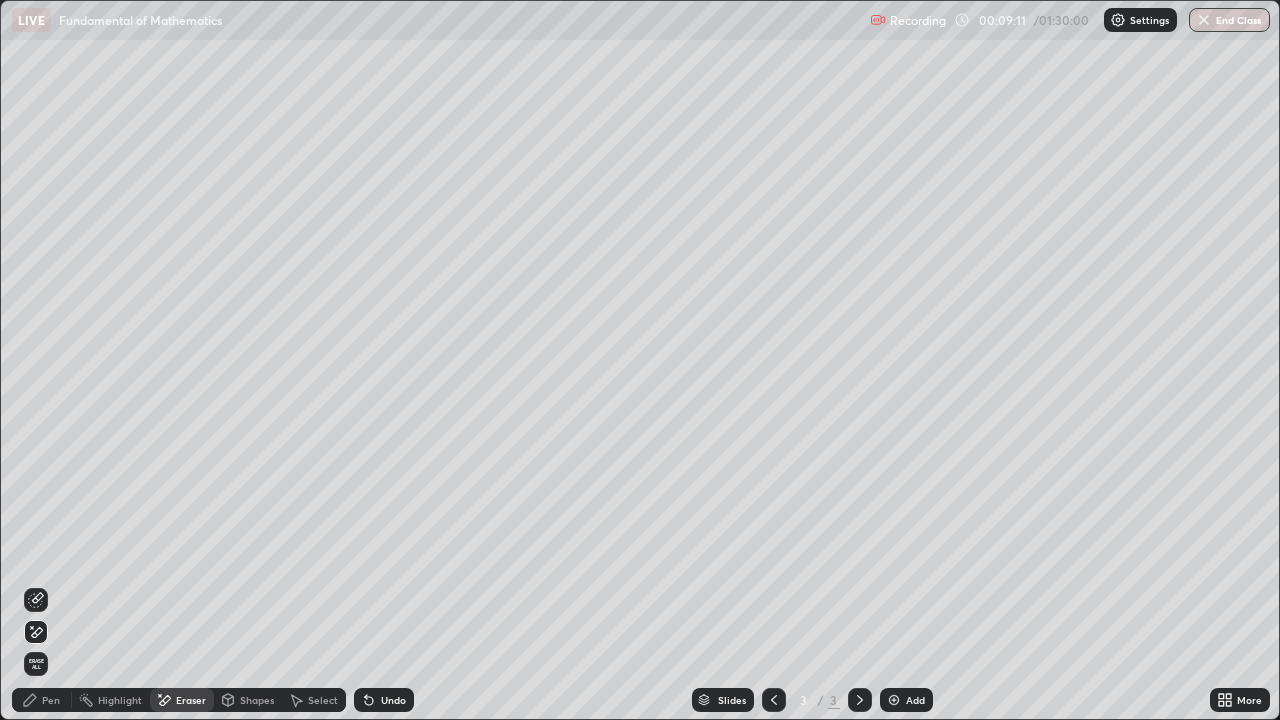 click on "Pen" at bounding box center [51, 700] 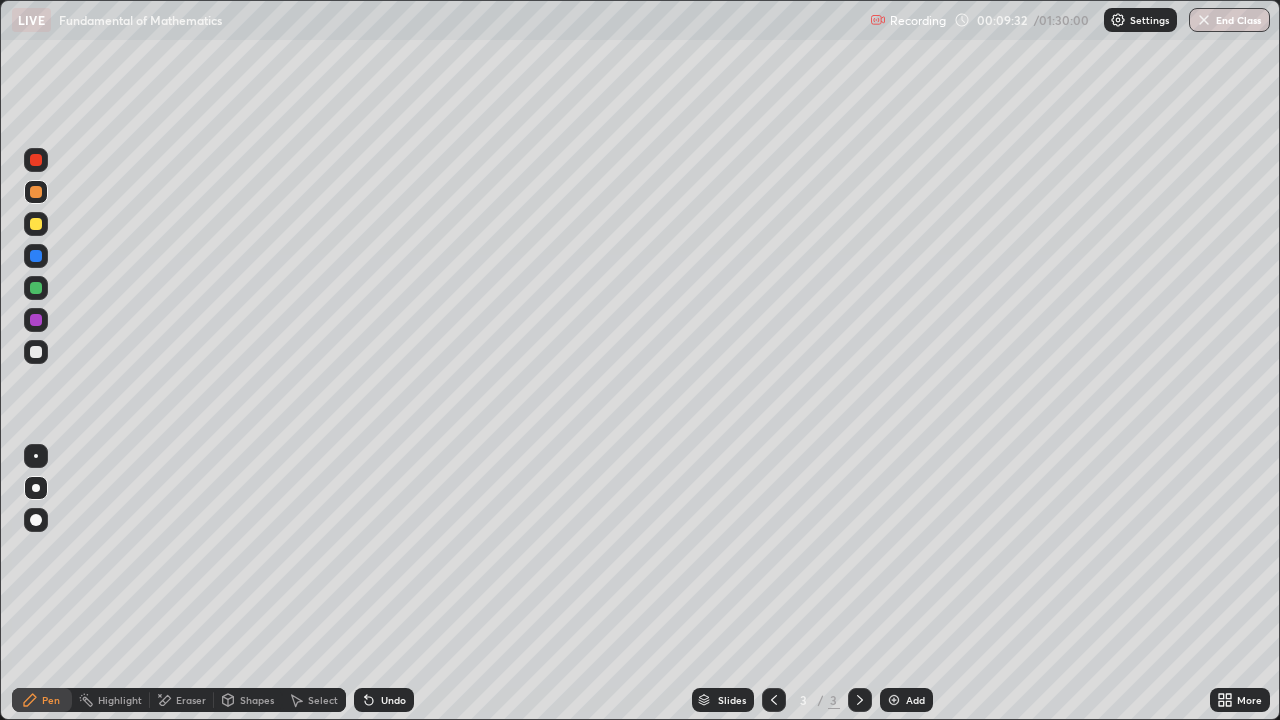 click at bounding box center (36, 256) 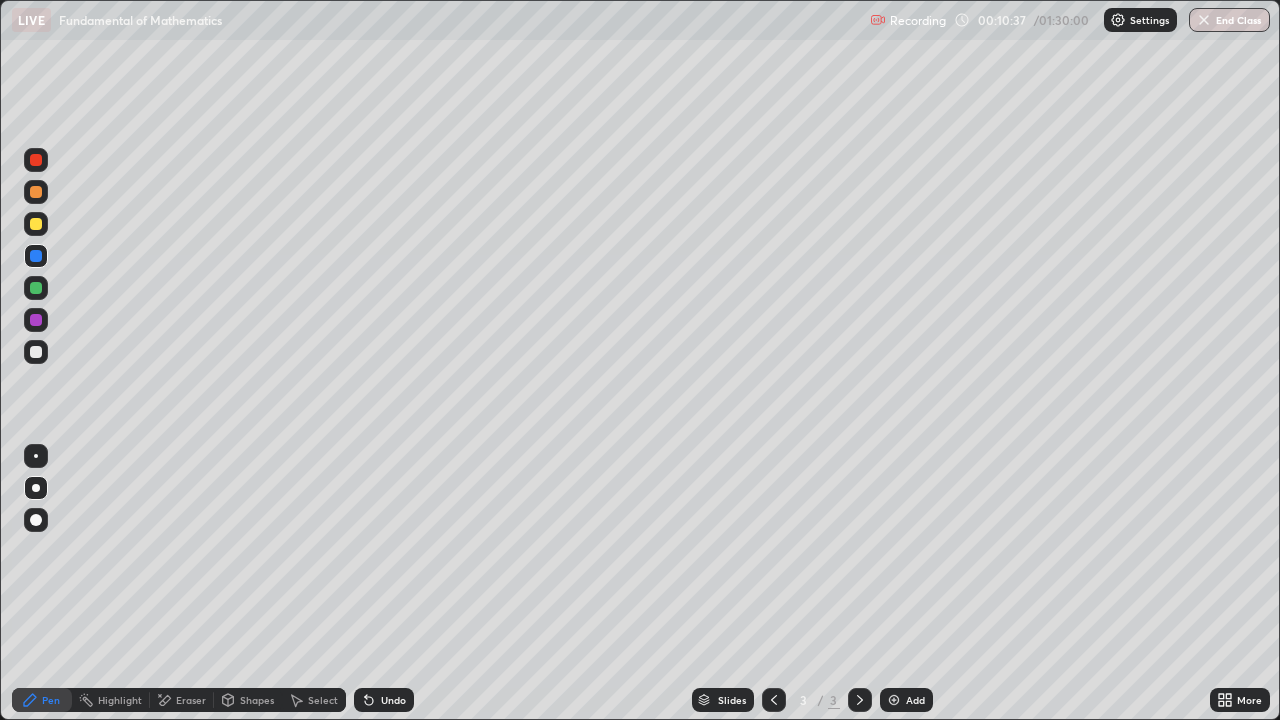 click at bounding box center [36, 224] 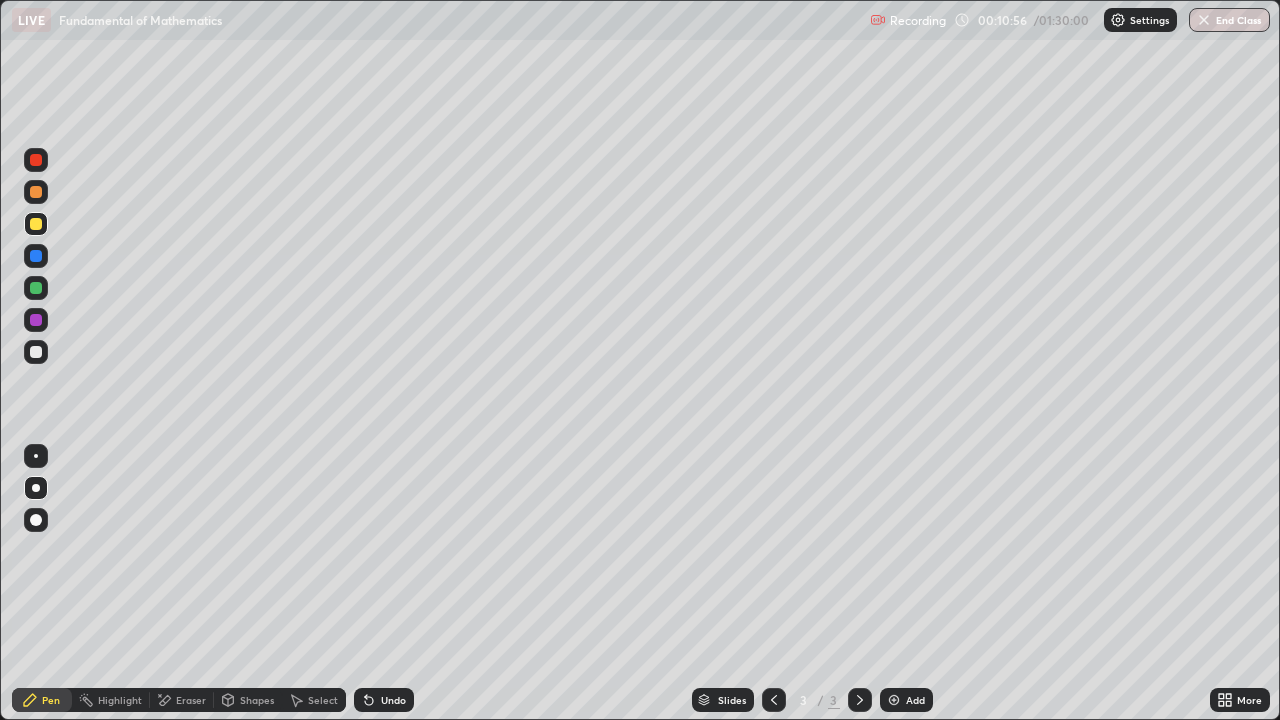 click 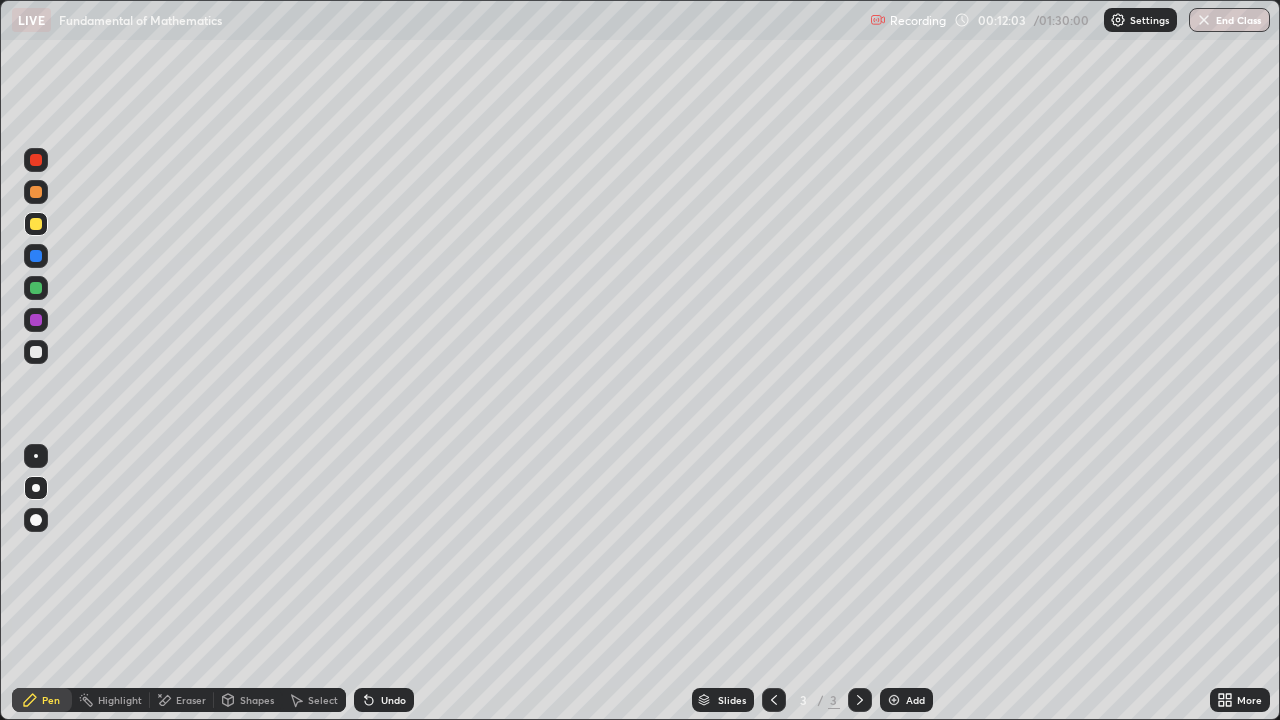 click at bounding box center (36, 288) 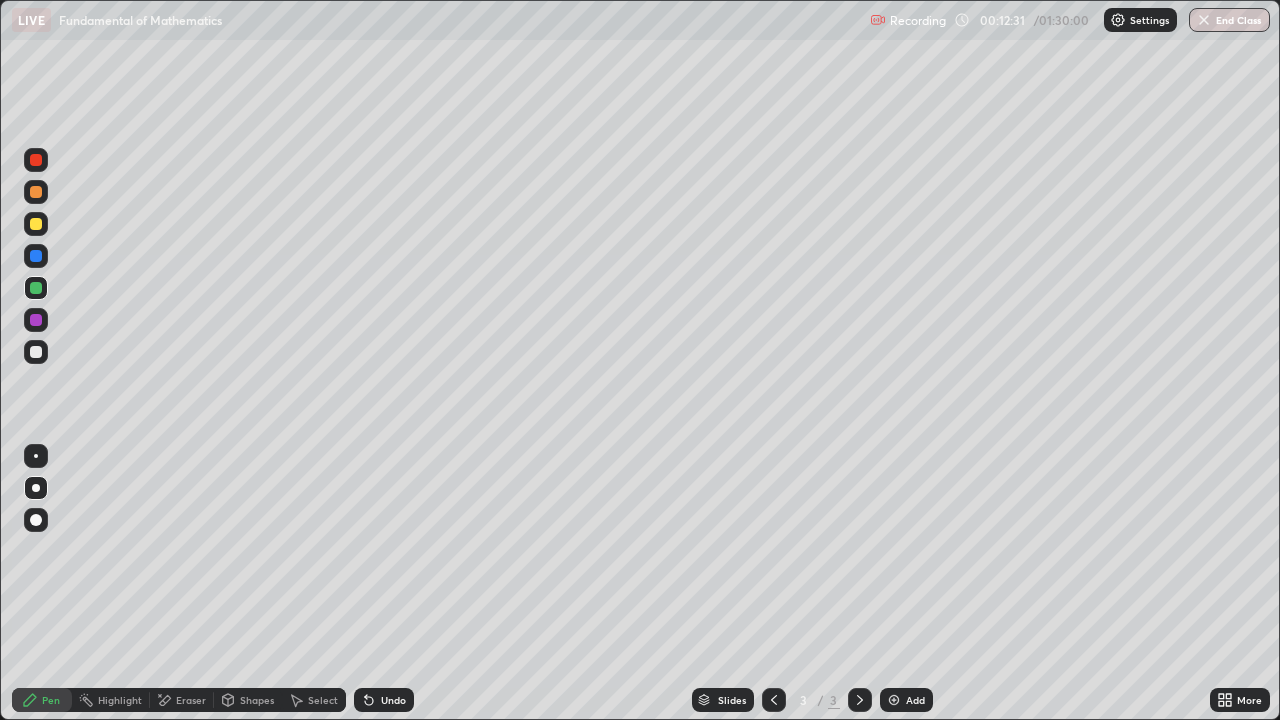 click on "Undo" at bounding box center (393, 700) 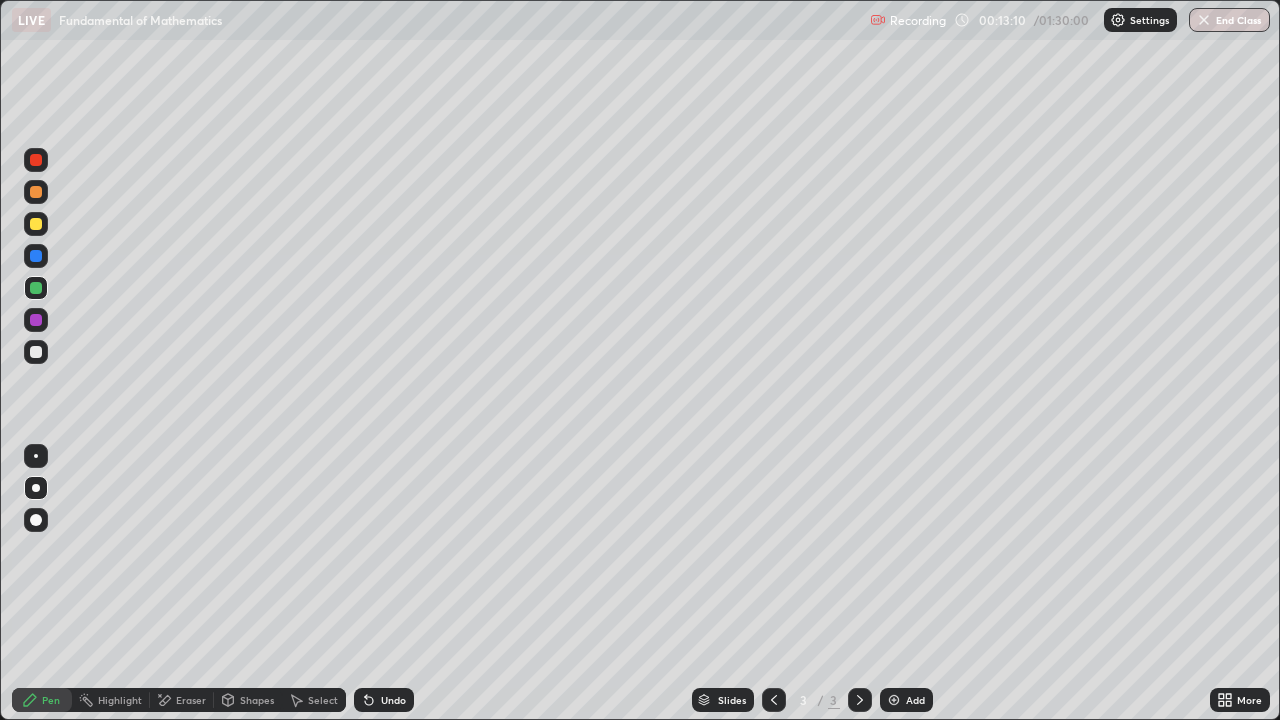 click on "Undo" at bounding box center [384, 700] 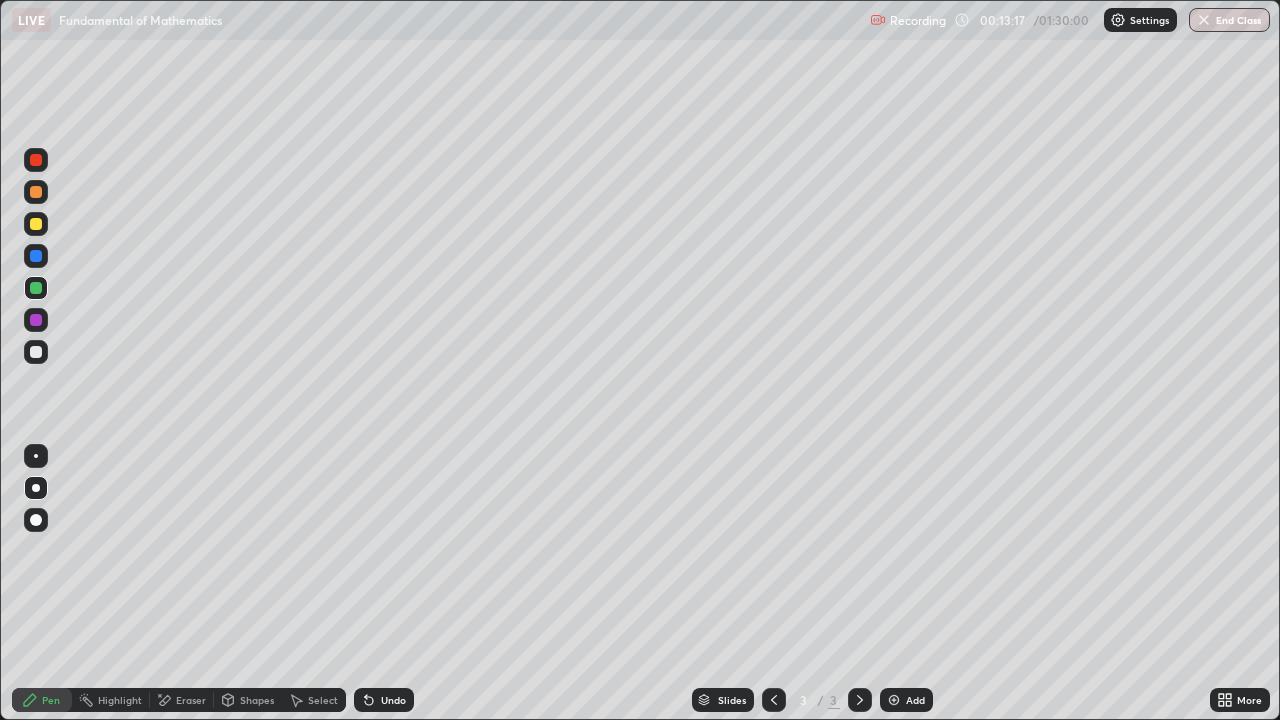 click at bounding box center (36, 224) 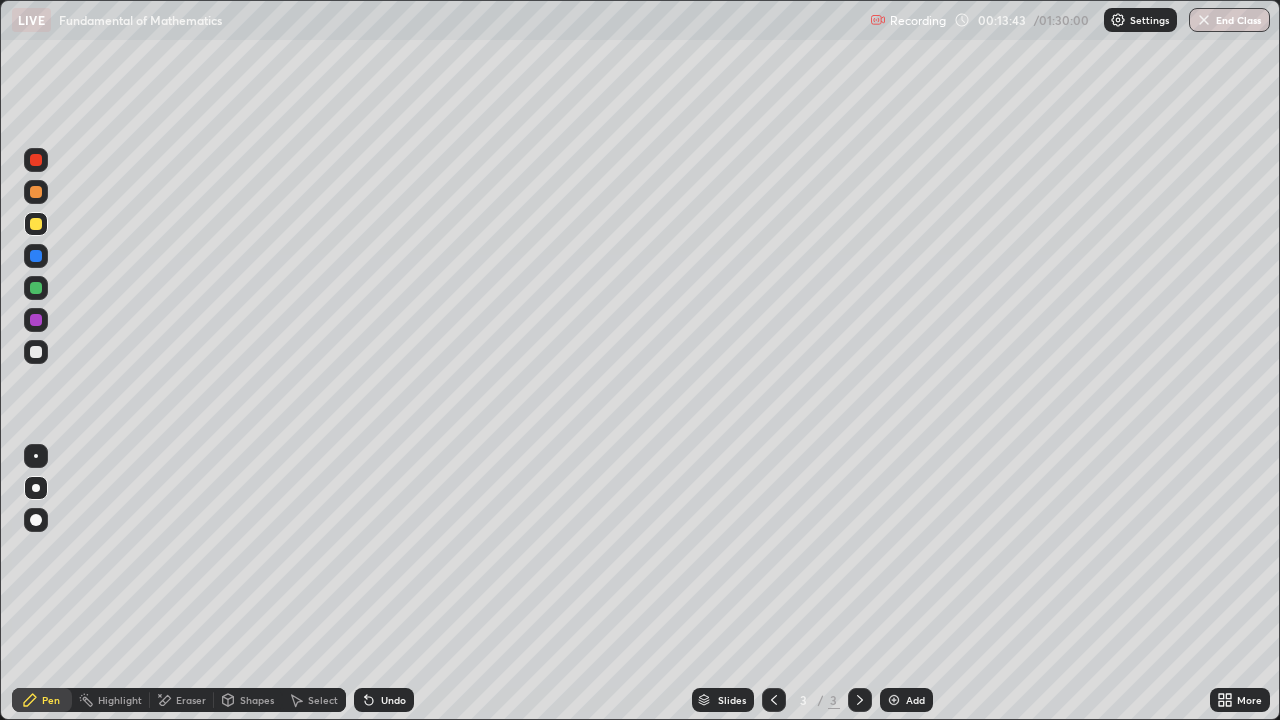 click at bounding box center [36, 320] 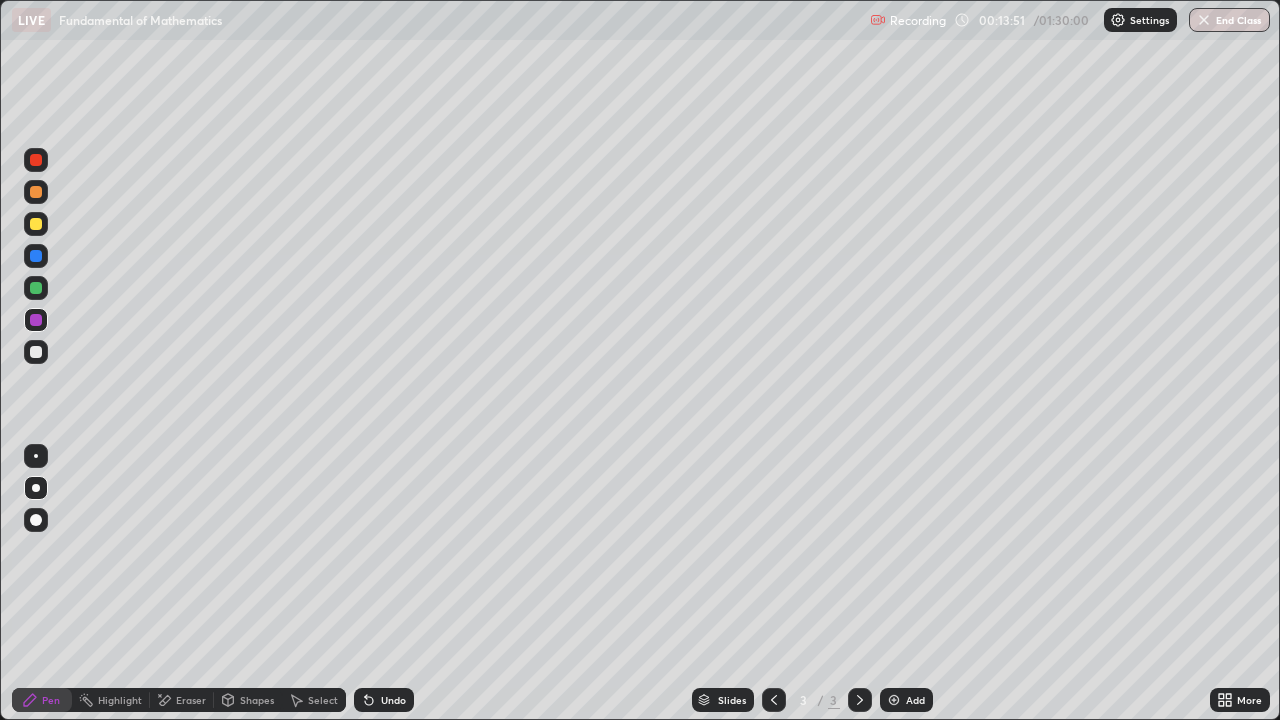 click 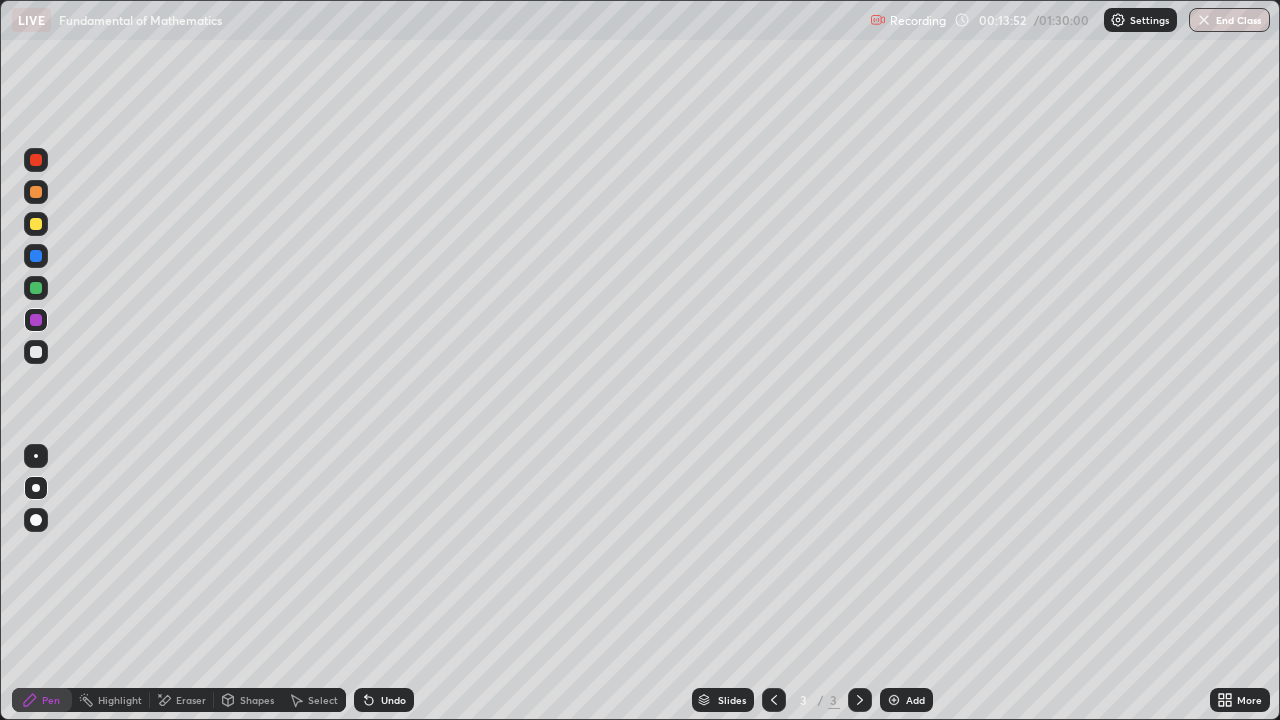 click 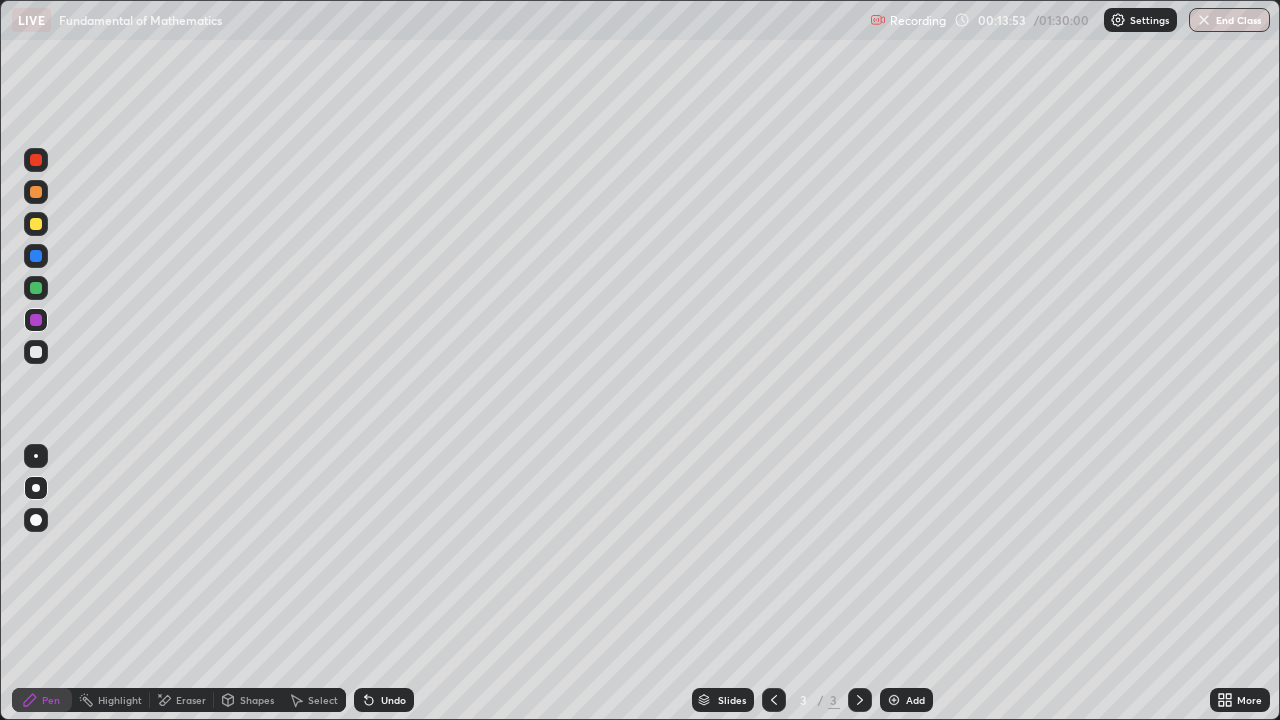 click at bounding box center (36, 288) 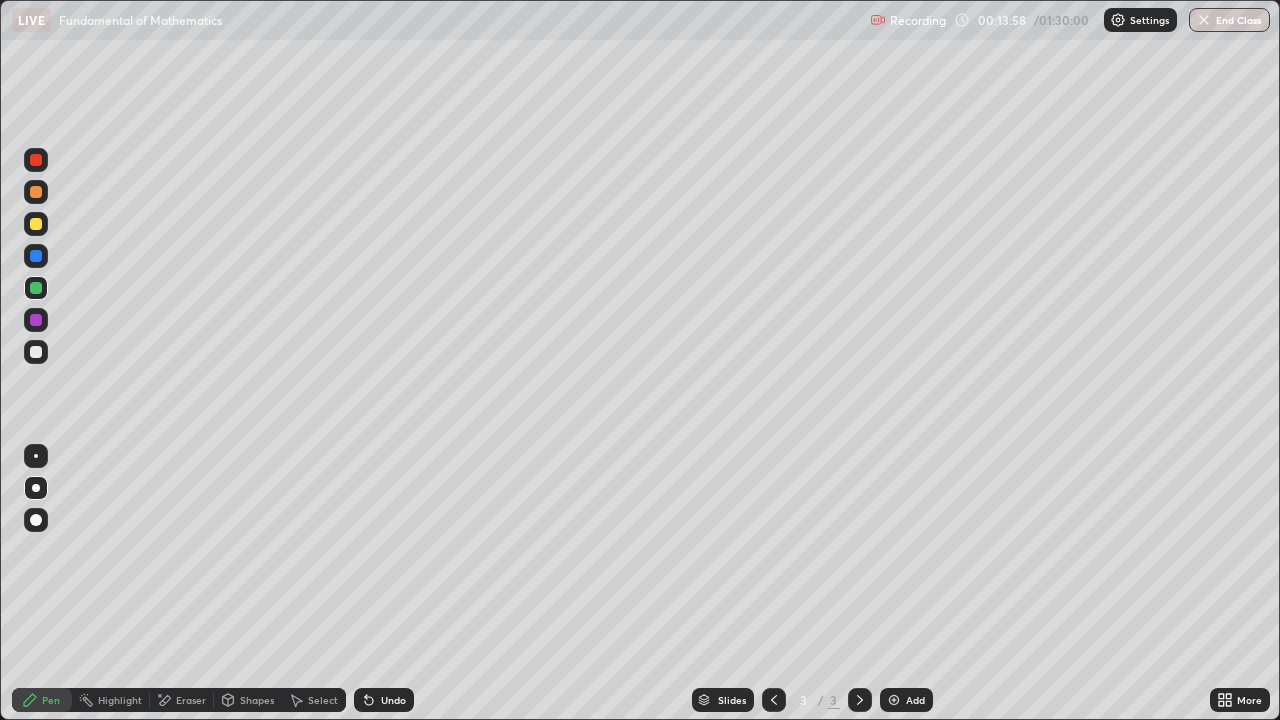 click at bounding box center [36, 352] 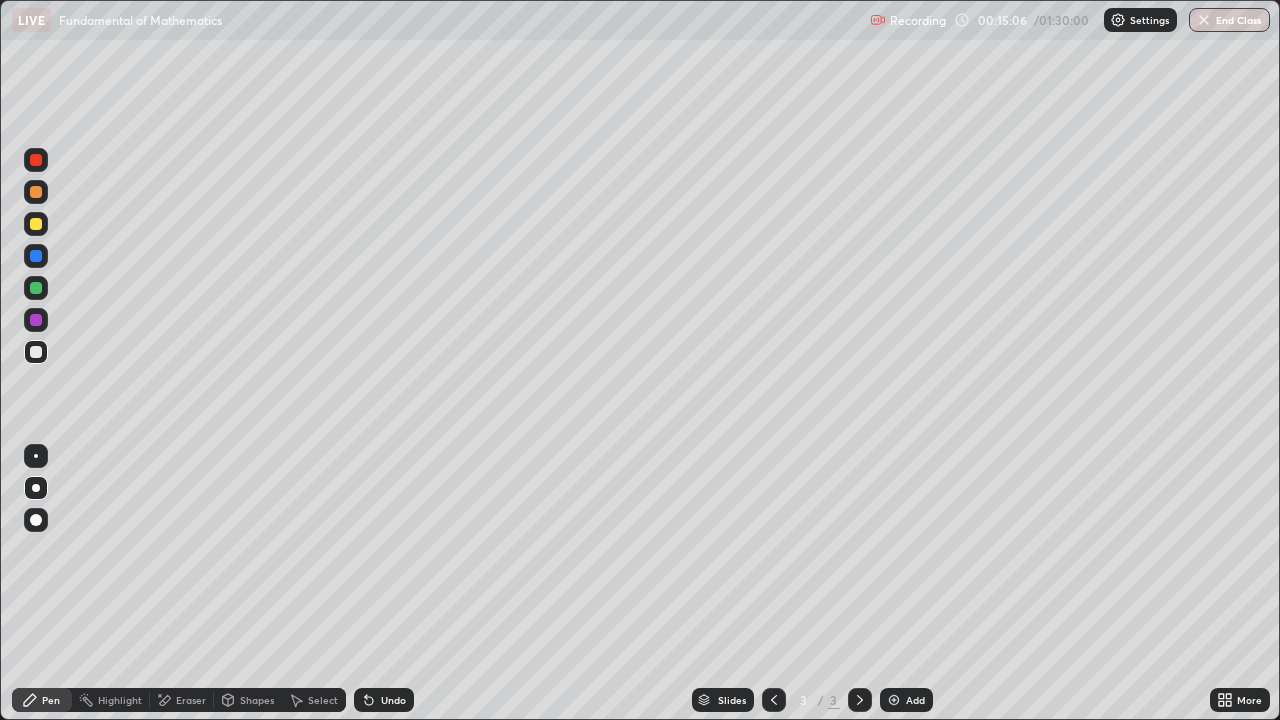 click on "Eraser" at bounding box center (191, 700) 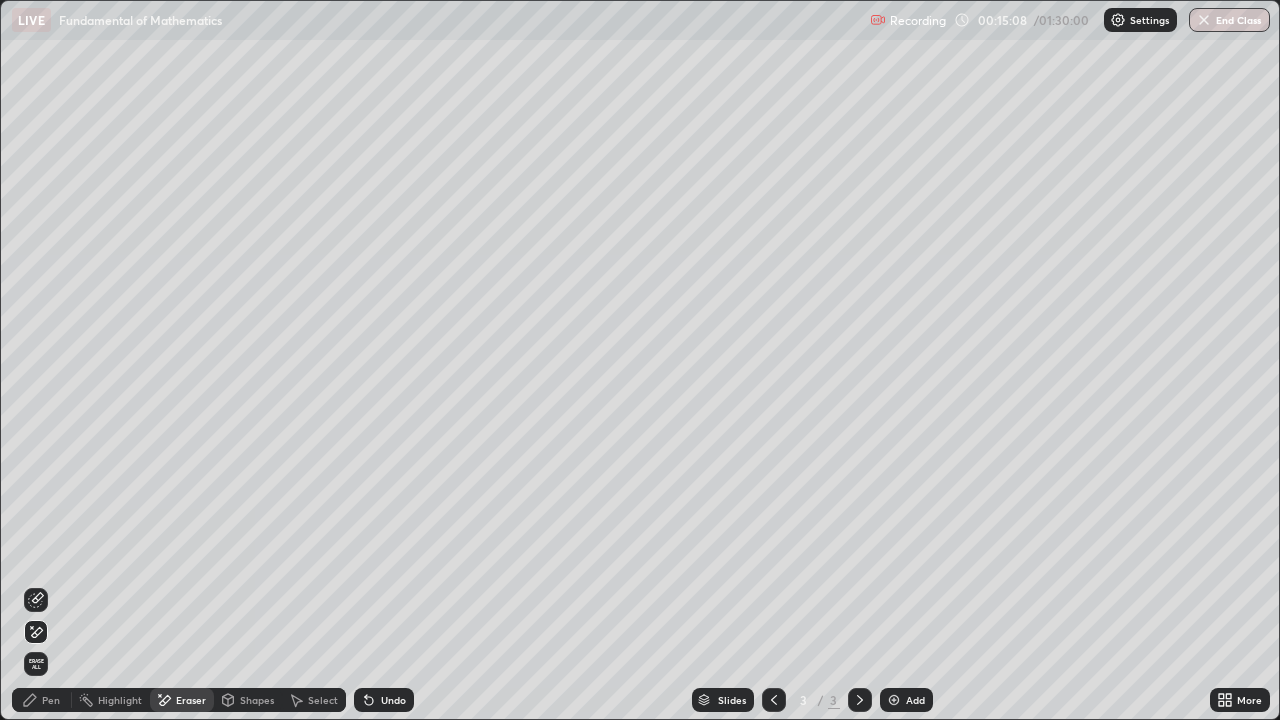 click on "Pen" at bounding box center [42, 700] 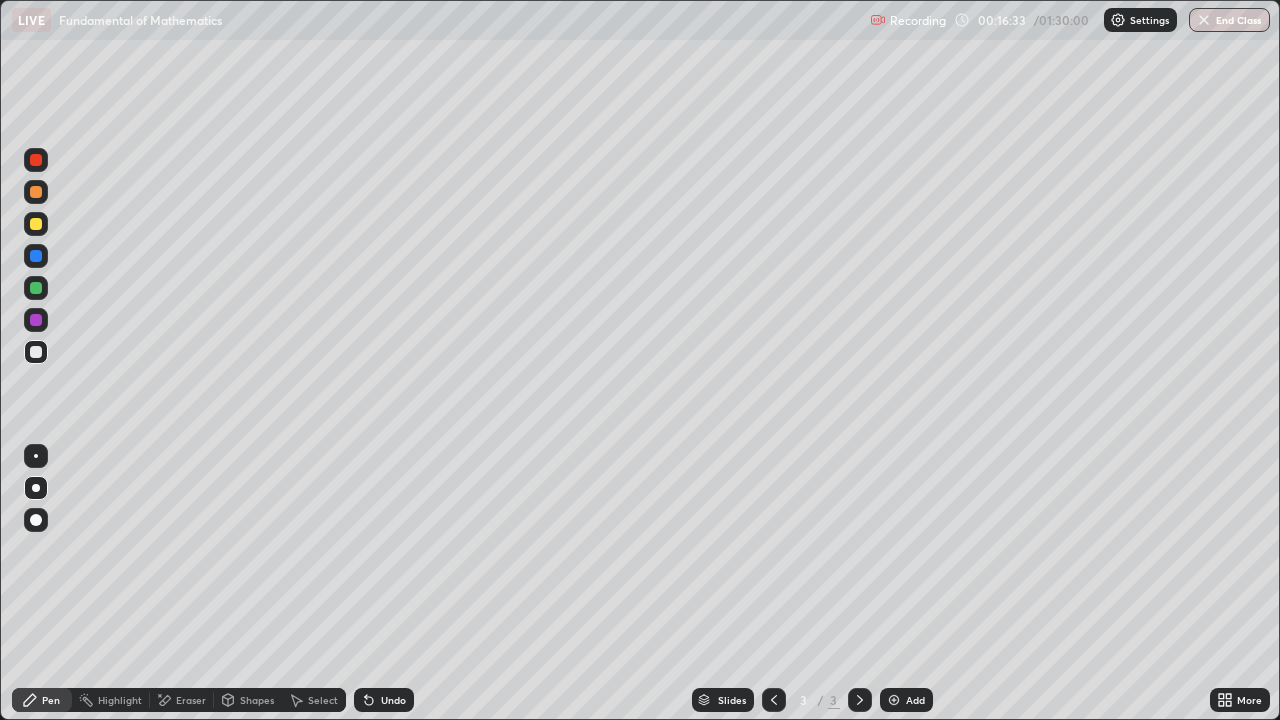 click 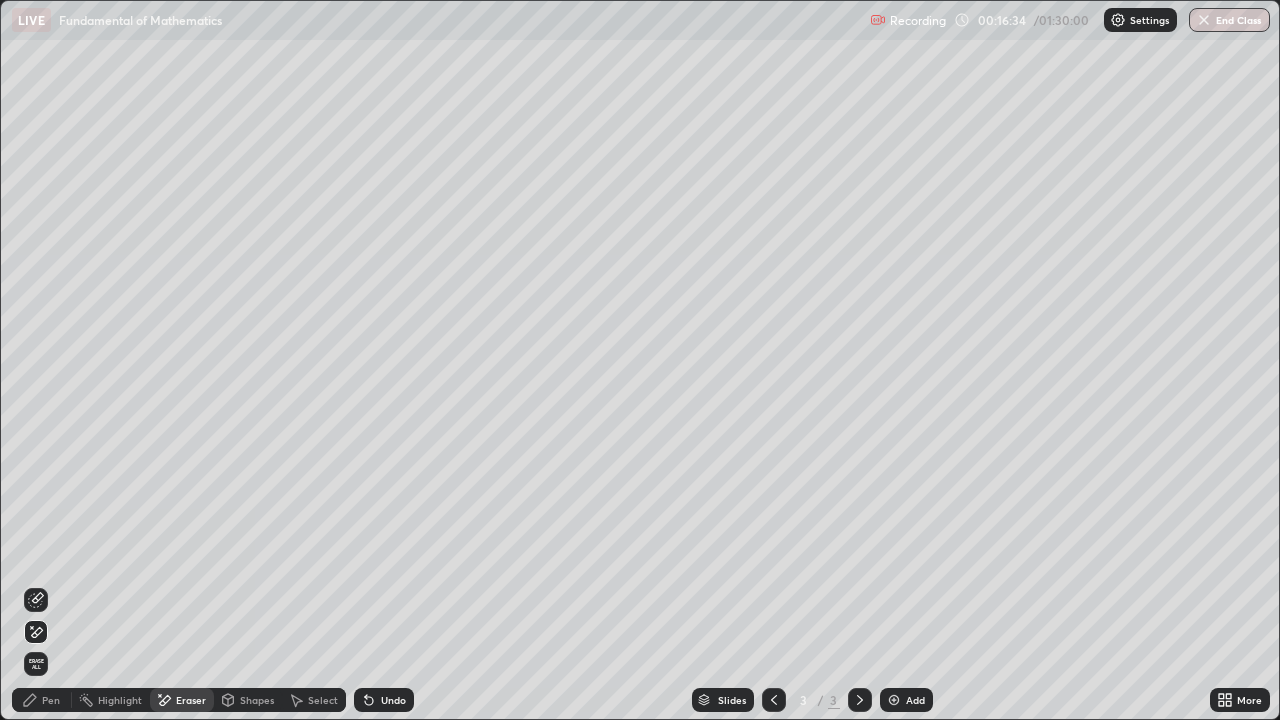 click on "Shapes" at bounding box center [257, 700] 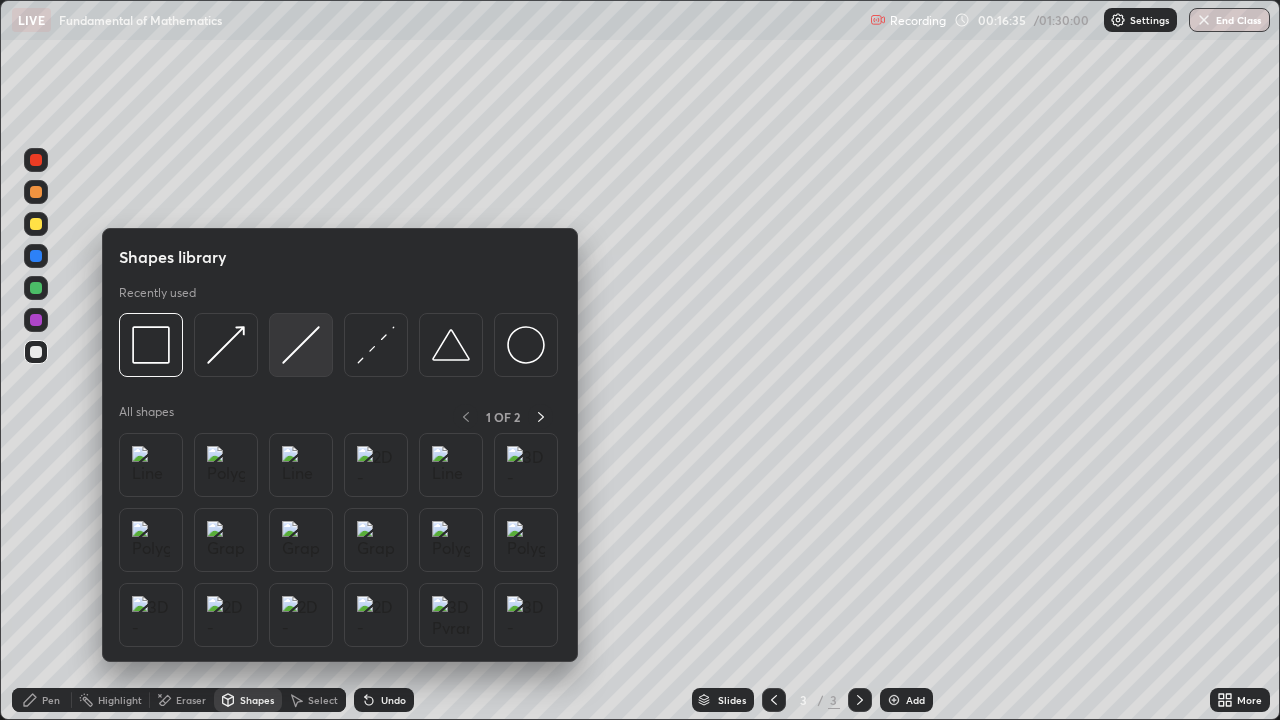 click at bounding box center (301, 345) 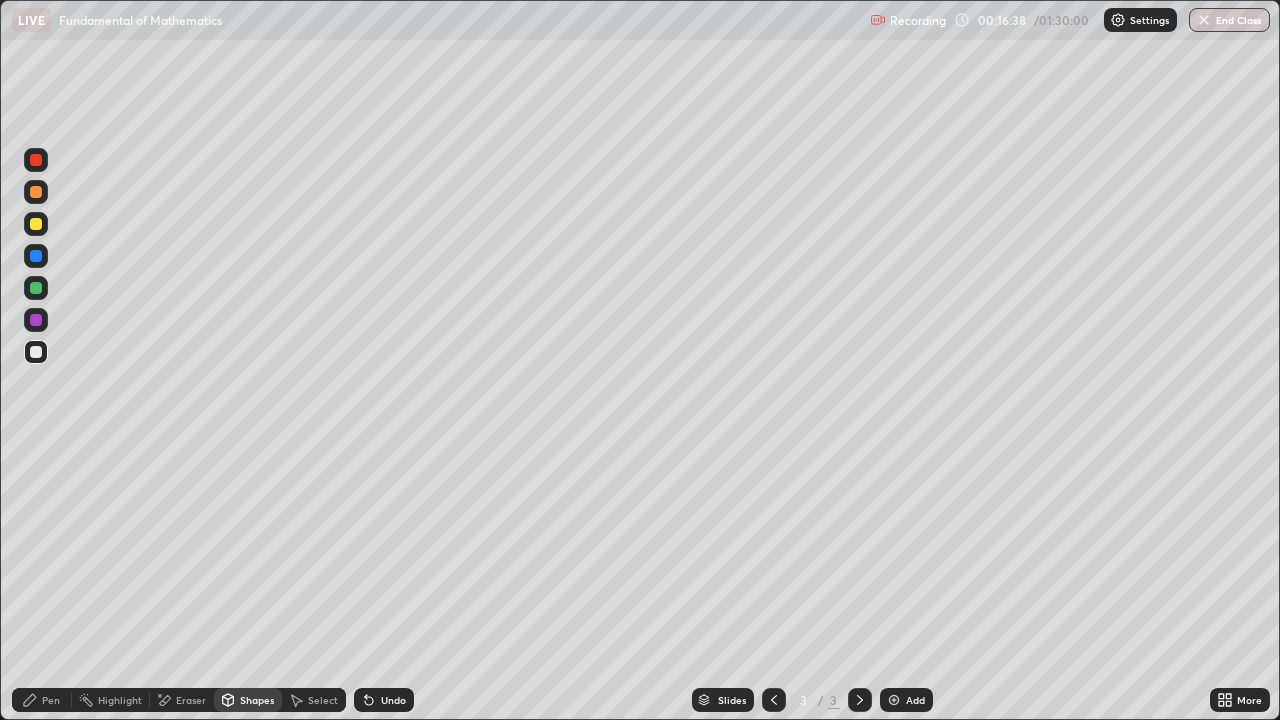 click on "Pen" at bounding box center [51, 700] 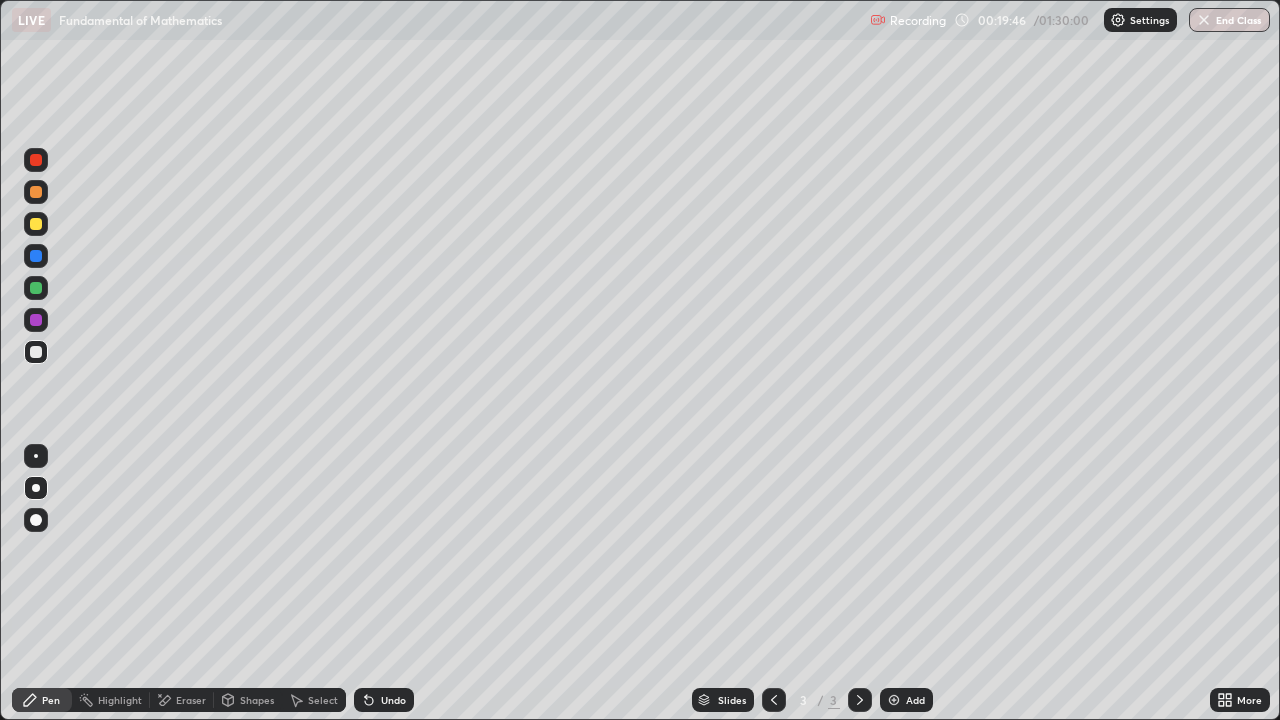 click at bounding box center [894, 700] 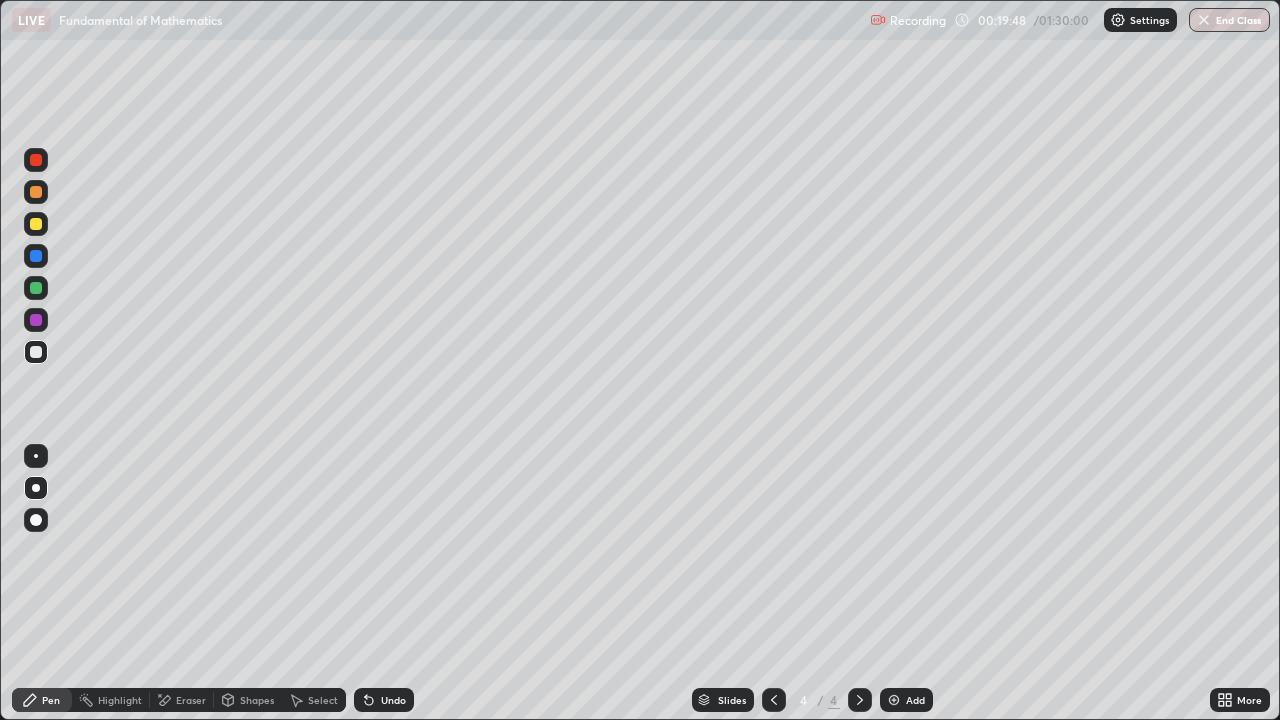 click at bounding box center (36, 224) 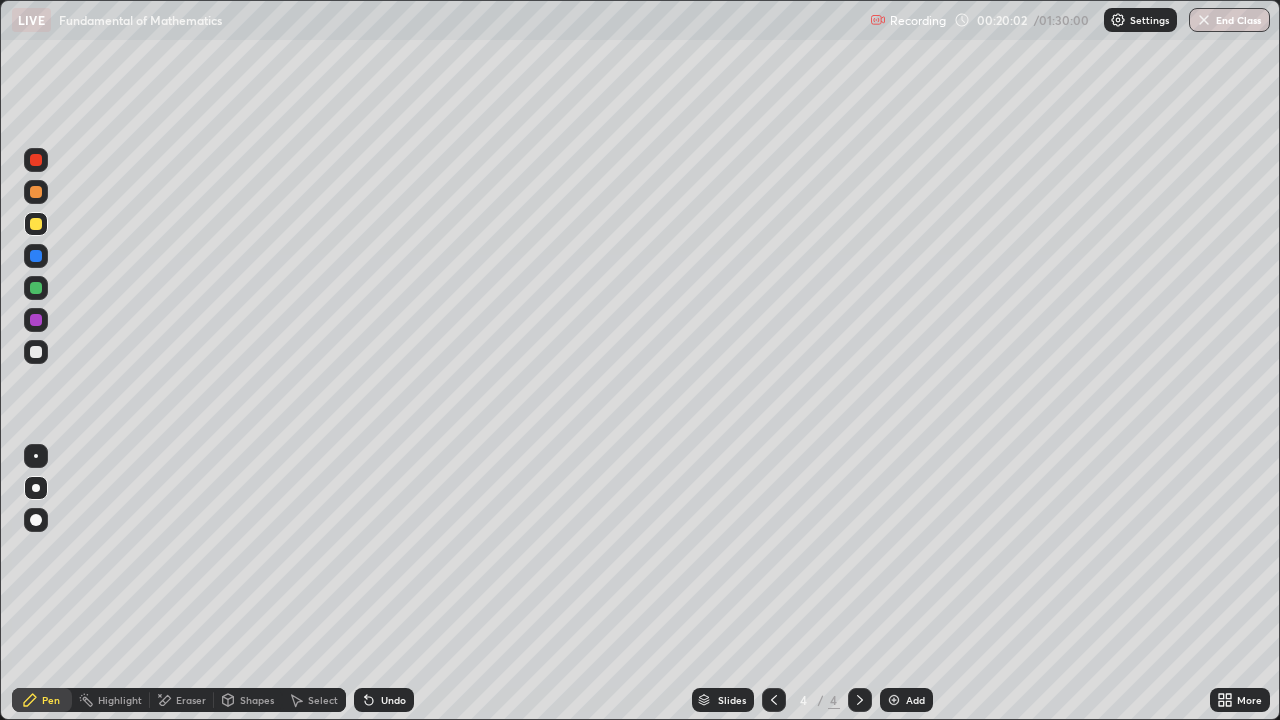 click on "Eraser" at bounding box center (182, 700) 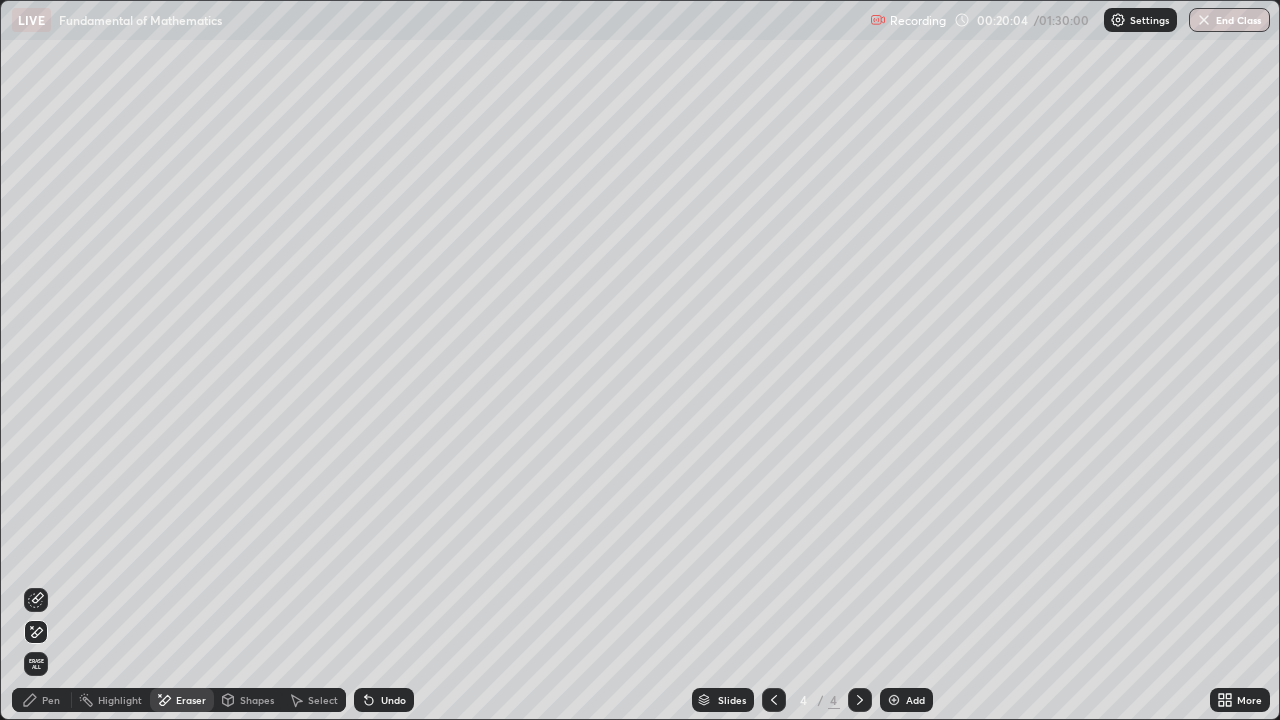 click on "Pen" at bounding box center [51, 700] 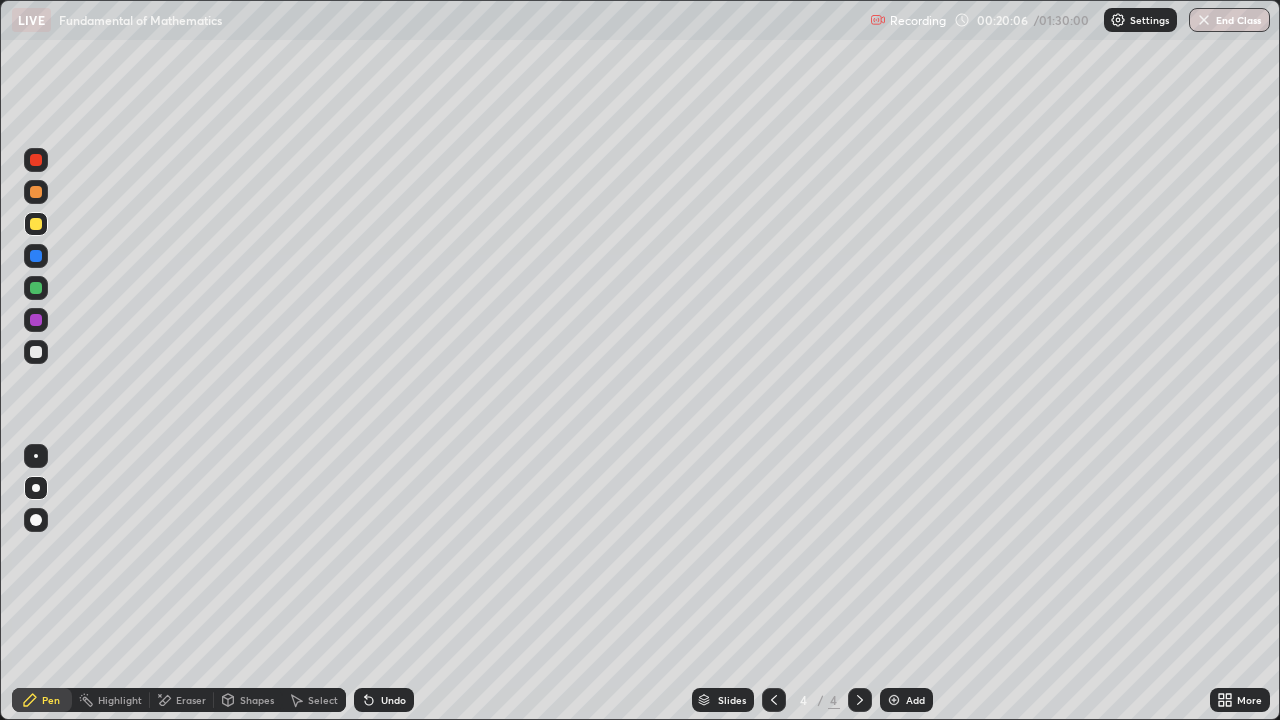 click at bounding box center (36, 256) 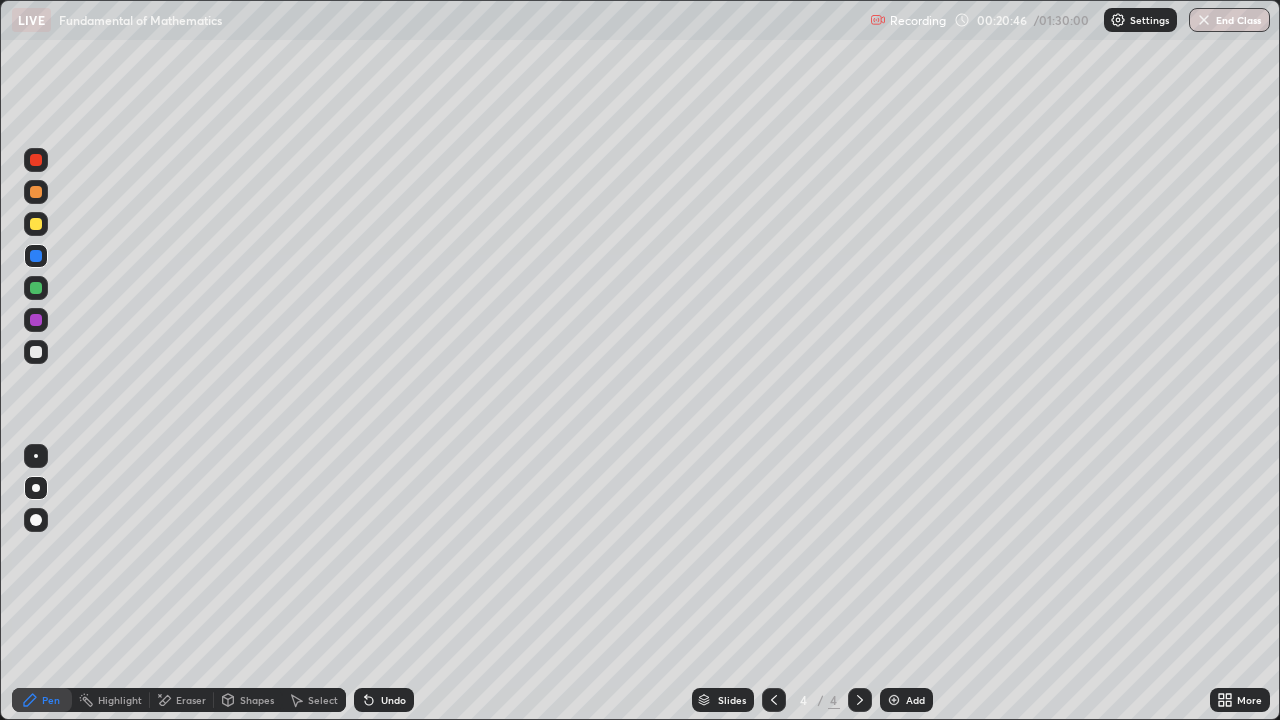 click at bounding box center [36, 224] 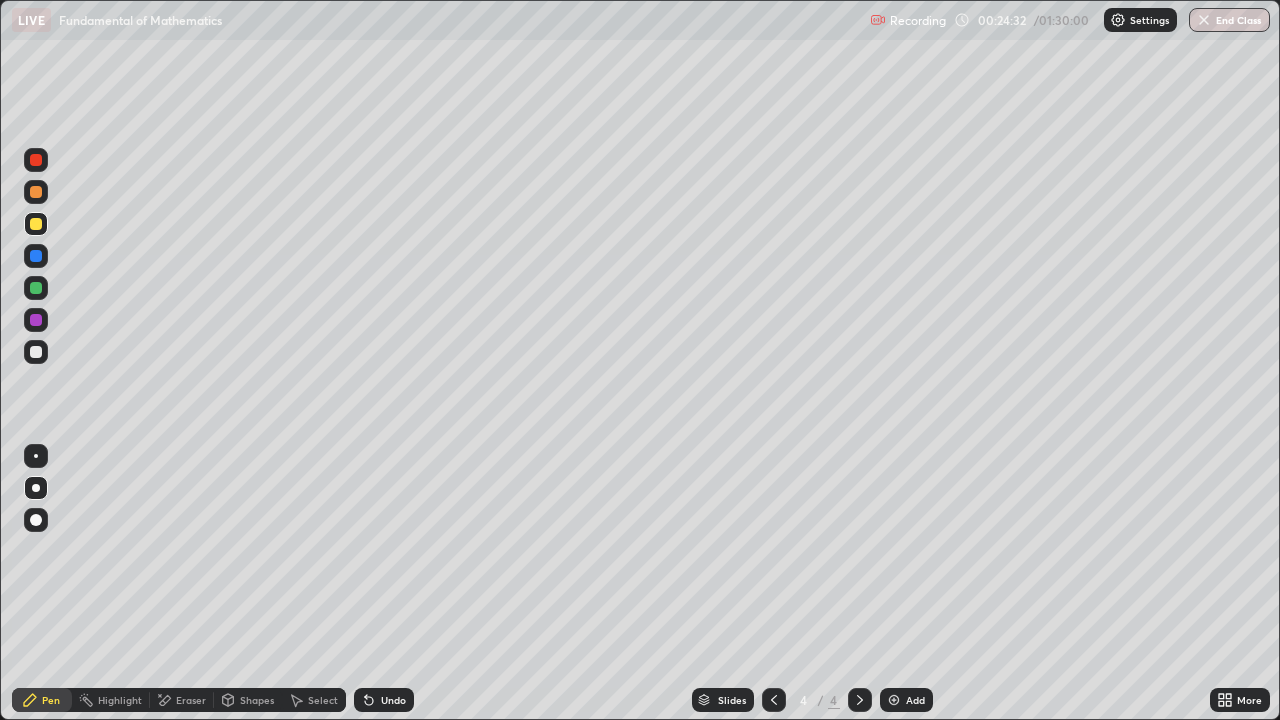 click at bounding box center (36, 256) 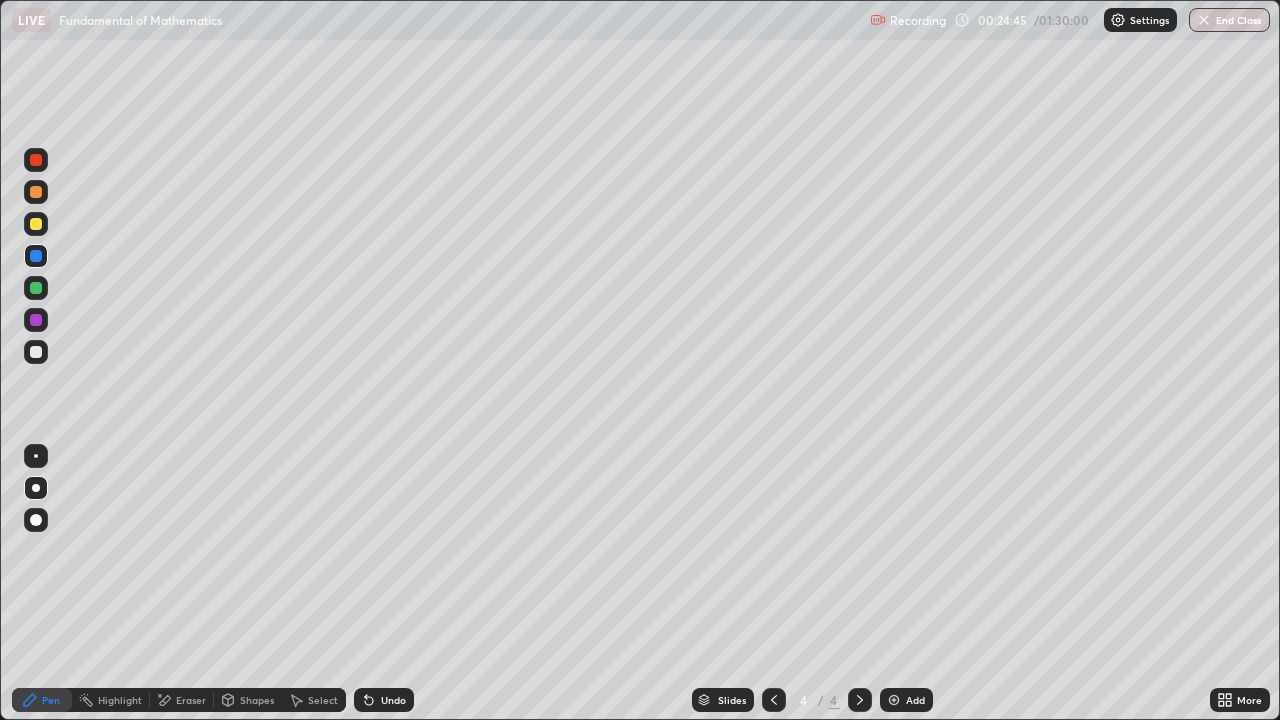 click at bounding box center (36, 224) 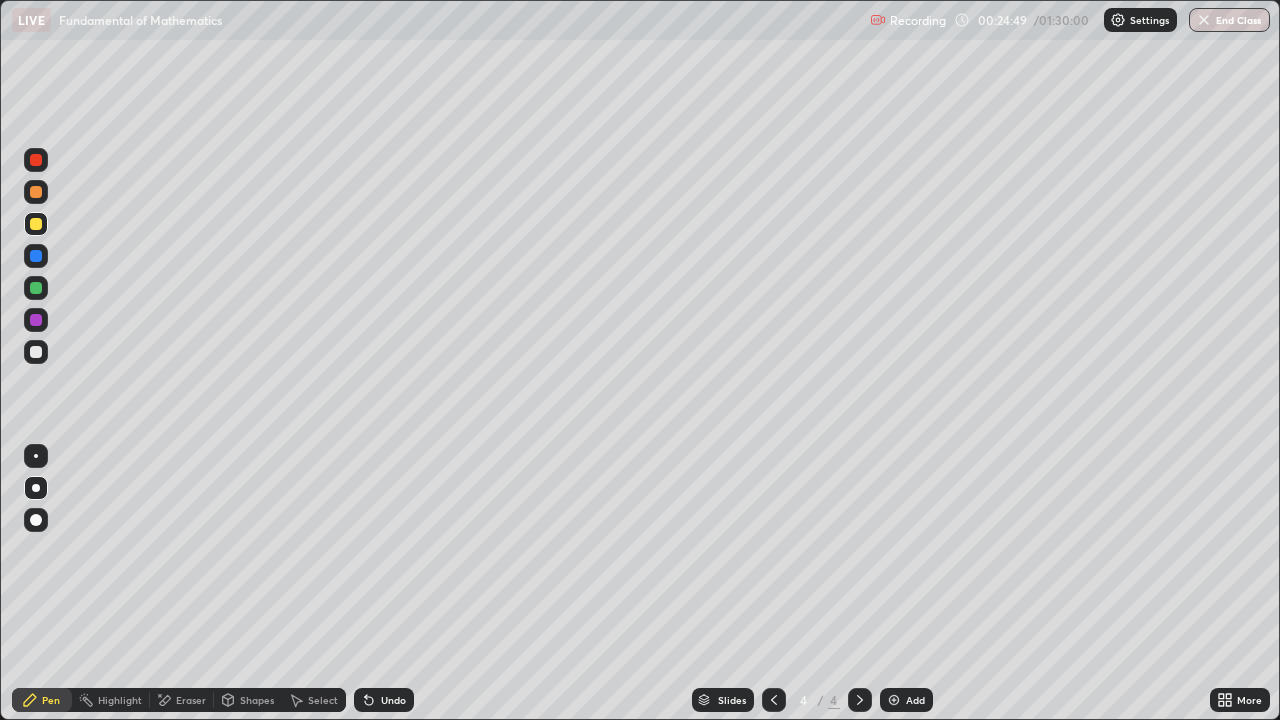 click at bounding box center (36, 320) 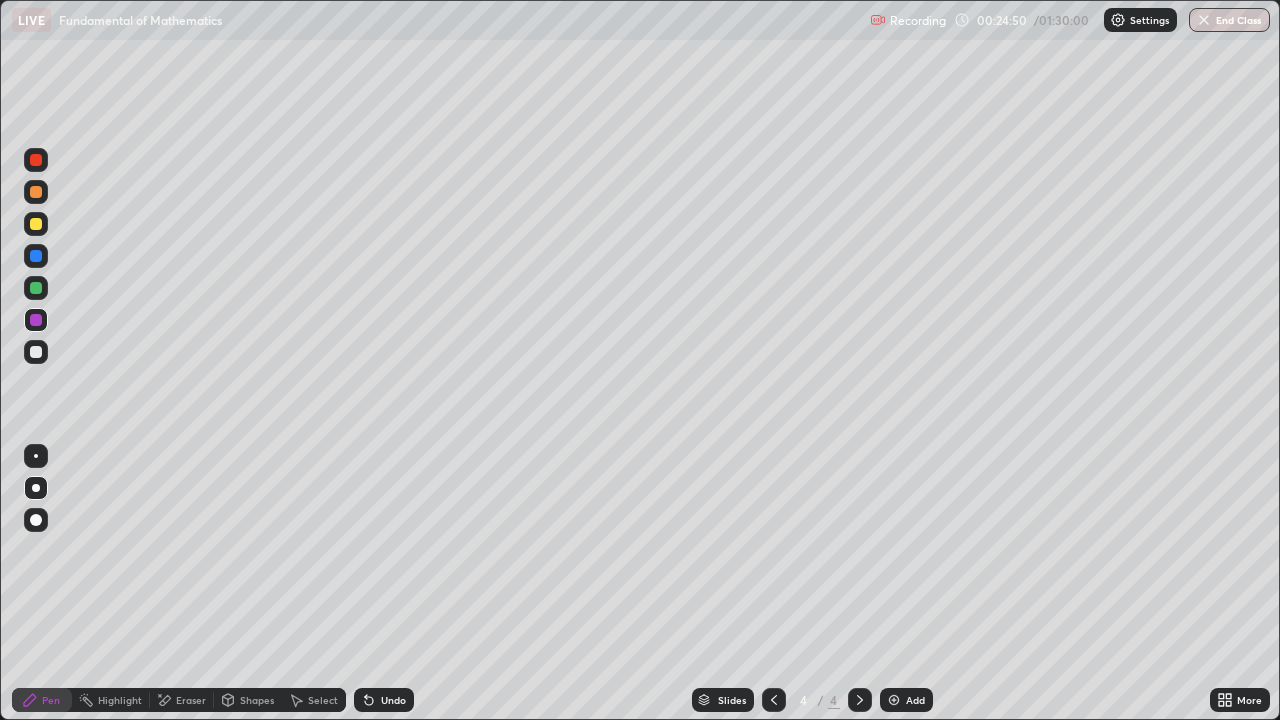 click on "Shapes" at bounding box center (257, 700) 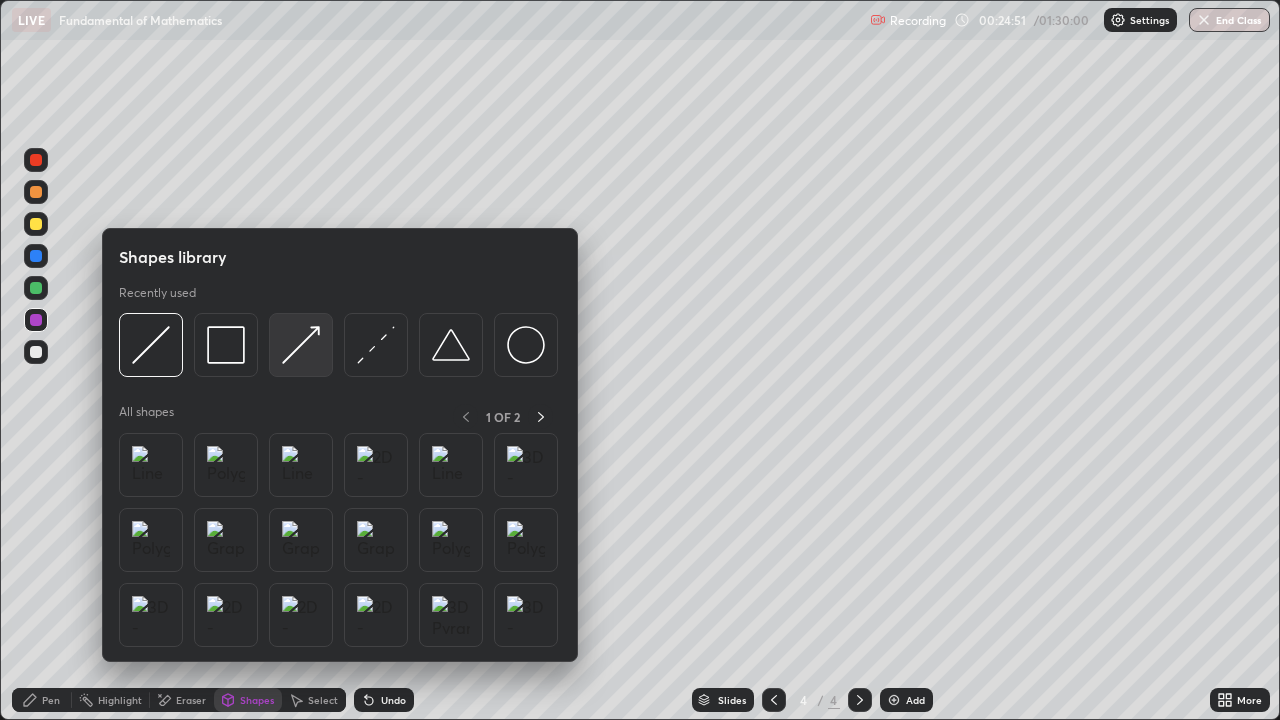 click at bounding box center (301, 345) 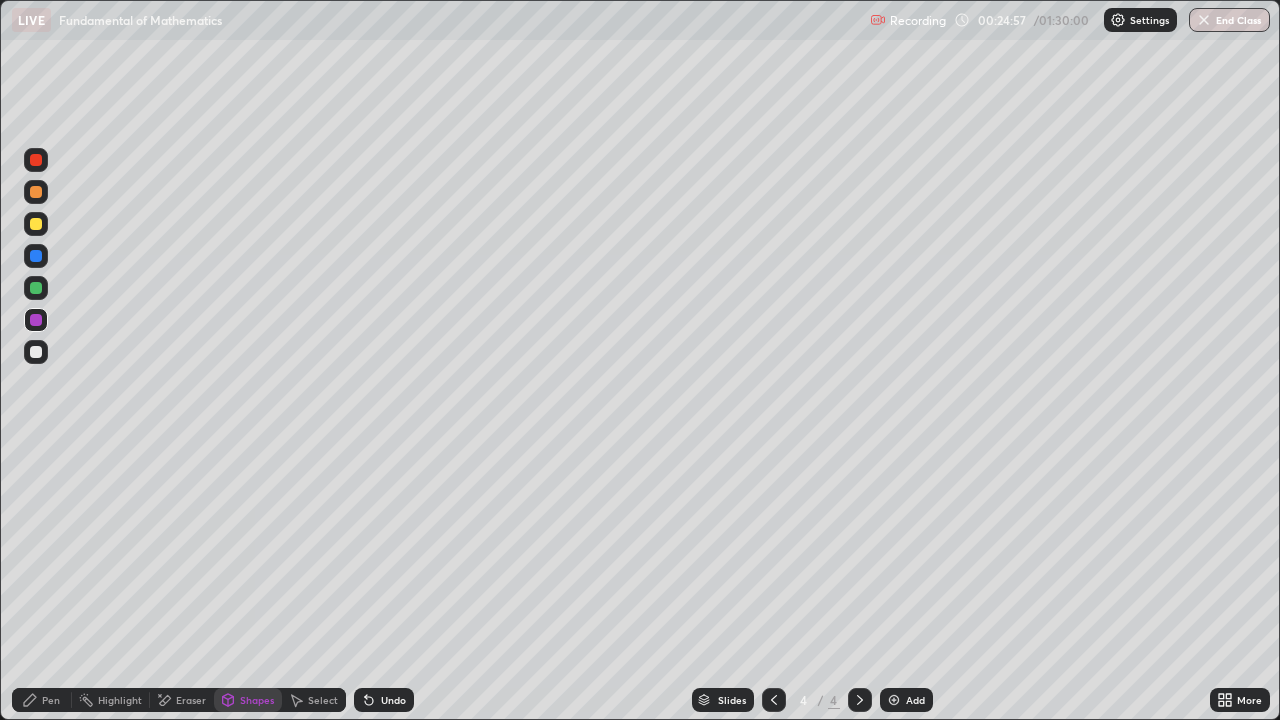 click on "Pen" at bounding box center (42, 700) 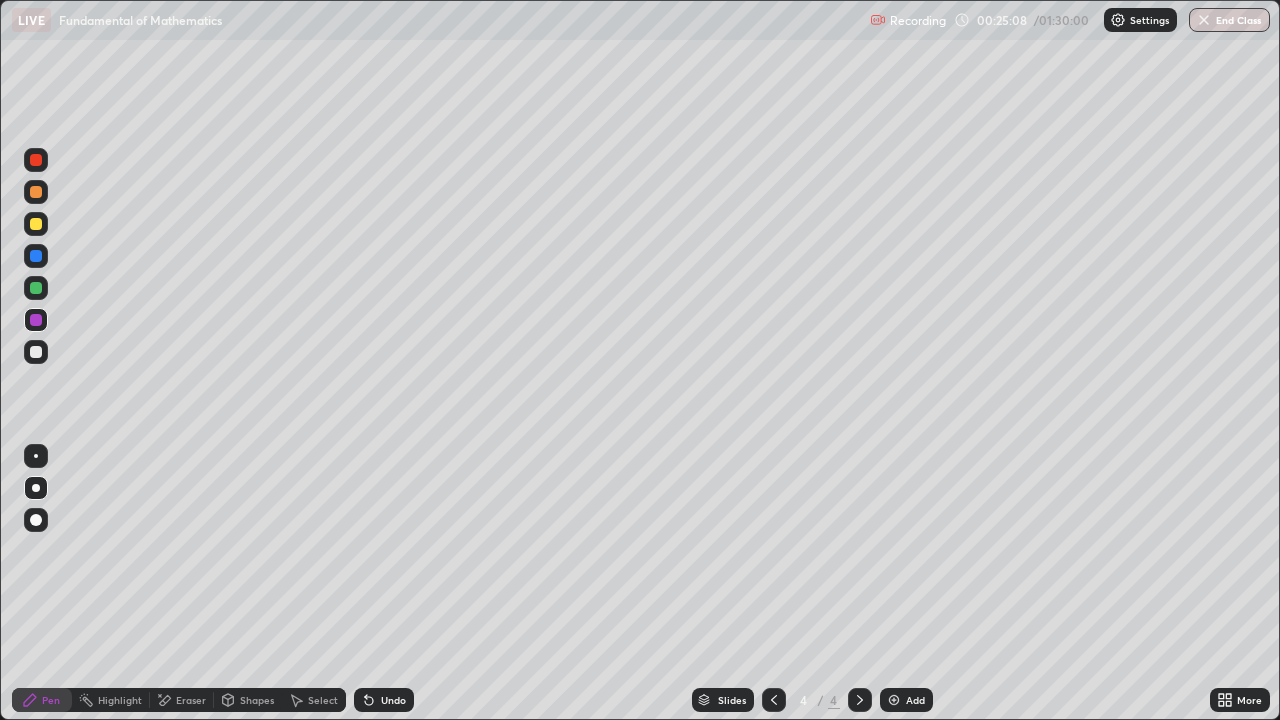 click at bounding box center [36, 224] 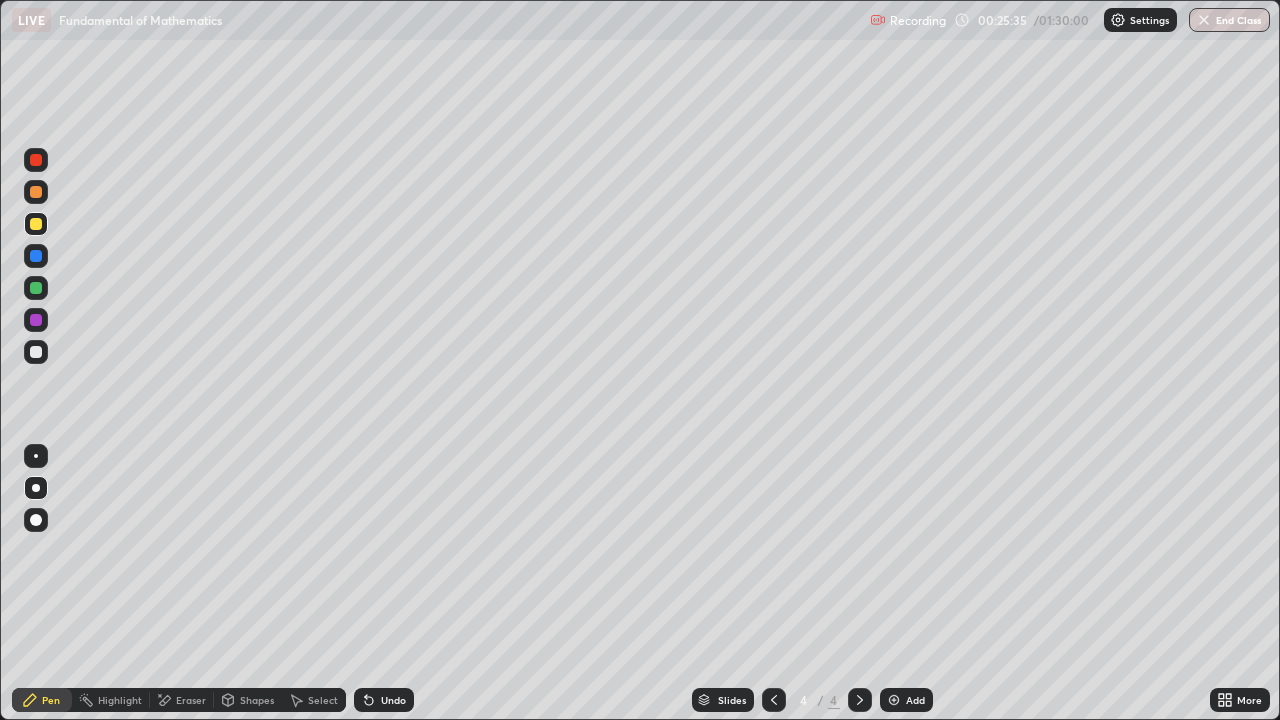 click on "Undo" at bounding box center (393, 700) 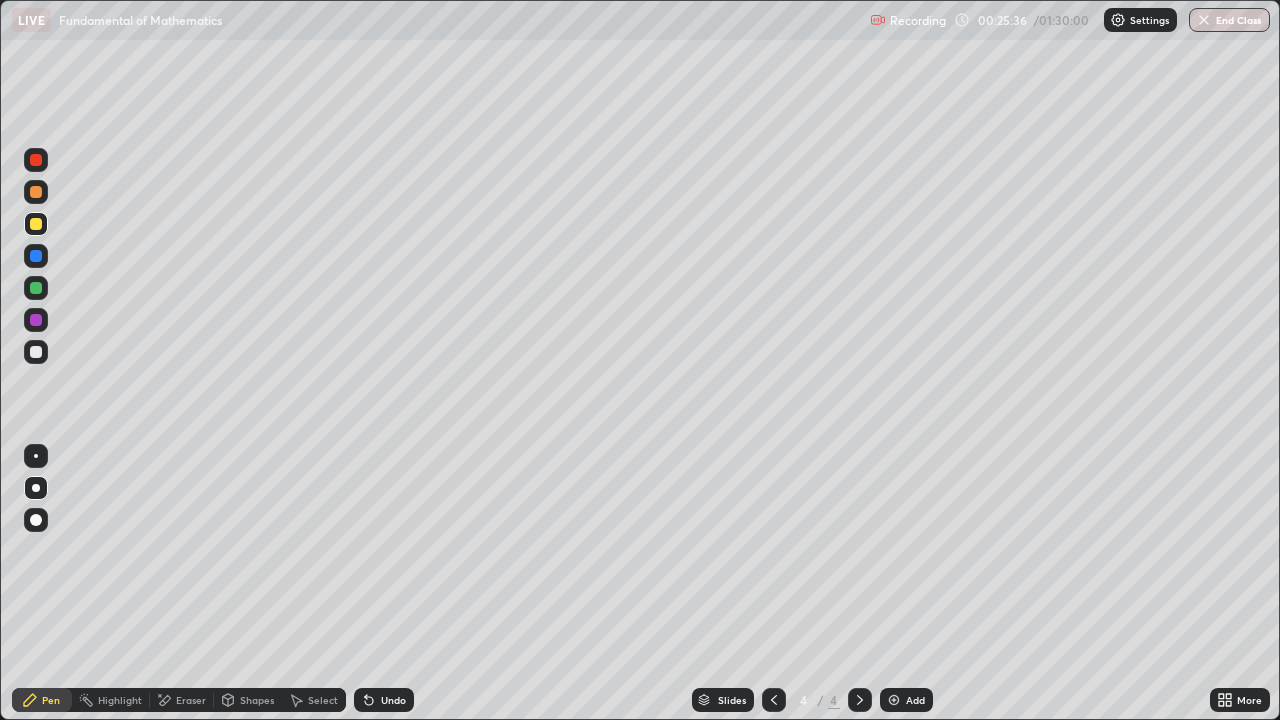 click on "Undo" at bounding box center [384, 700] 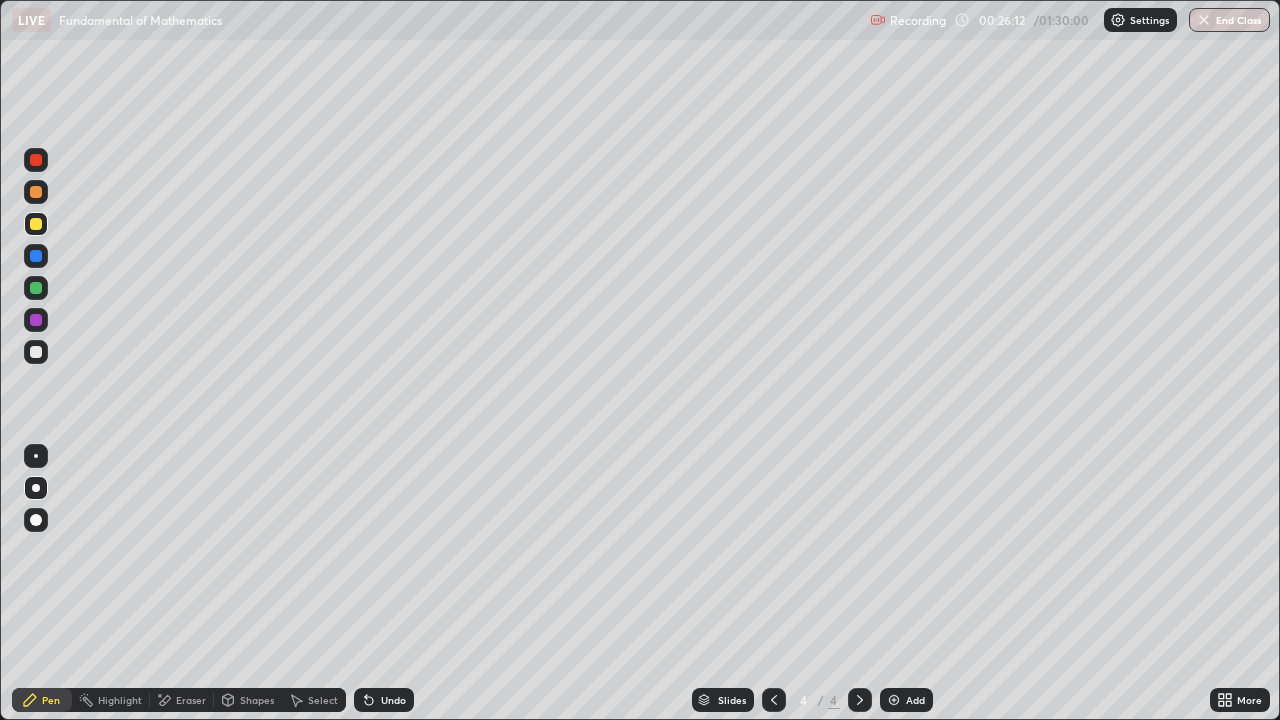 click at bounding box center (36, 352) 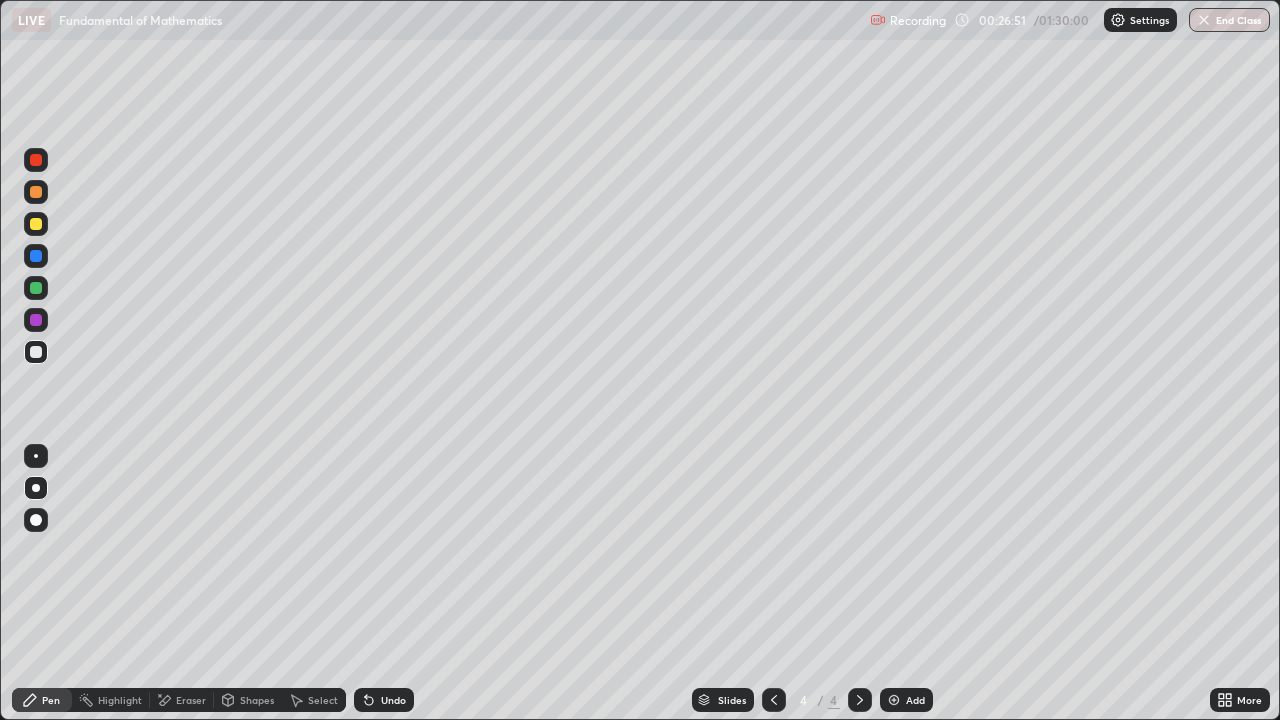 click at bounding box center [36, 352] 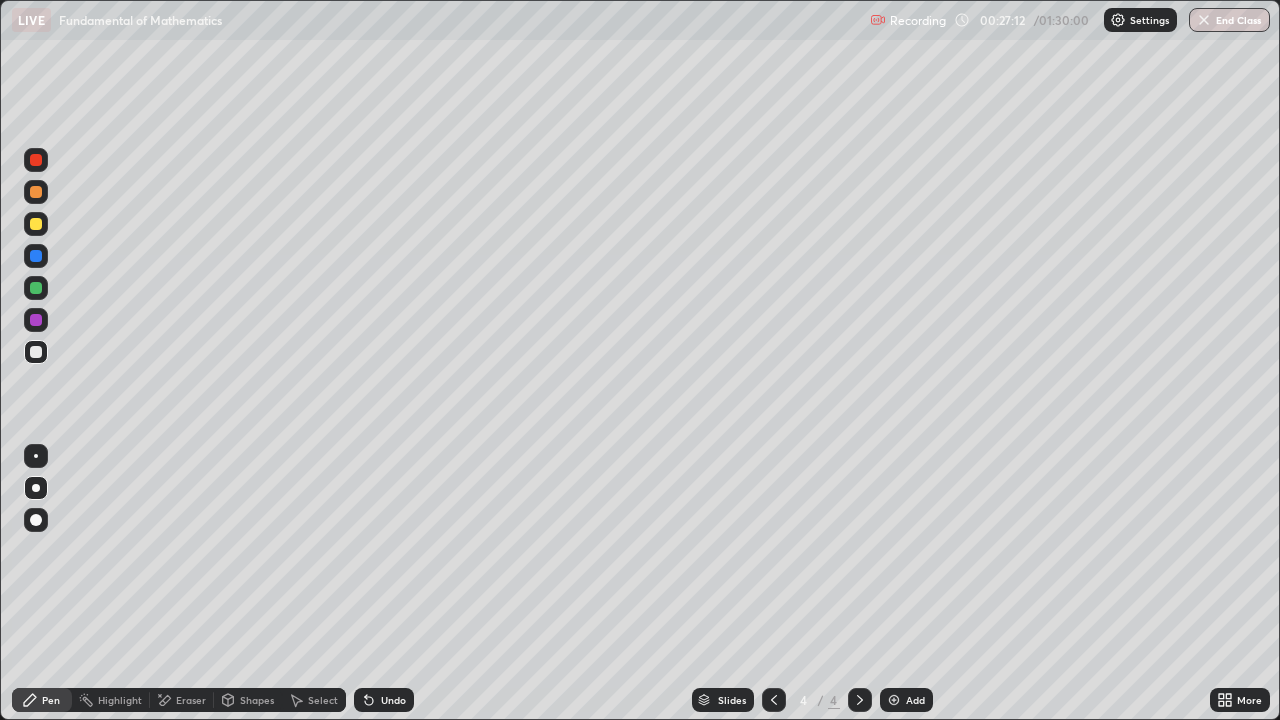 click at bounding box center (36, 192) 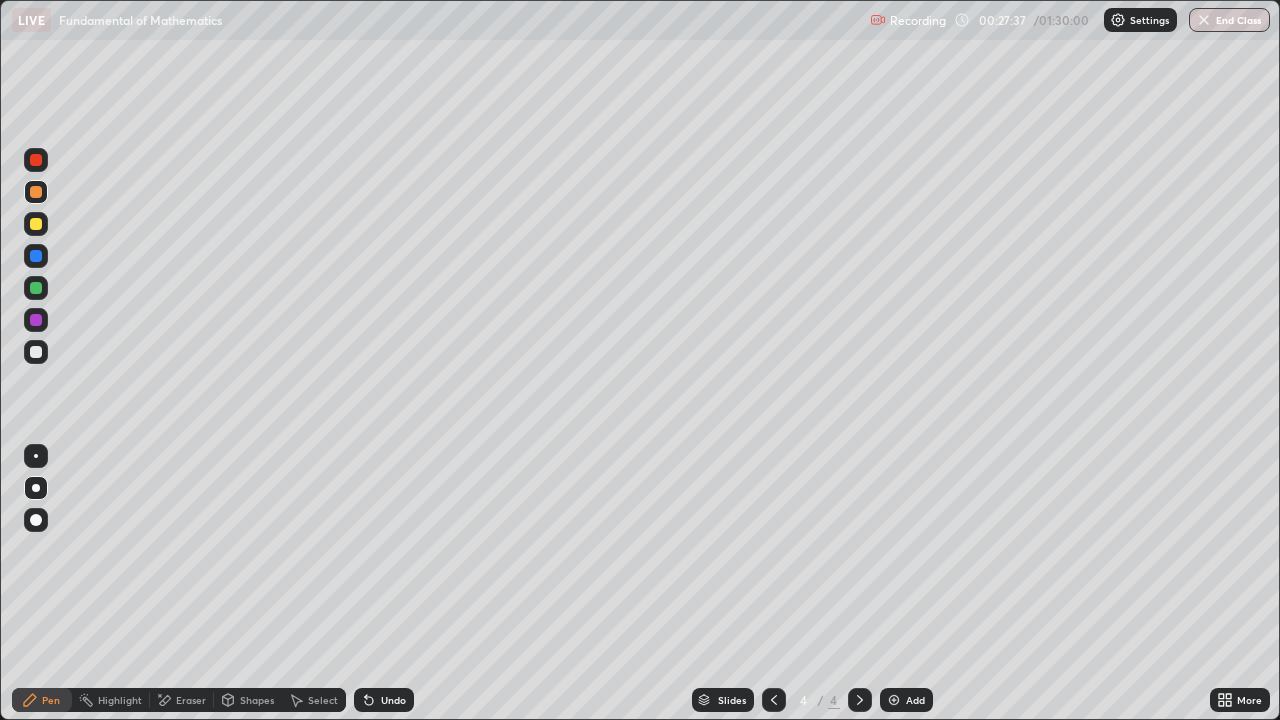 click on "Eraser" at bounding box center (191, 700) 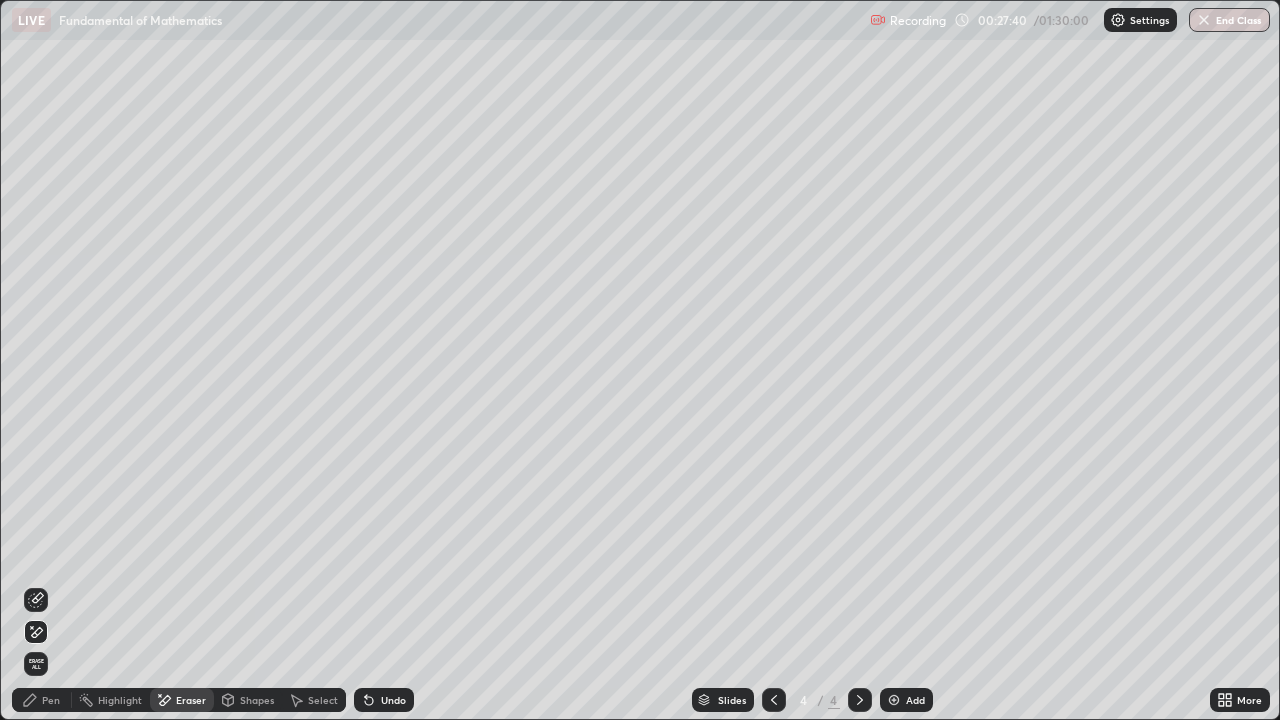 click 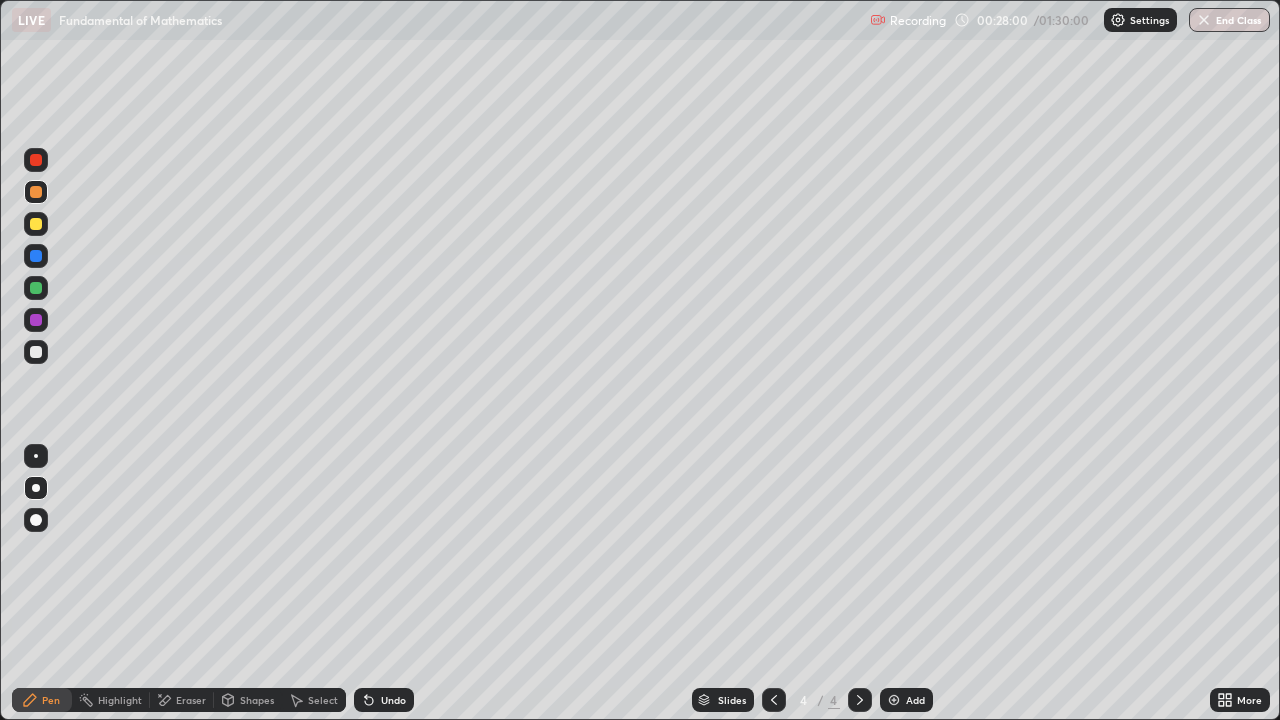 click on "Shapes" at bounding box center (248, 700) 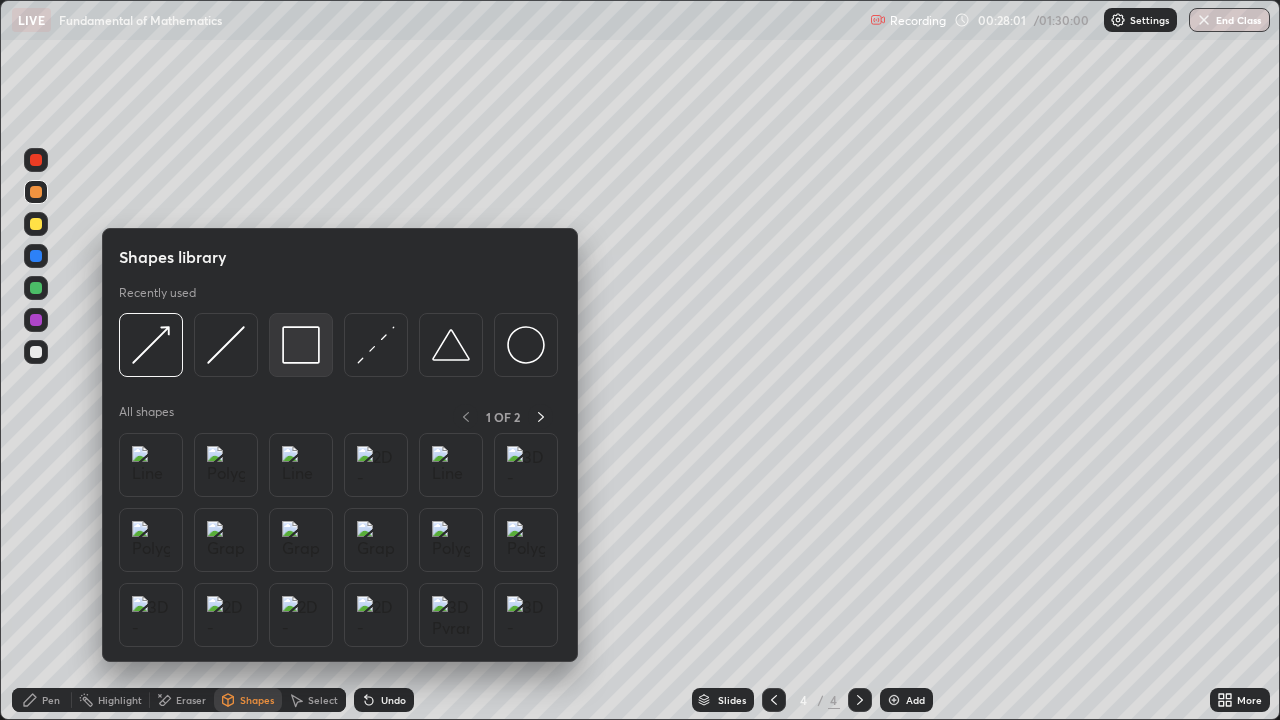 click at bounding box center (301, 345) 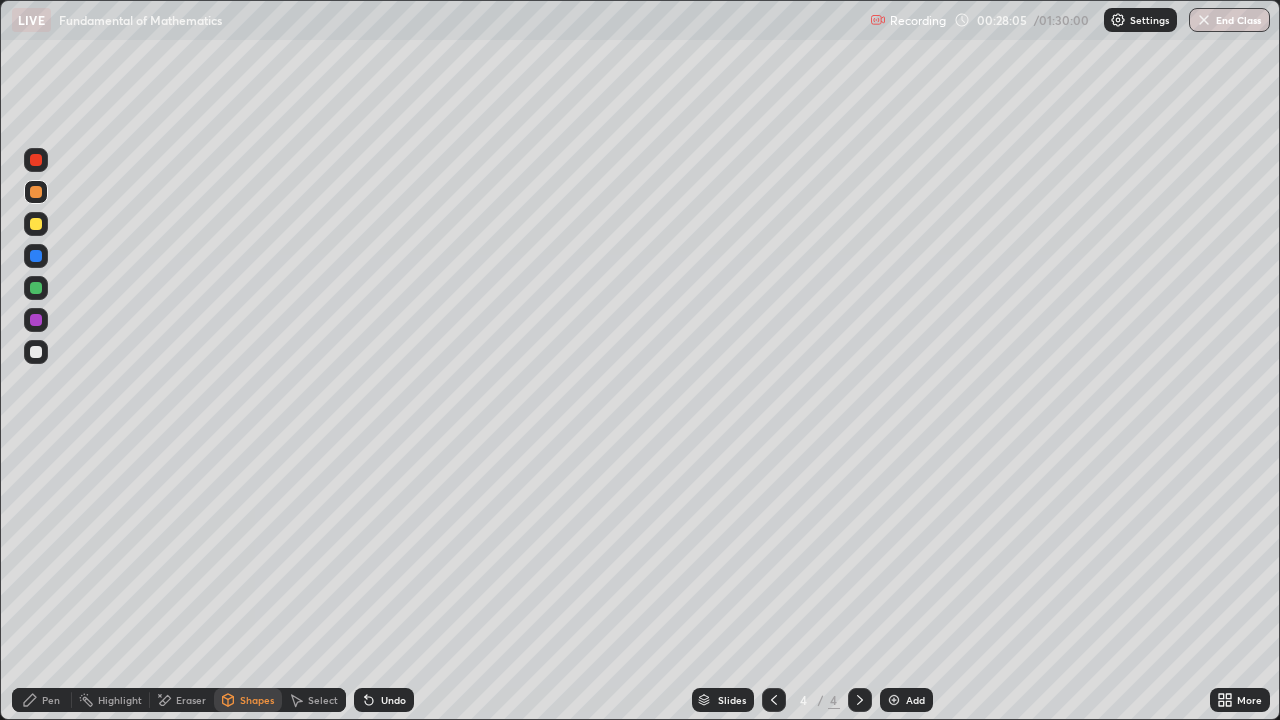 click 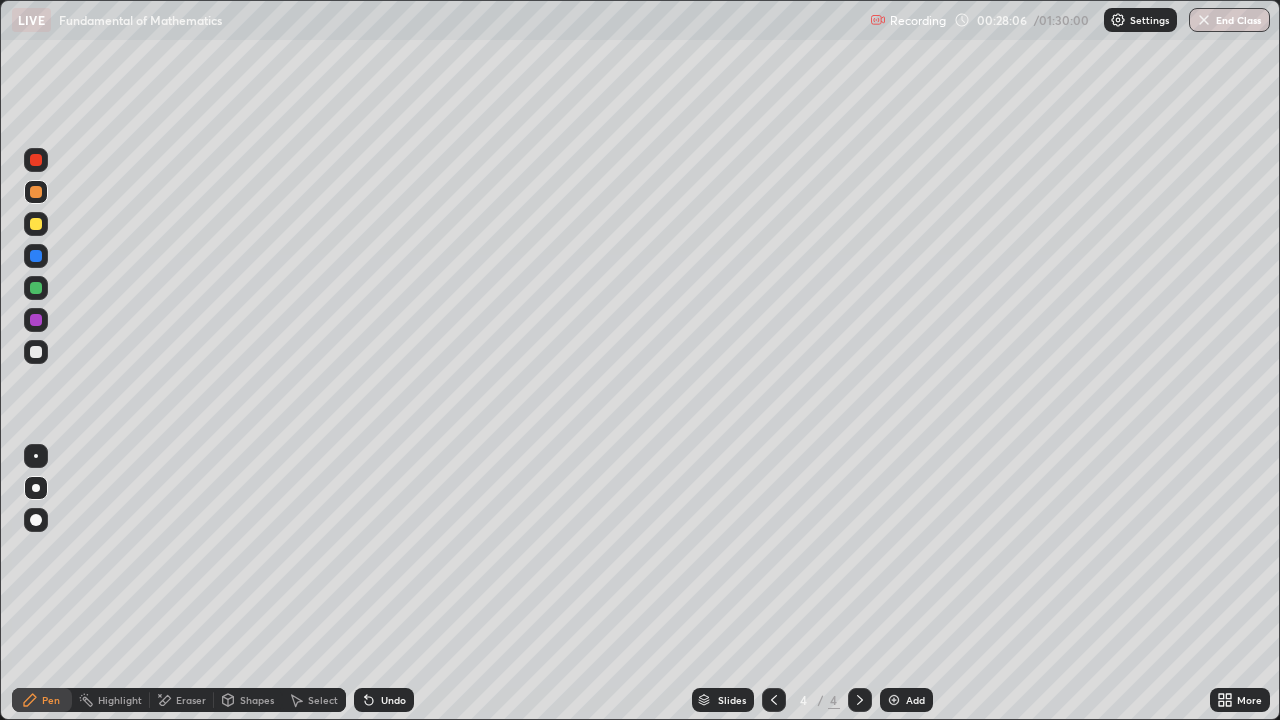 click at bounding box center (36, 352) 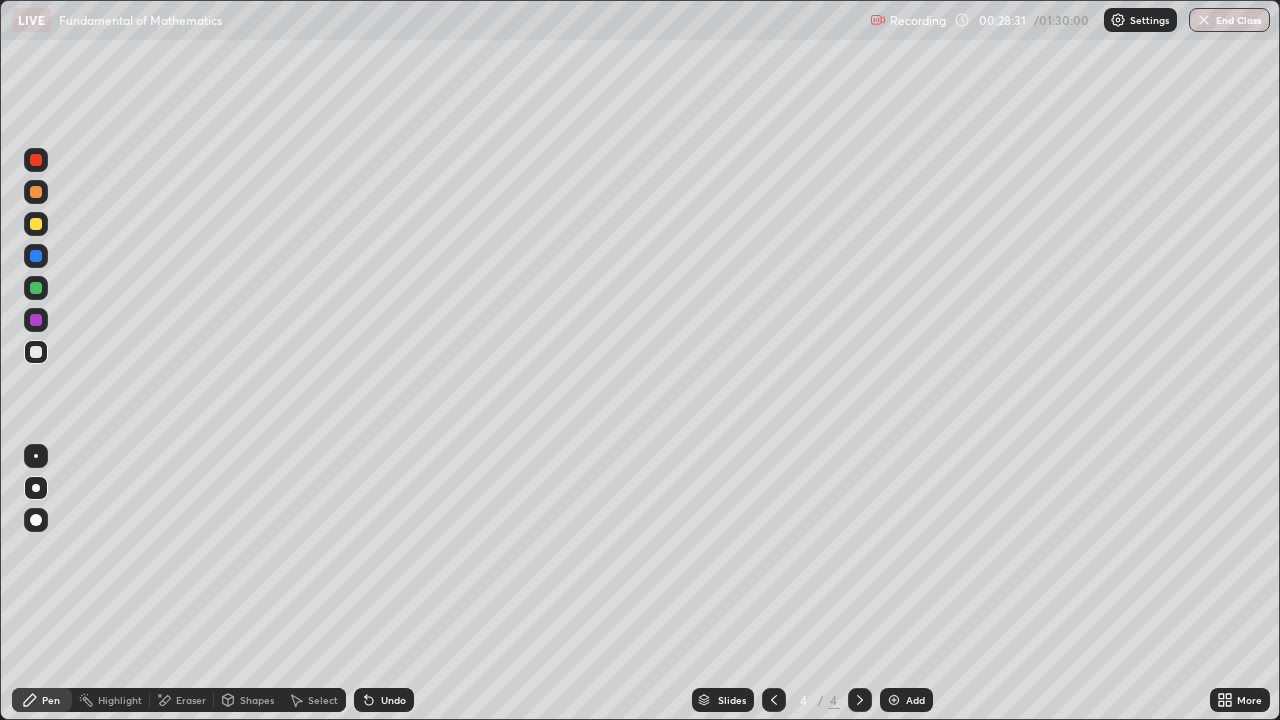 click on "Add" at bounding box center [915, 700] 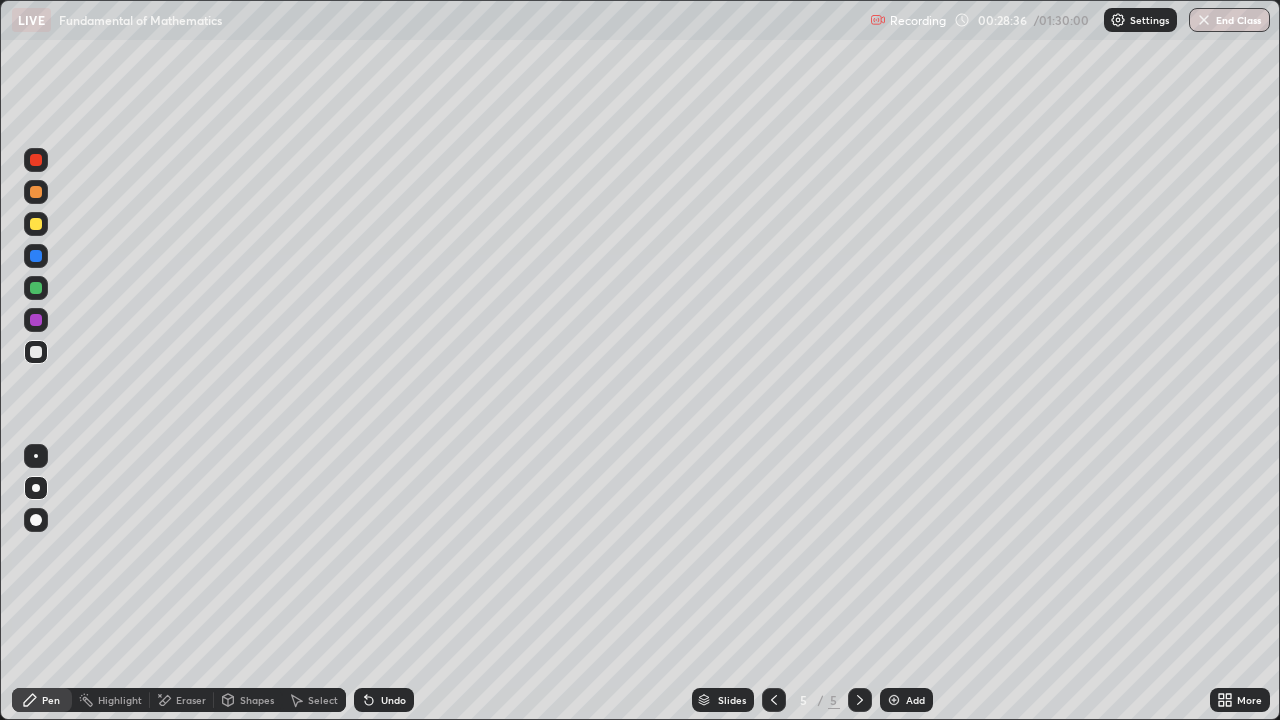 click at bounding box center [36, 352] 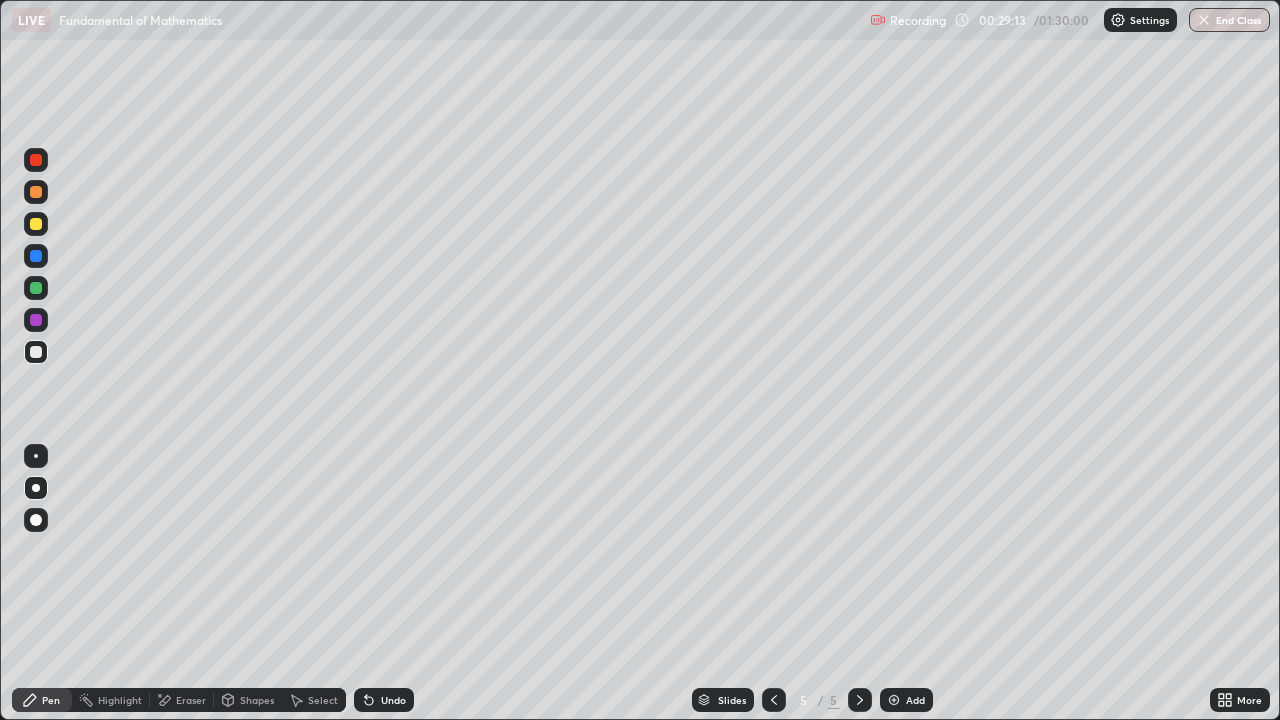 click on "Eraser" at bounding box center (191, 700) 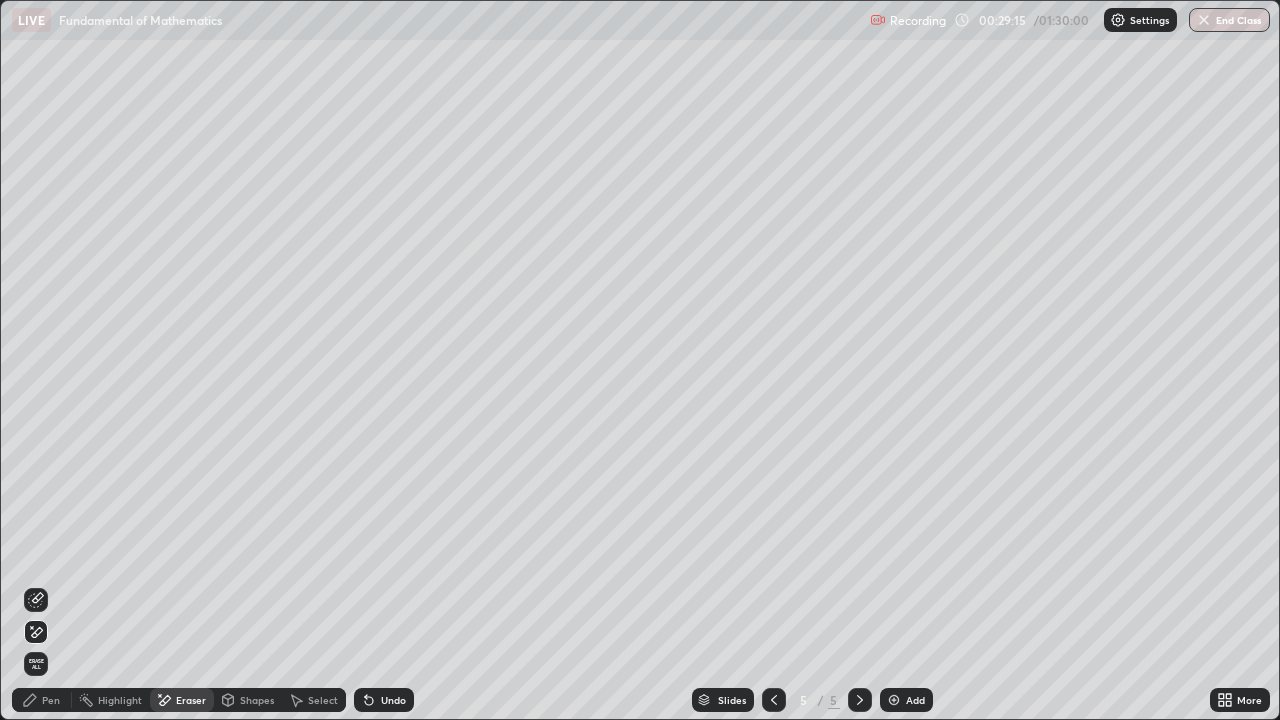 click on "Pen" at bounding box center (42, 700) 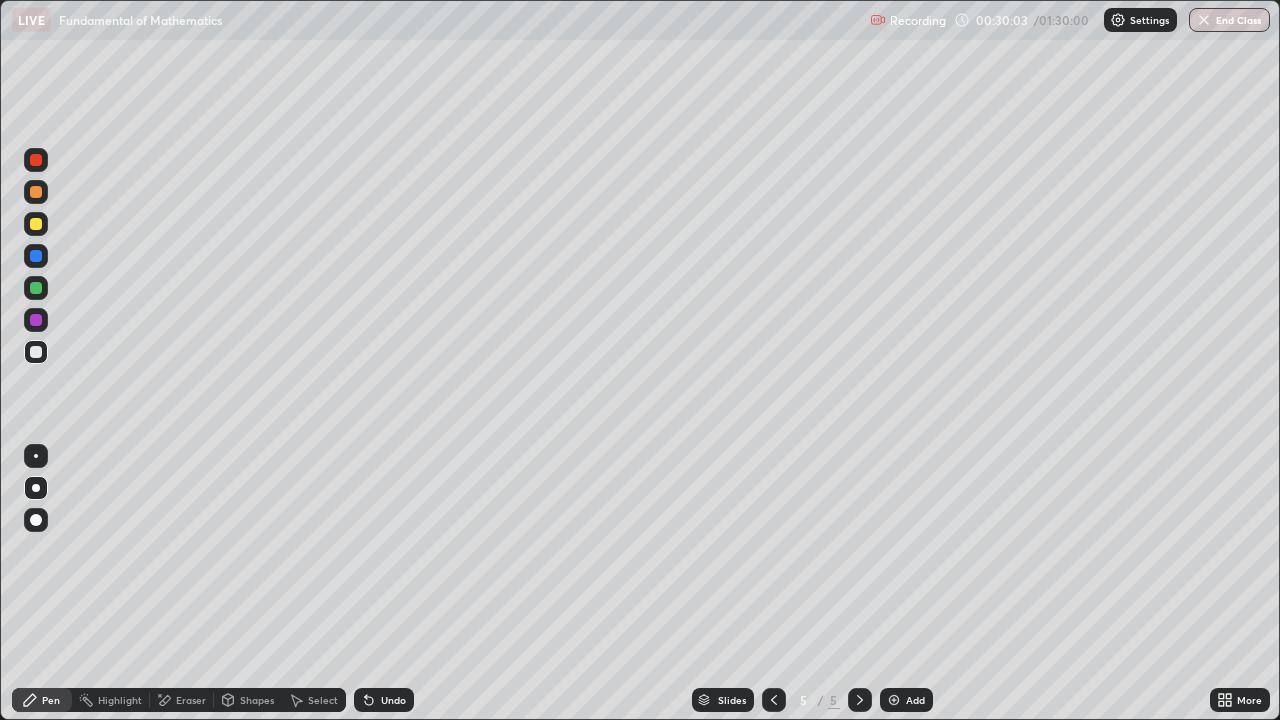 click at bounding box center (36, 160) 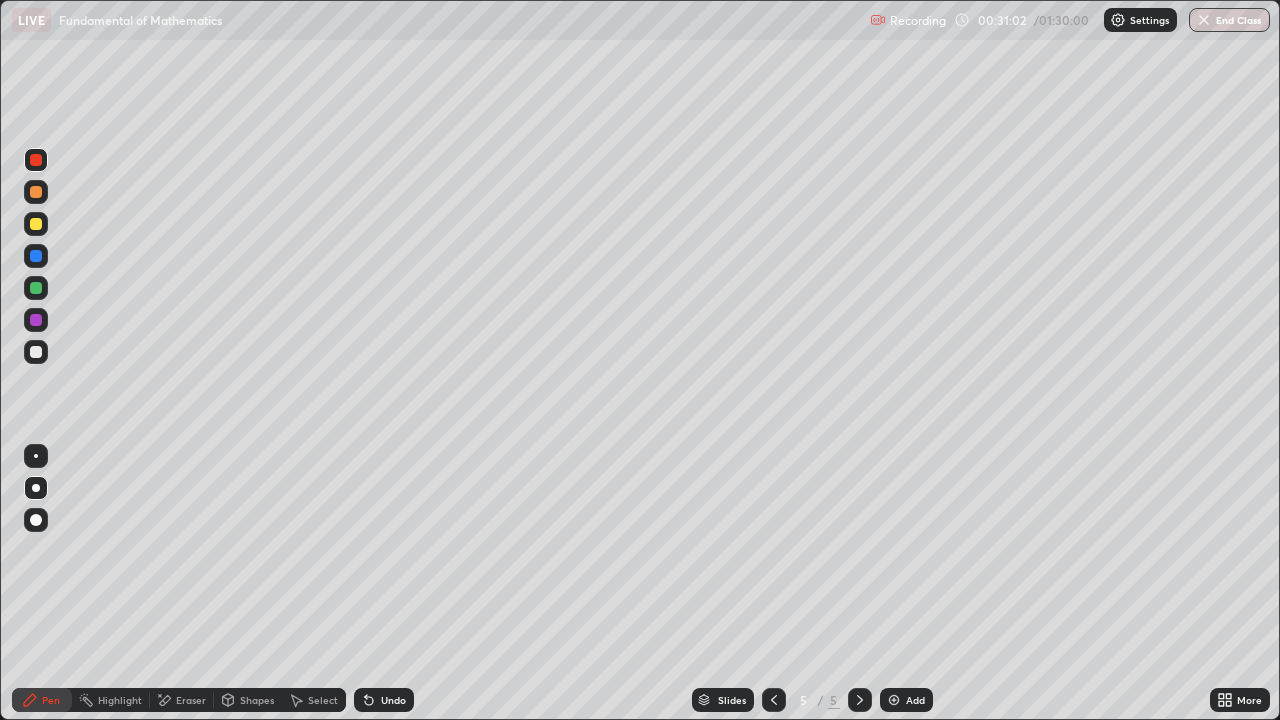 click on "Shapes" at bounding box center [257, 700] 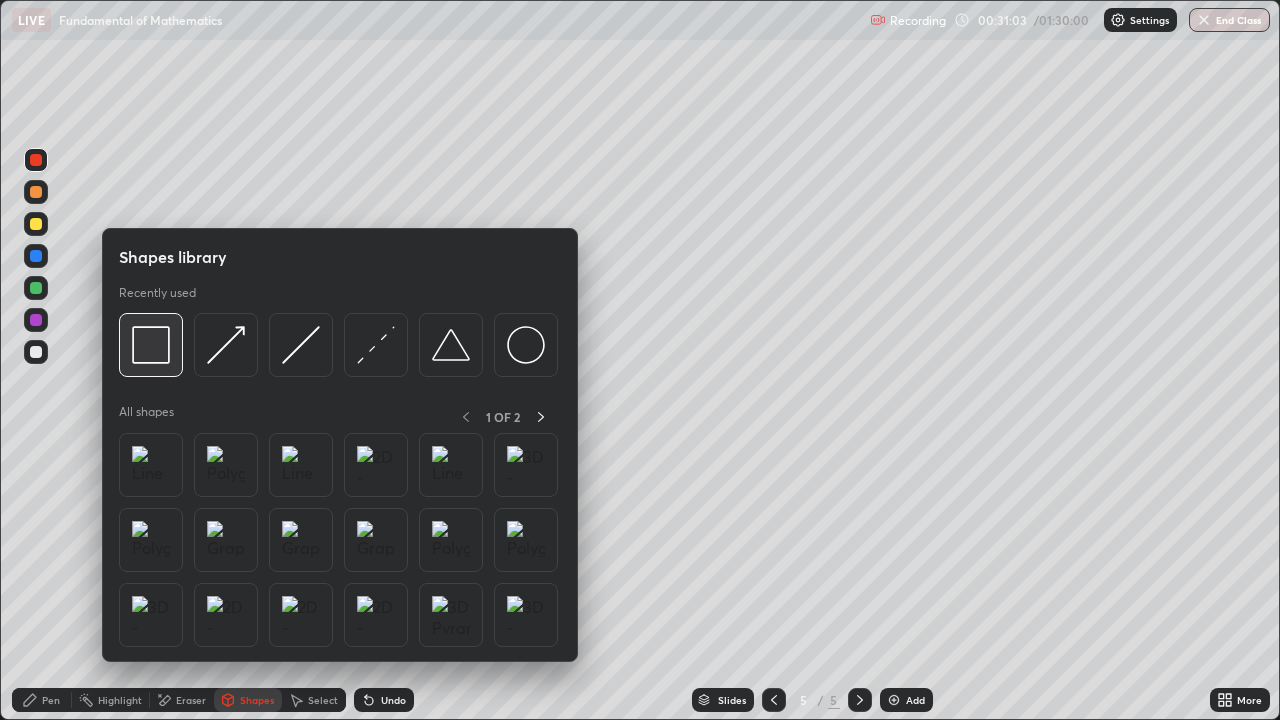click at bounding box center (151, 345) 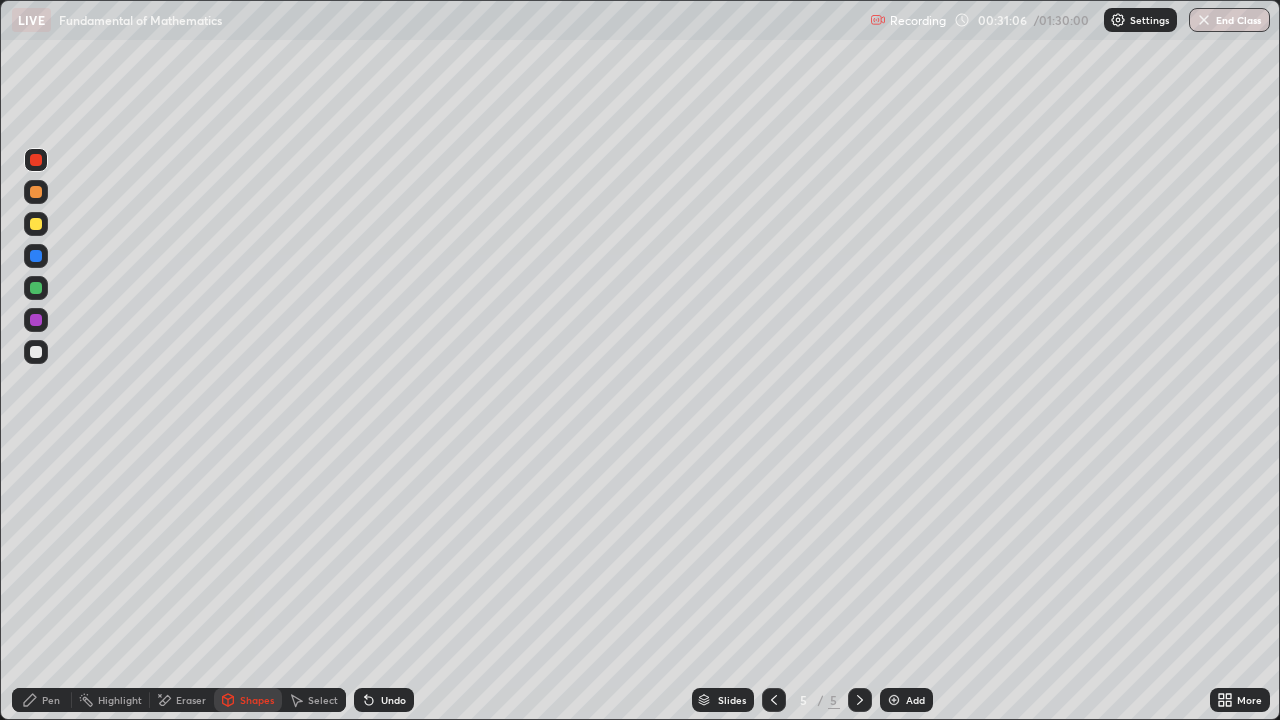 click 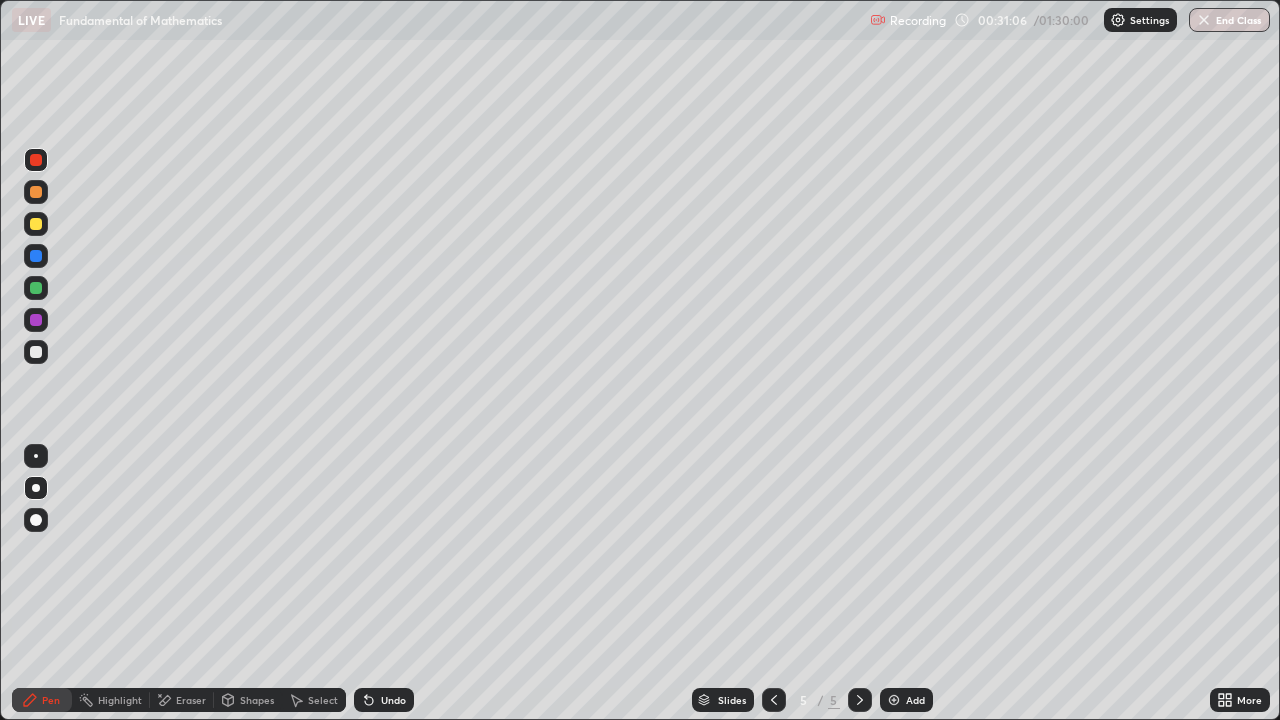 click at bounding box center (36, 352) 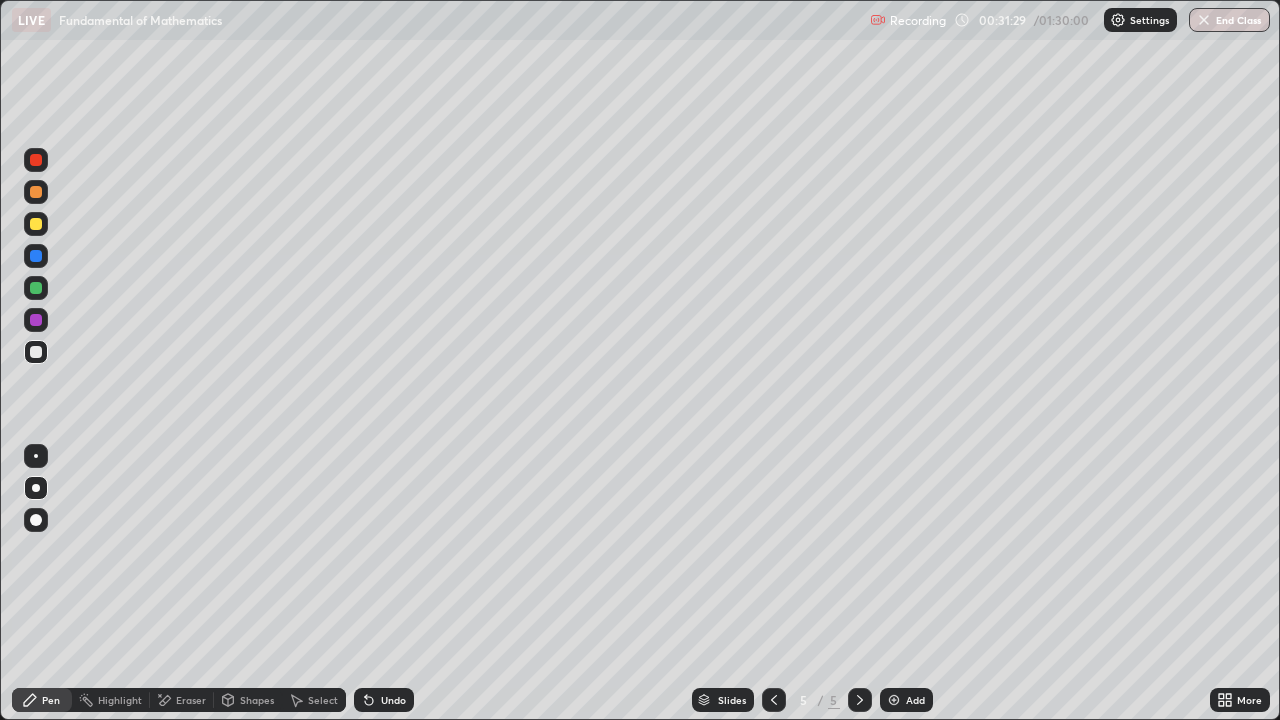 click at bounding box center (36, 352) 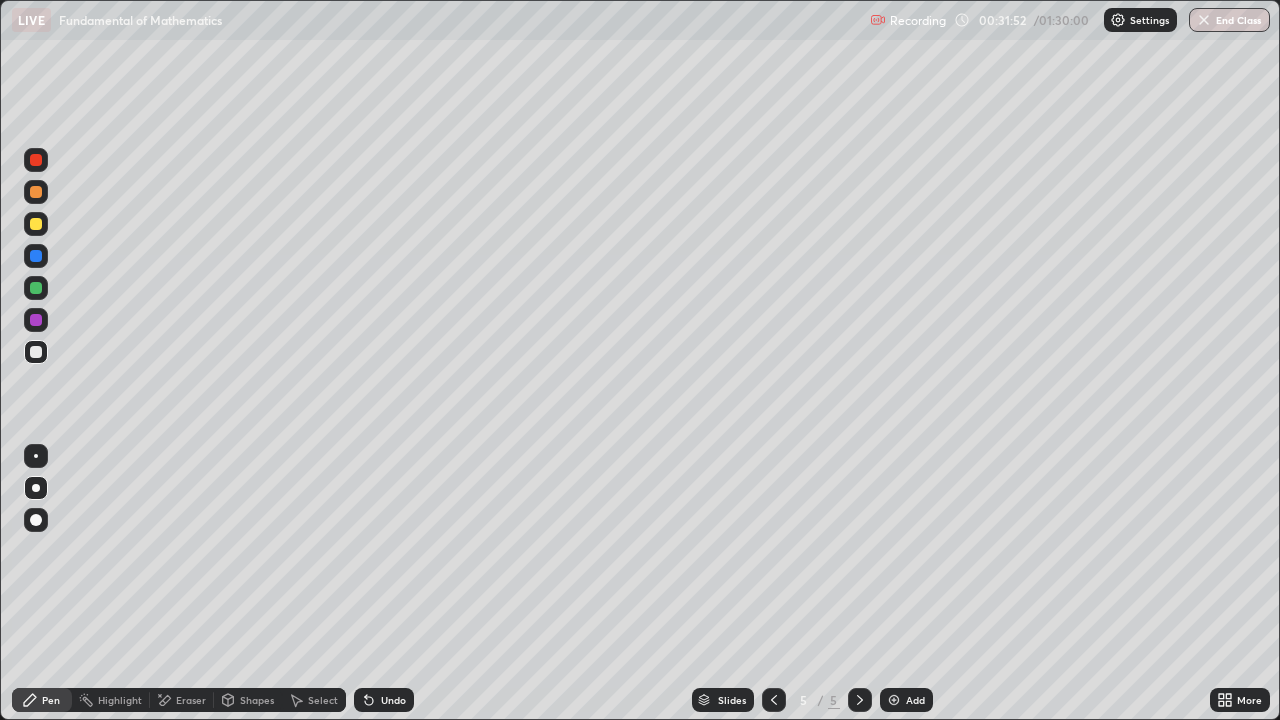 click 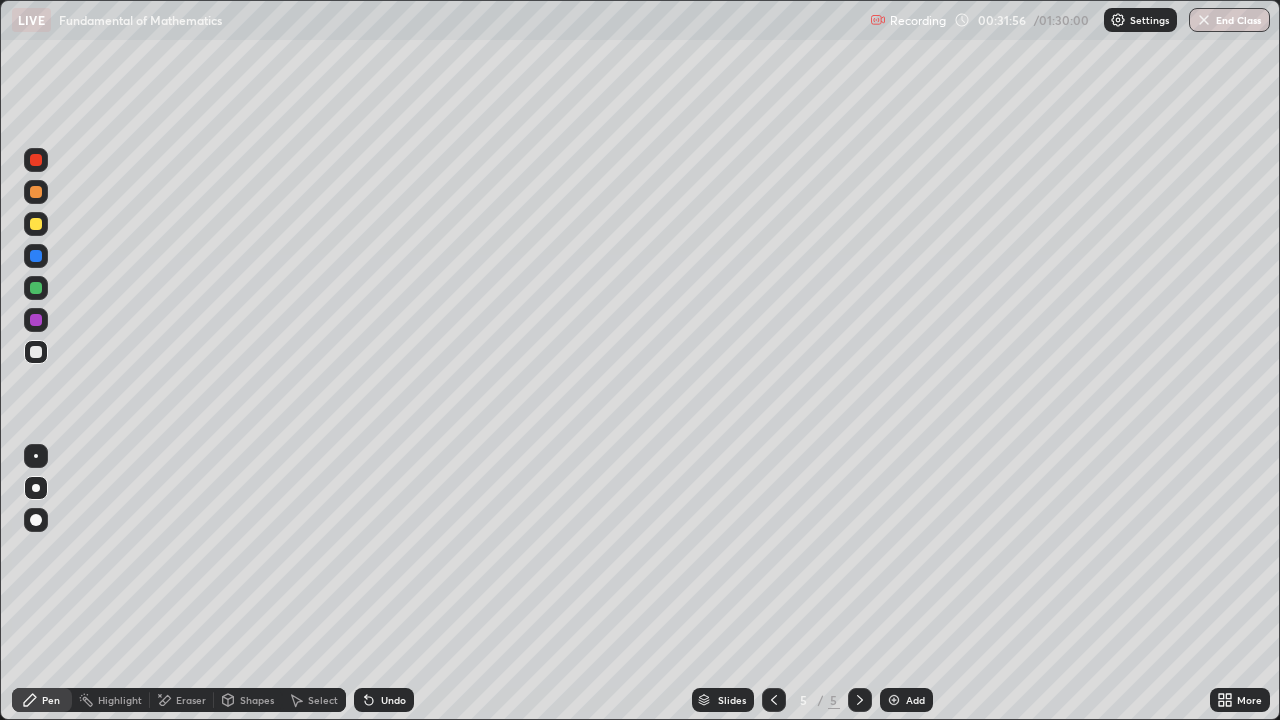 click 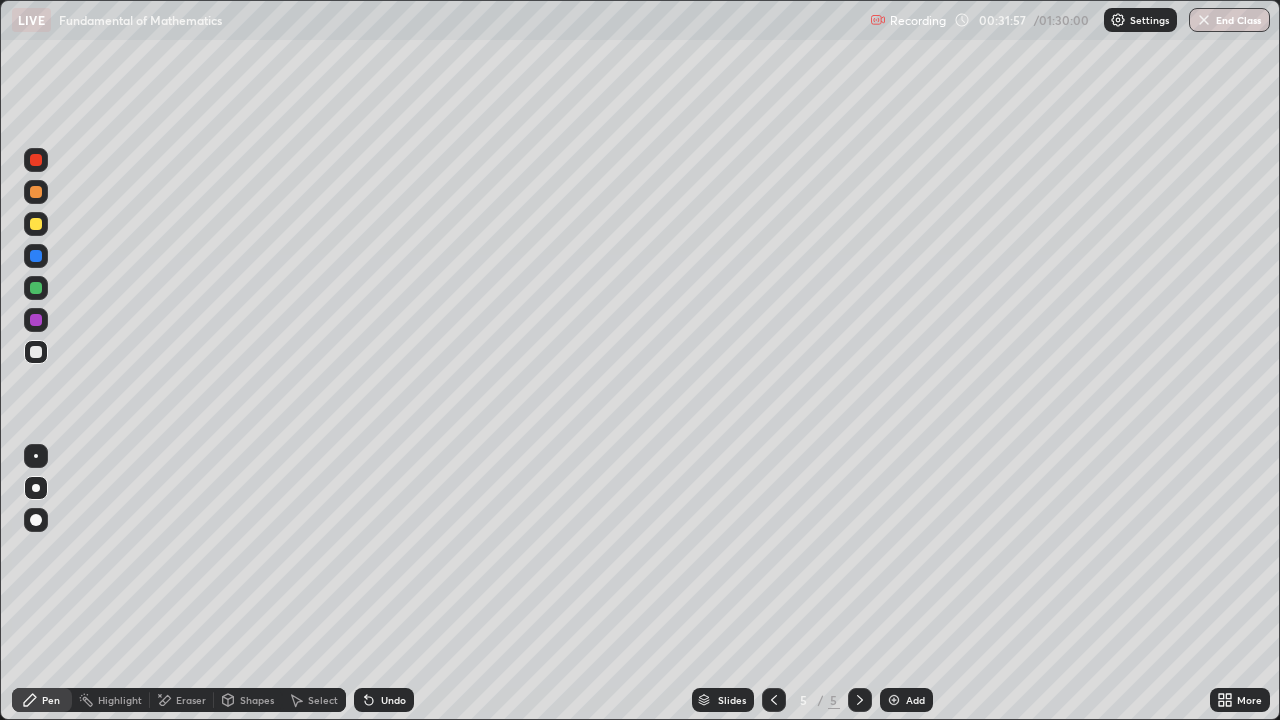 click on "Select" at bounding box center [323, 700] 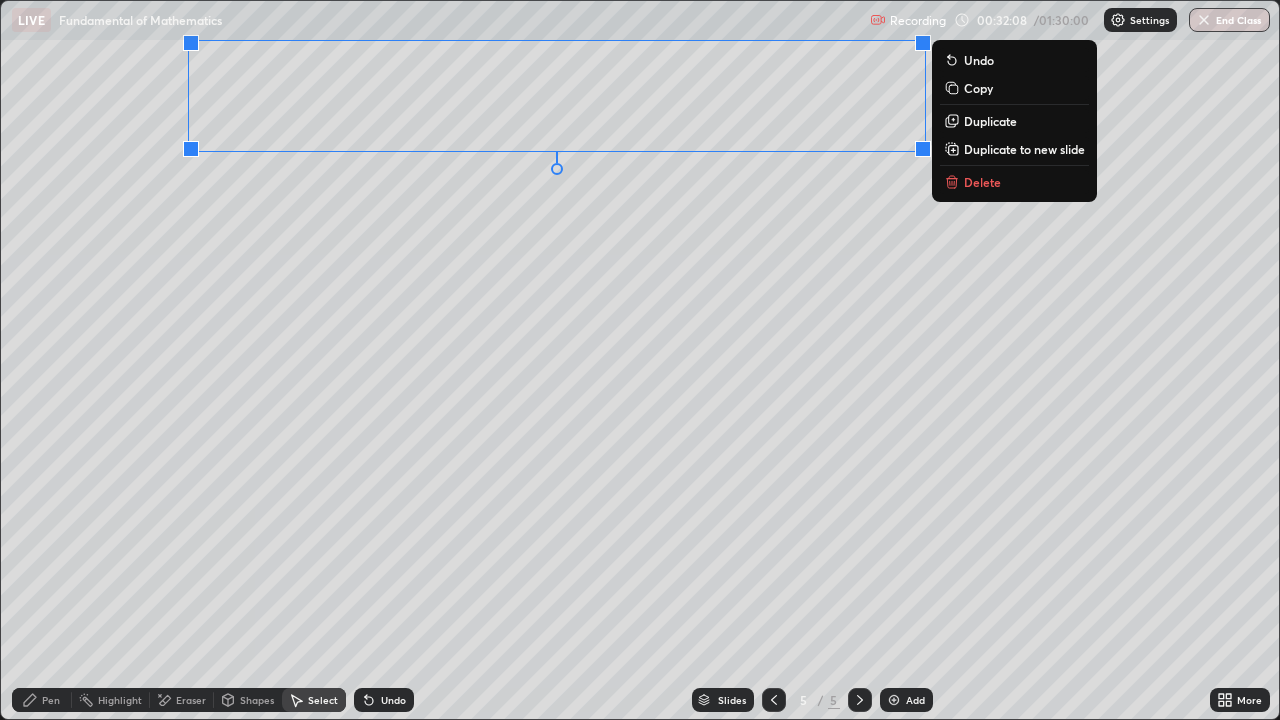click on "Duplicate to new slide" at bounding box center (1024, 149) 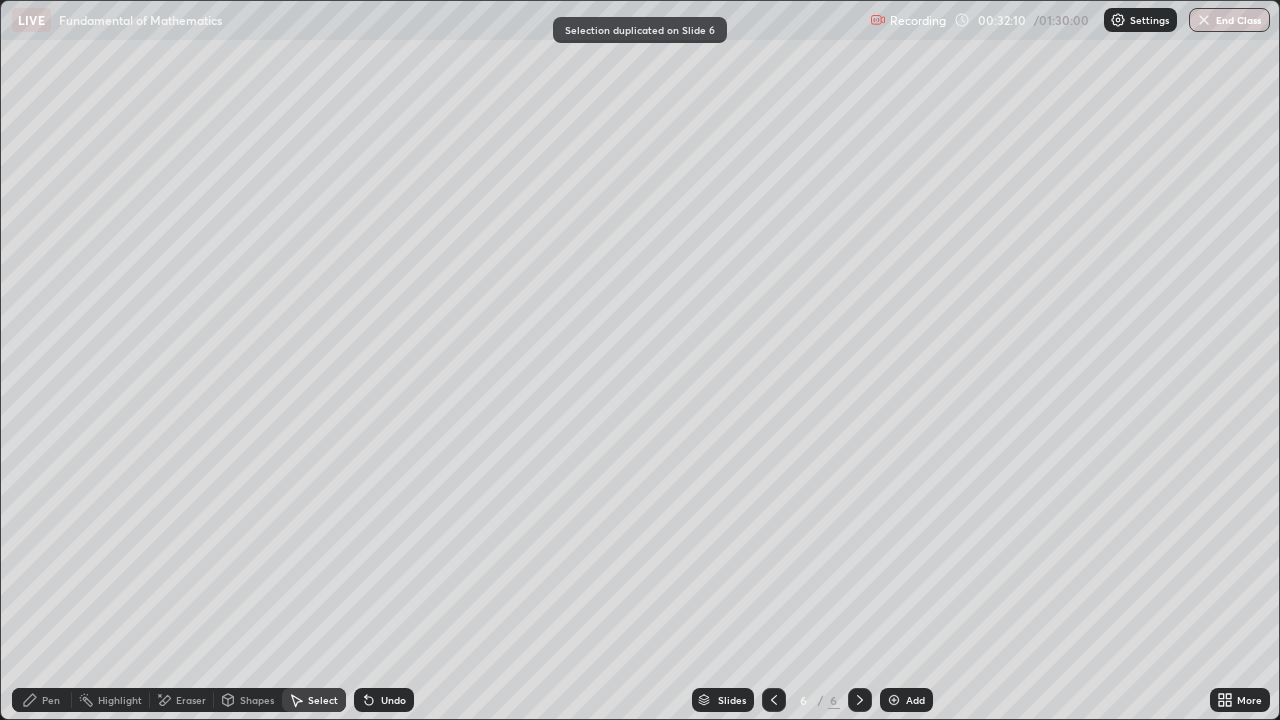 click on "Eraser" at bounding box center [191, 700] 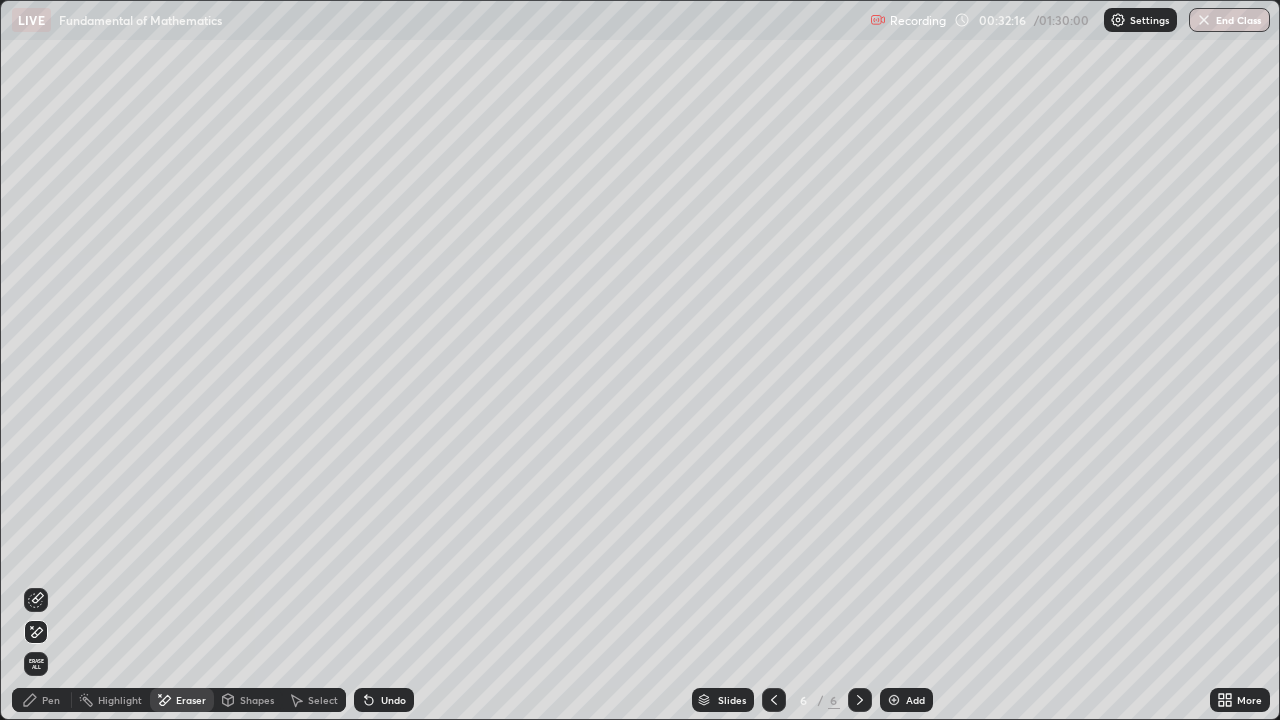 click on "Pen" at bounding box center (51, 700) 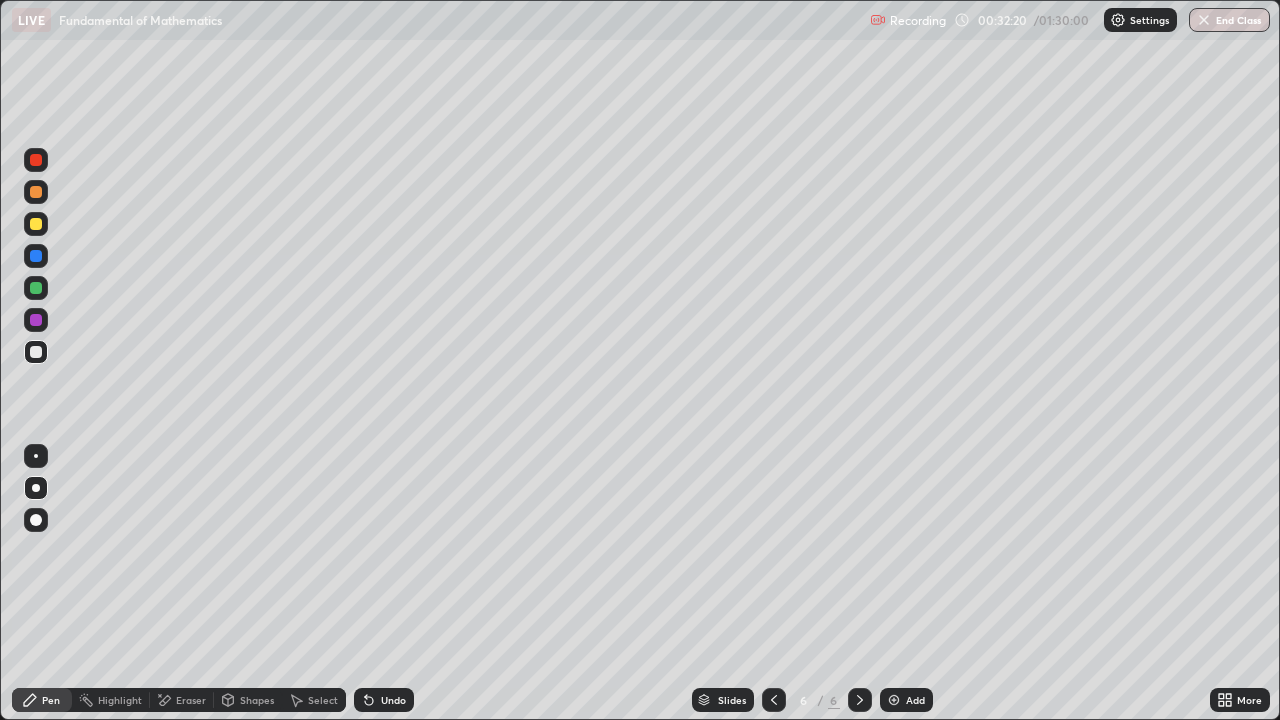 click on "Eraser" at bounding box center [191, 700] 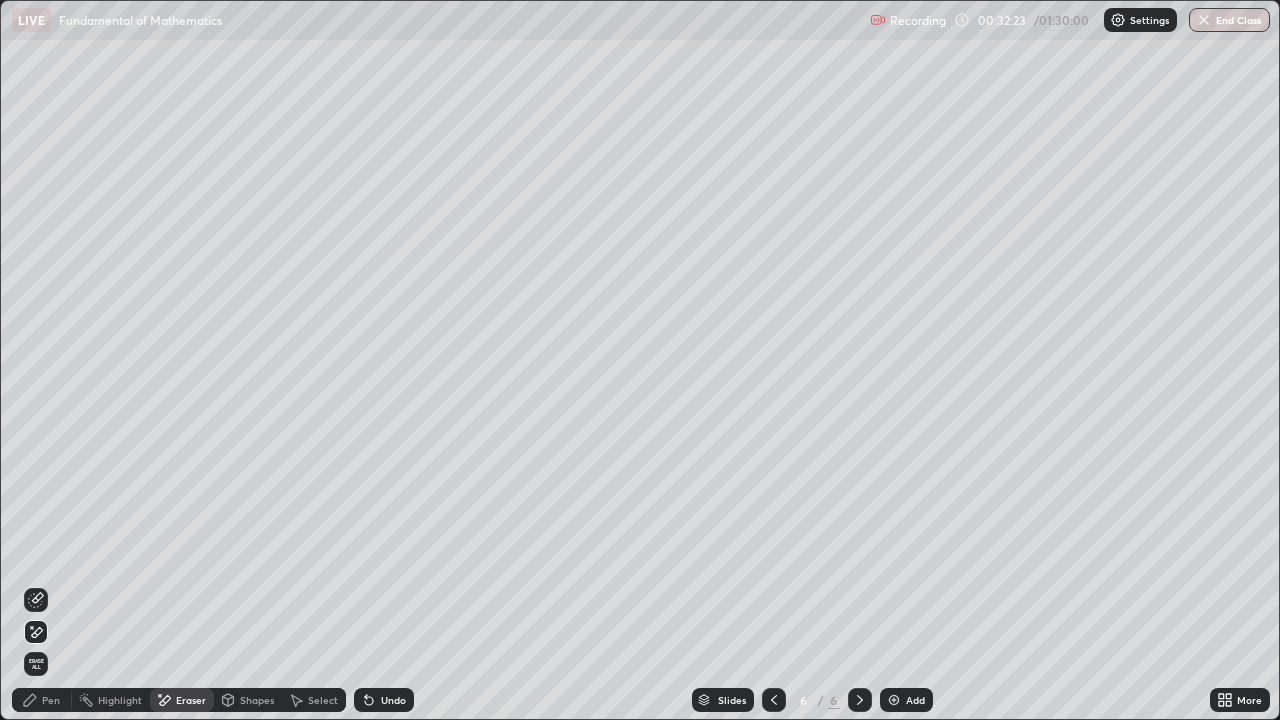 click on "Select" at bounding box center (314, 700) 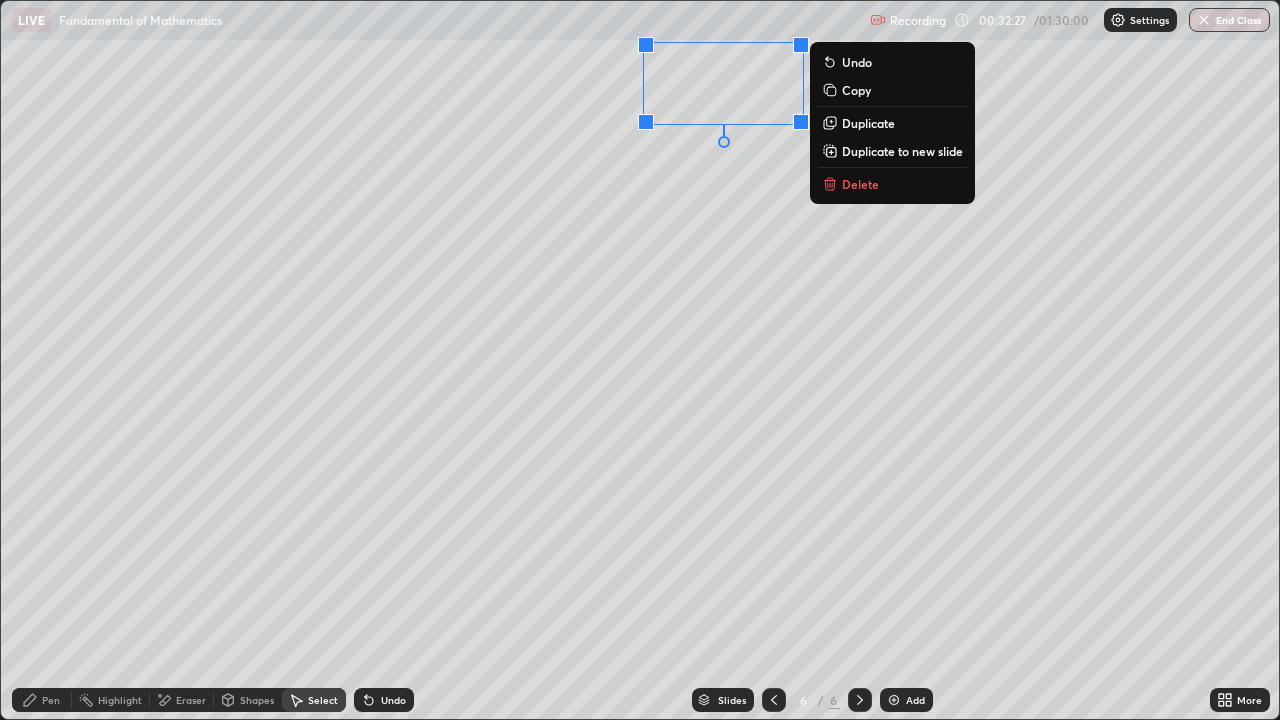 click on "Pen" at bounding box center [51, 700] 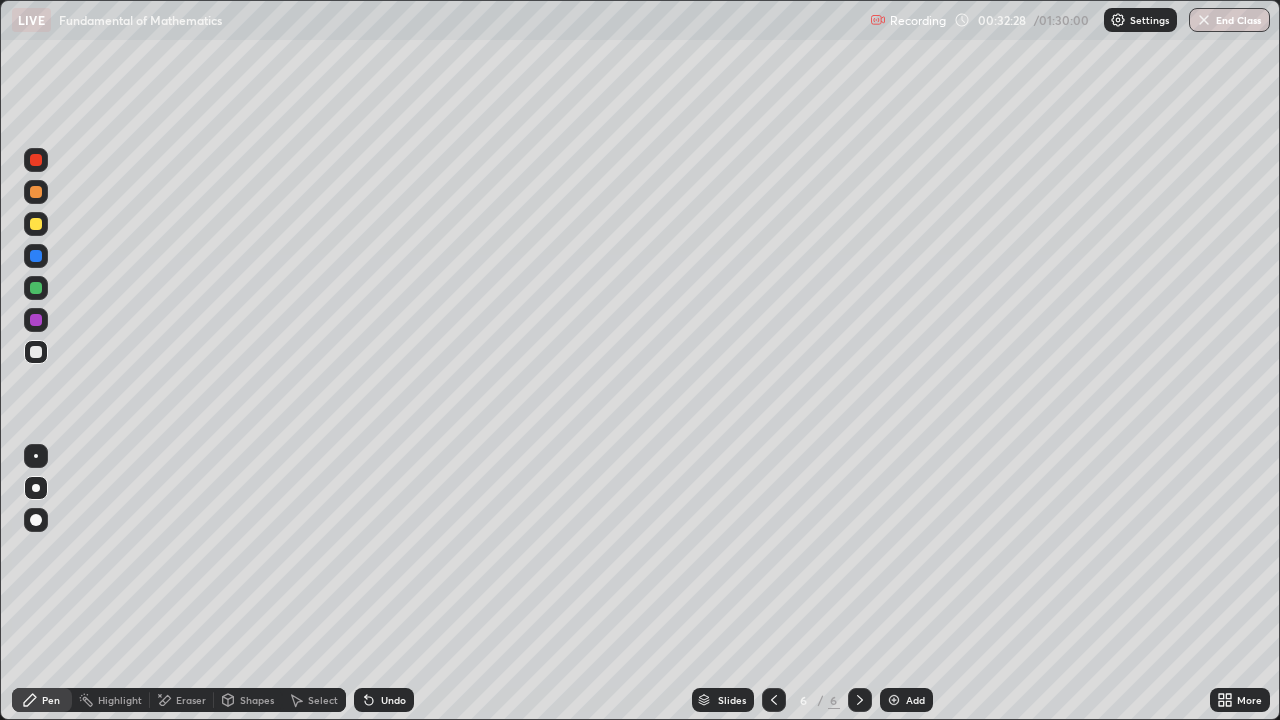 click at bounding box center (36, 288) 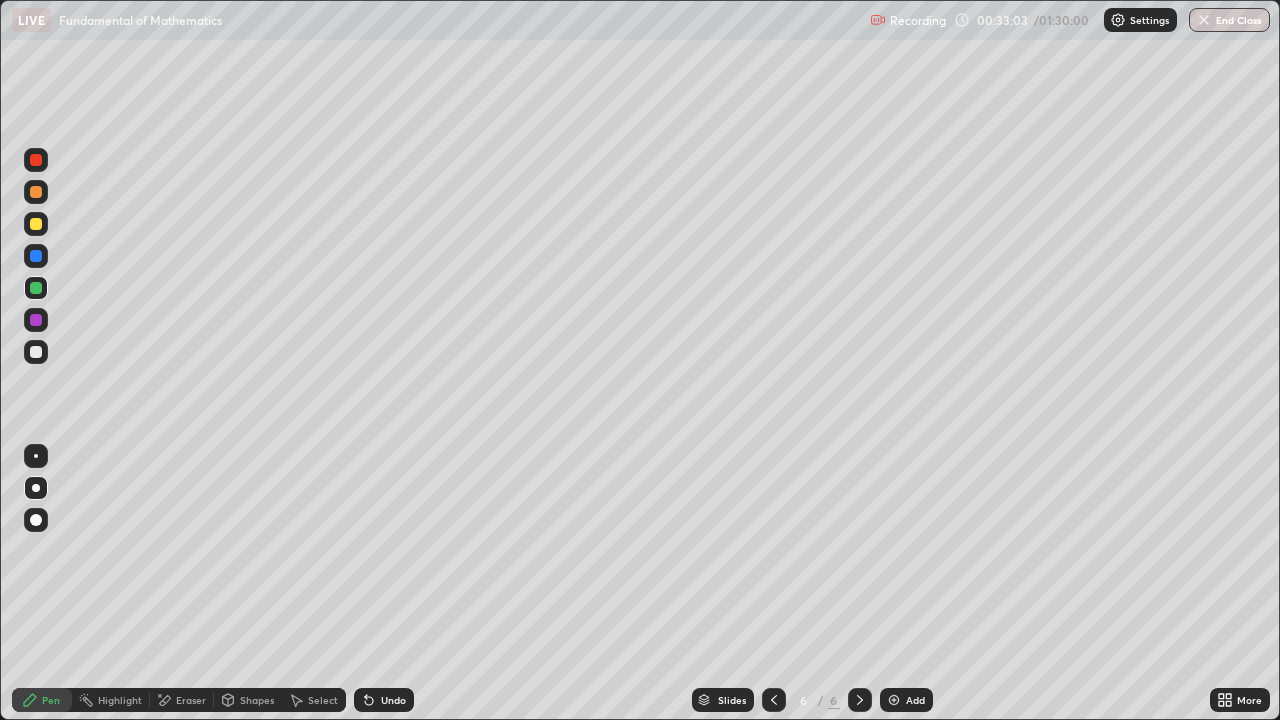 click at bounding box center (36, 192) 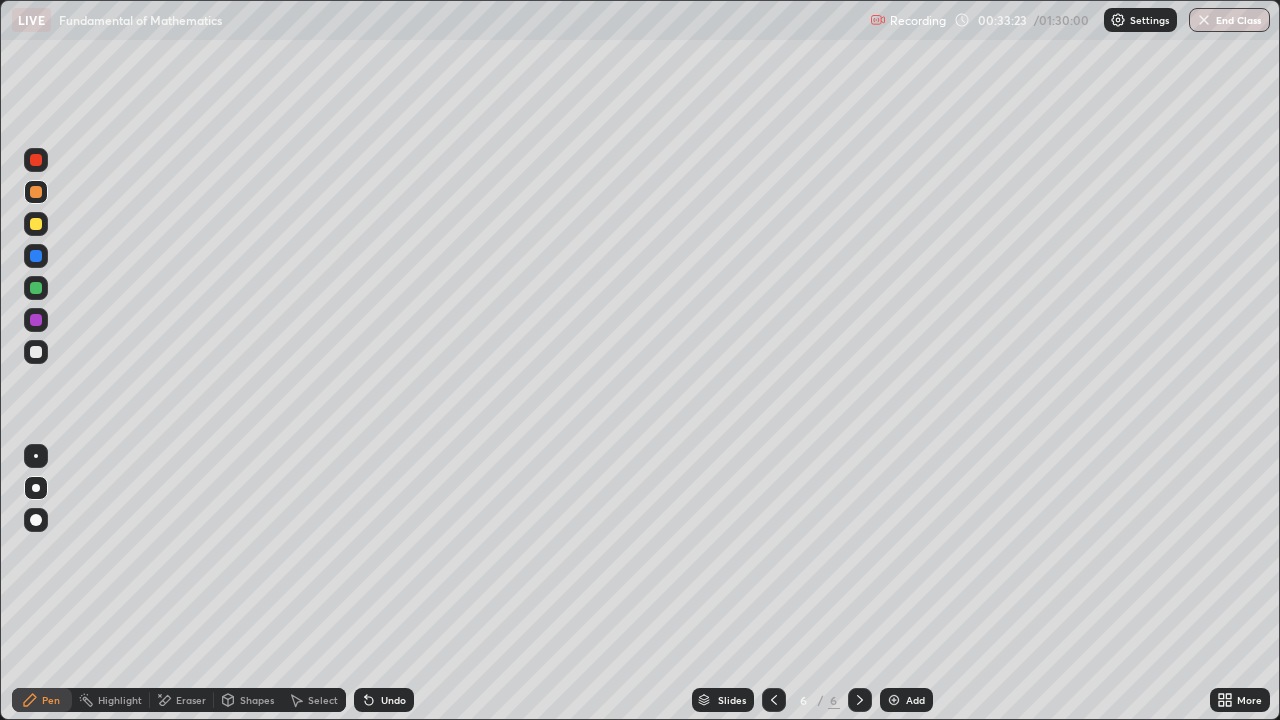 click on "Undo" at bounding box center [393, 700] 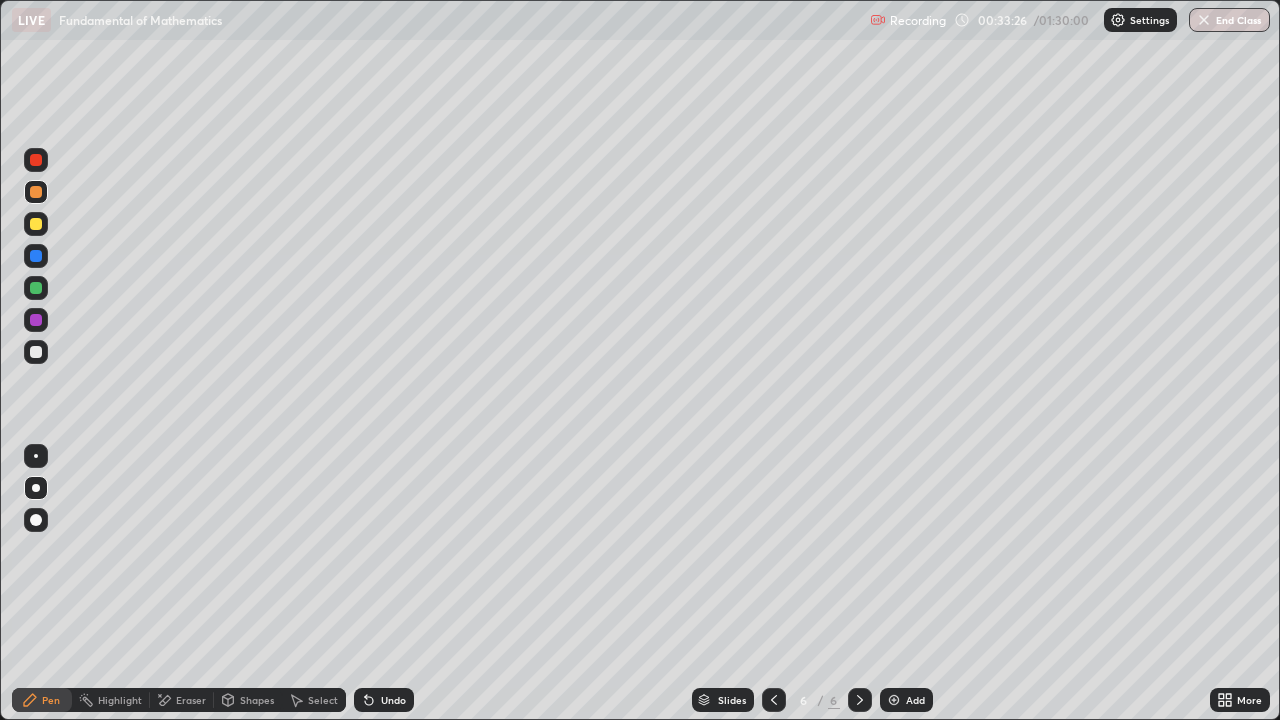 click on "Shapes" at bounding box center (257, 700) 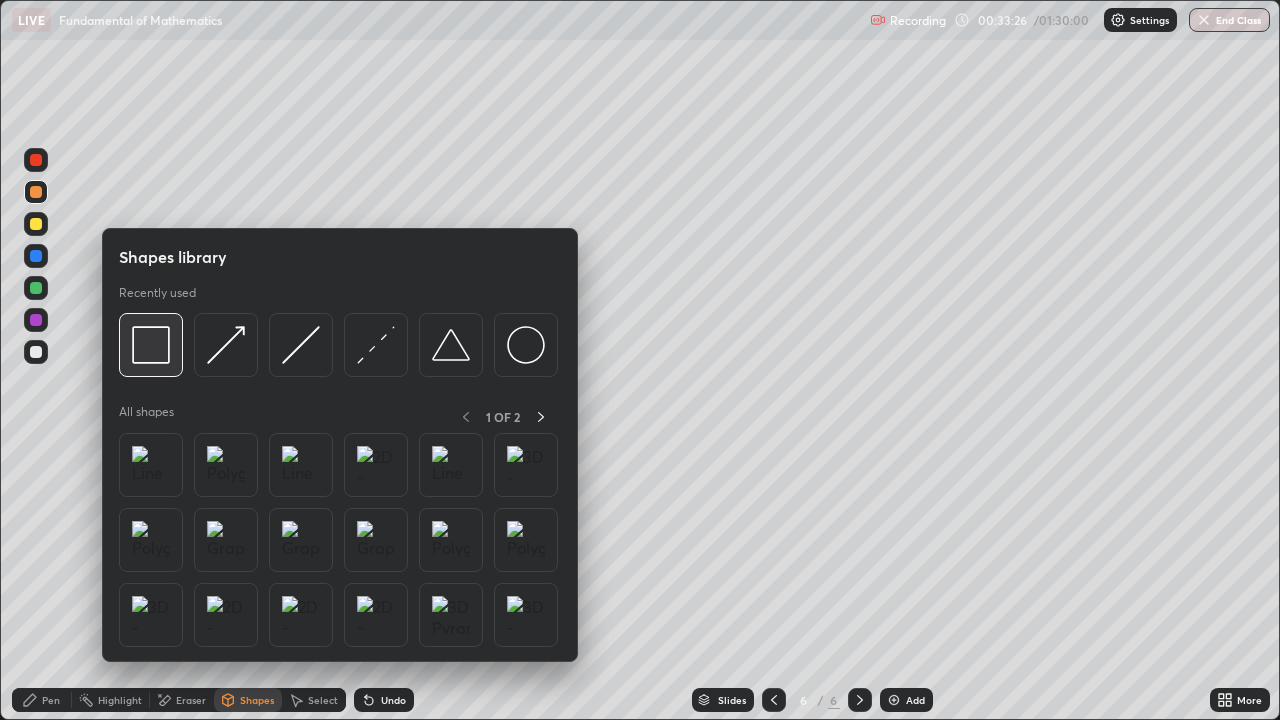 click at bounding box center [151, 345] 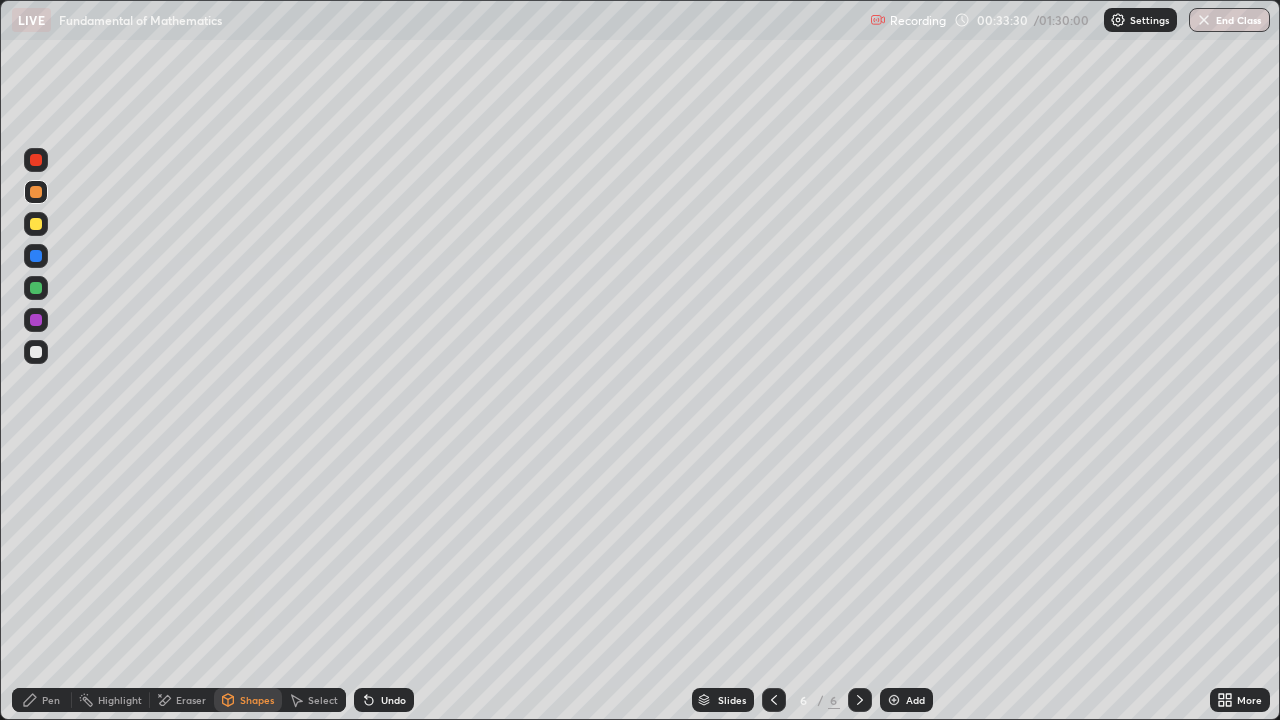 click 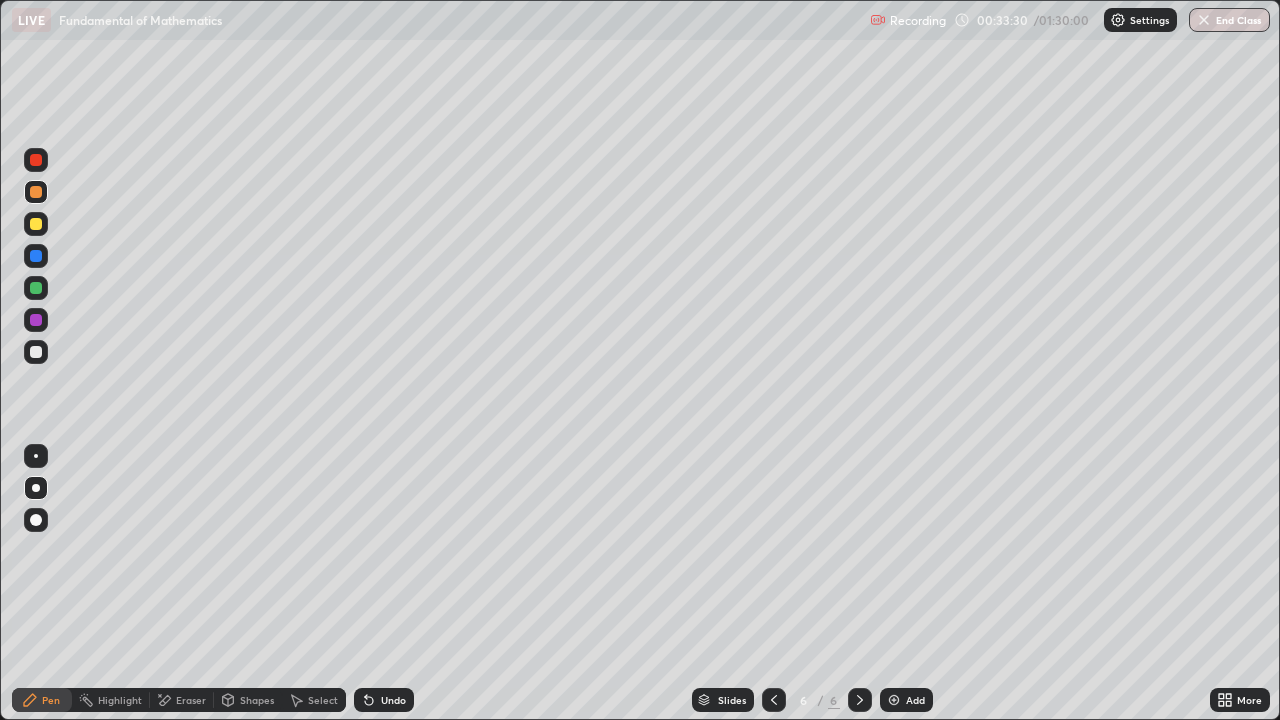 click at bounding box center (36, 352) 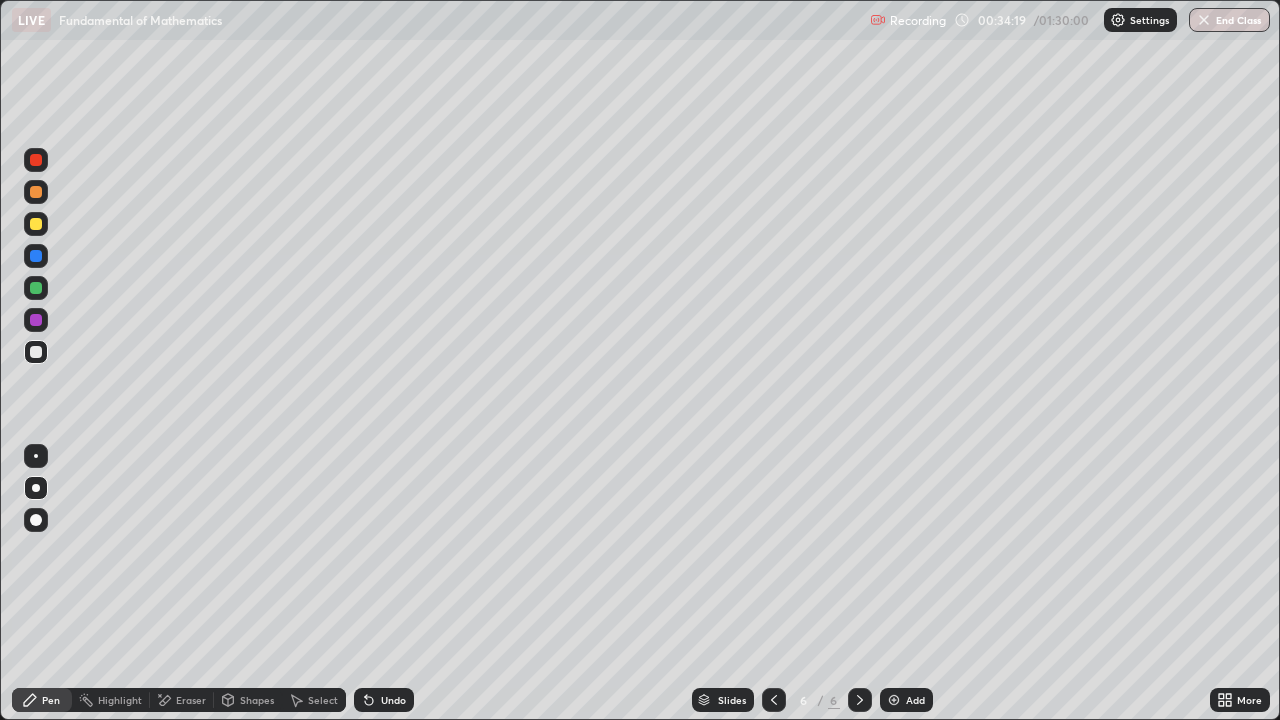 click at bounding box center (36, 256) 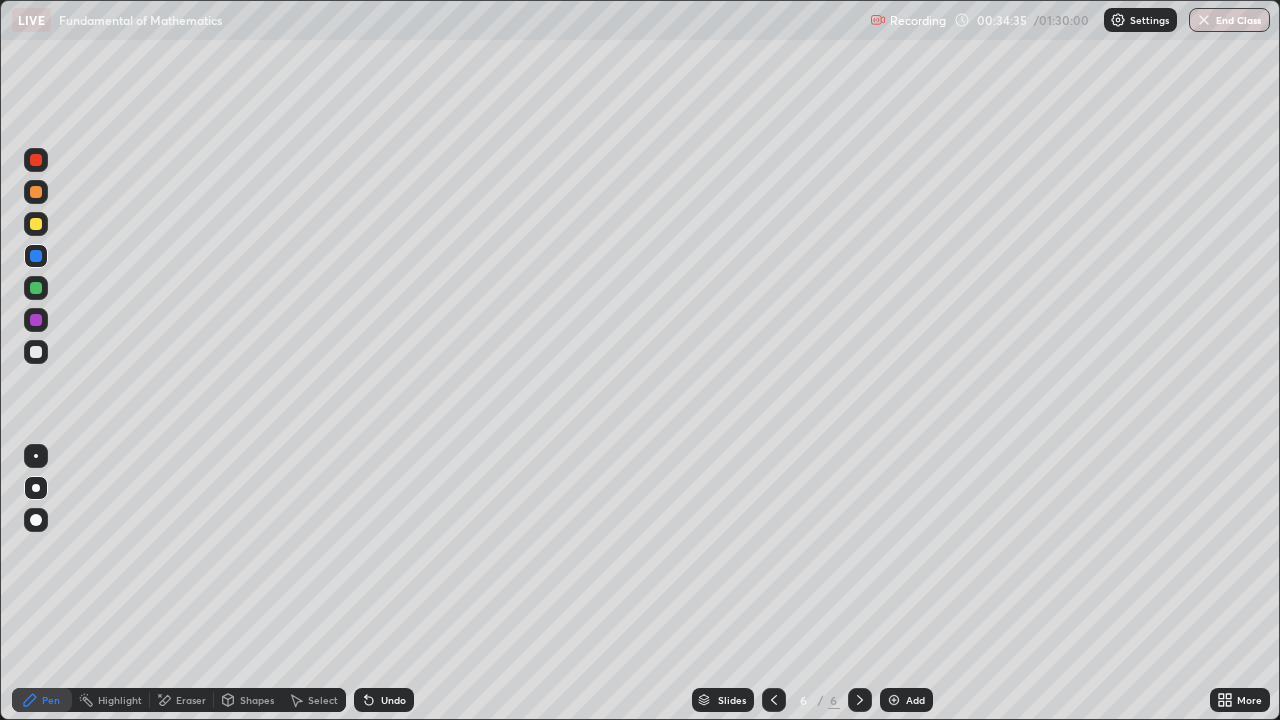 click 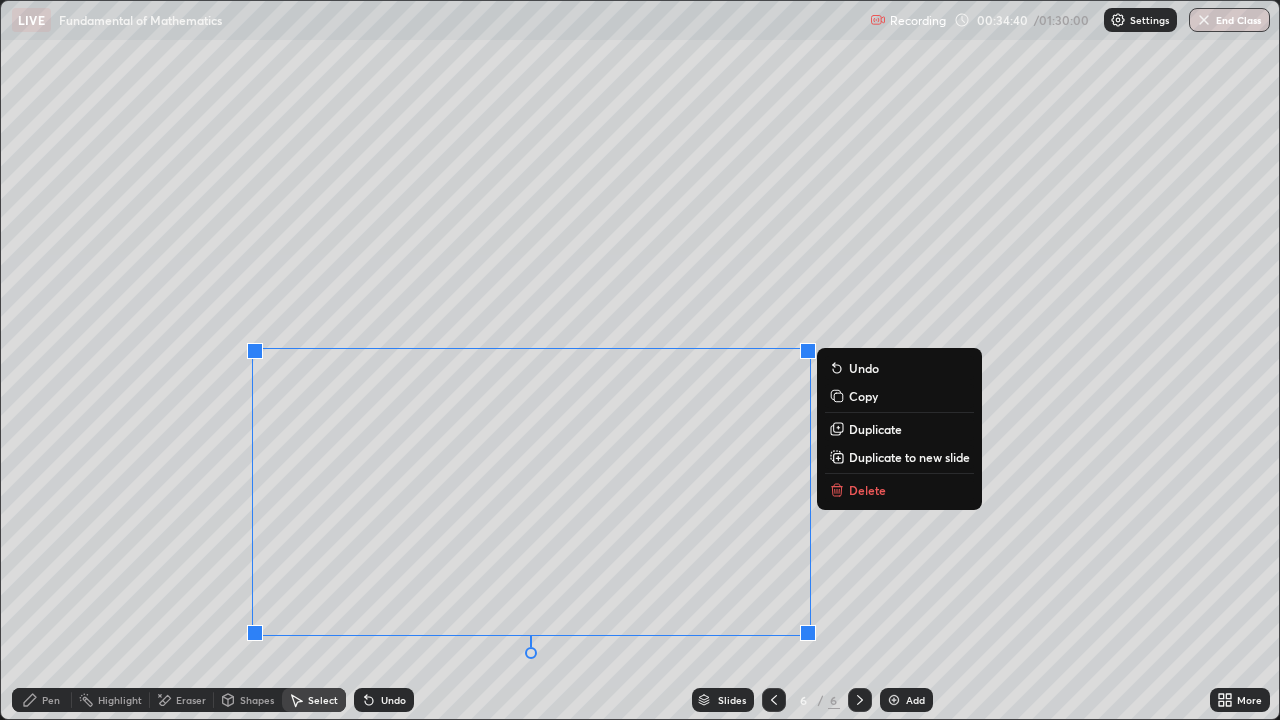 click on "Pen" at bounding box center [51, 700] 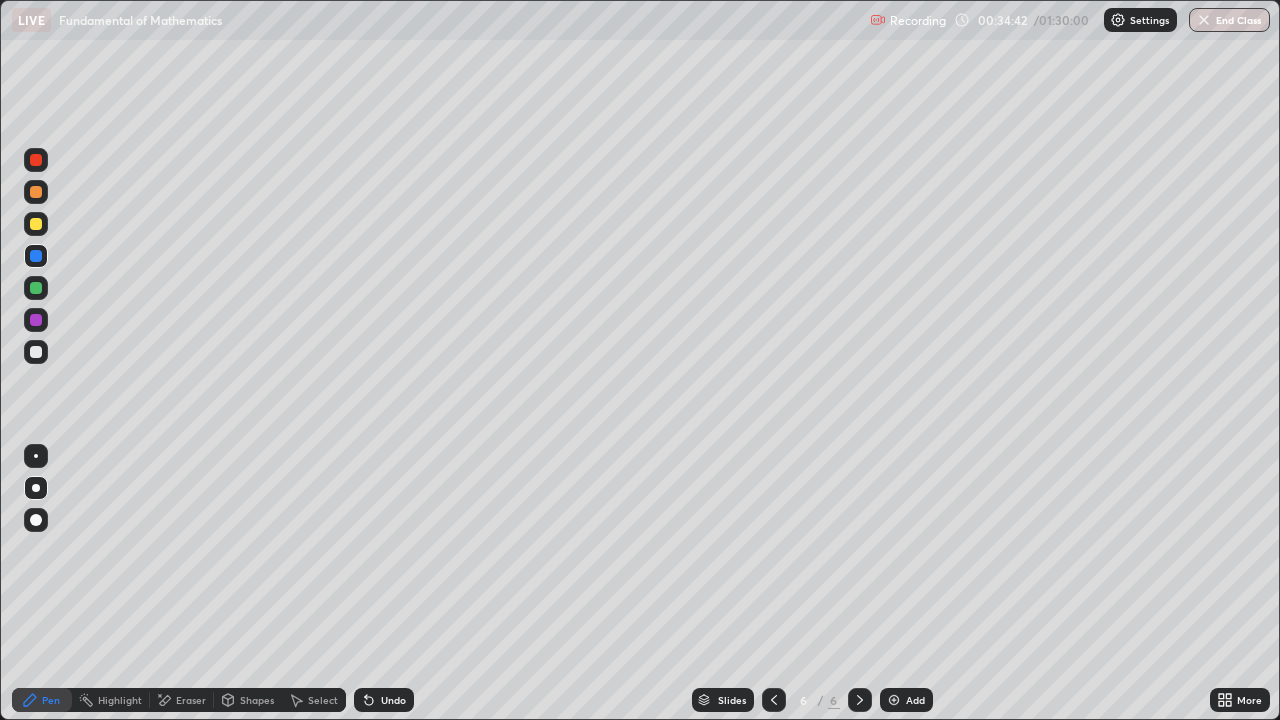 click at bounding box center (36, 224) 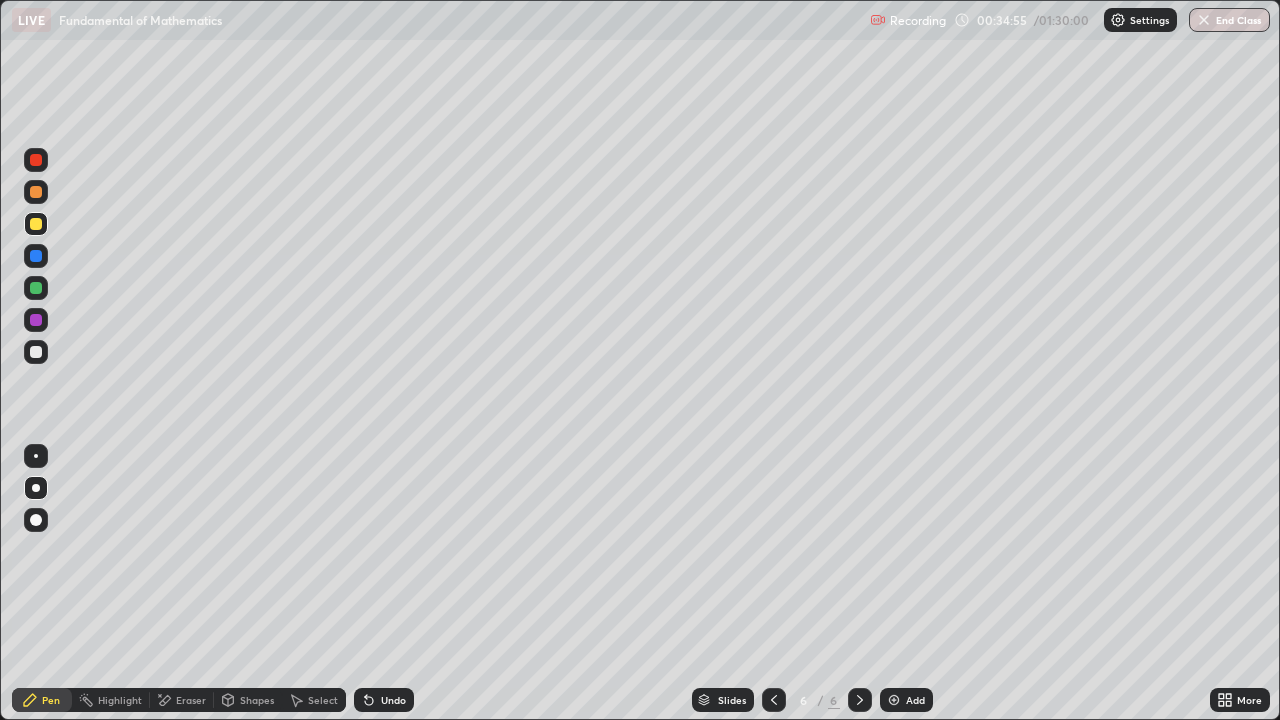 click 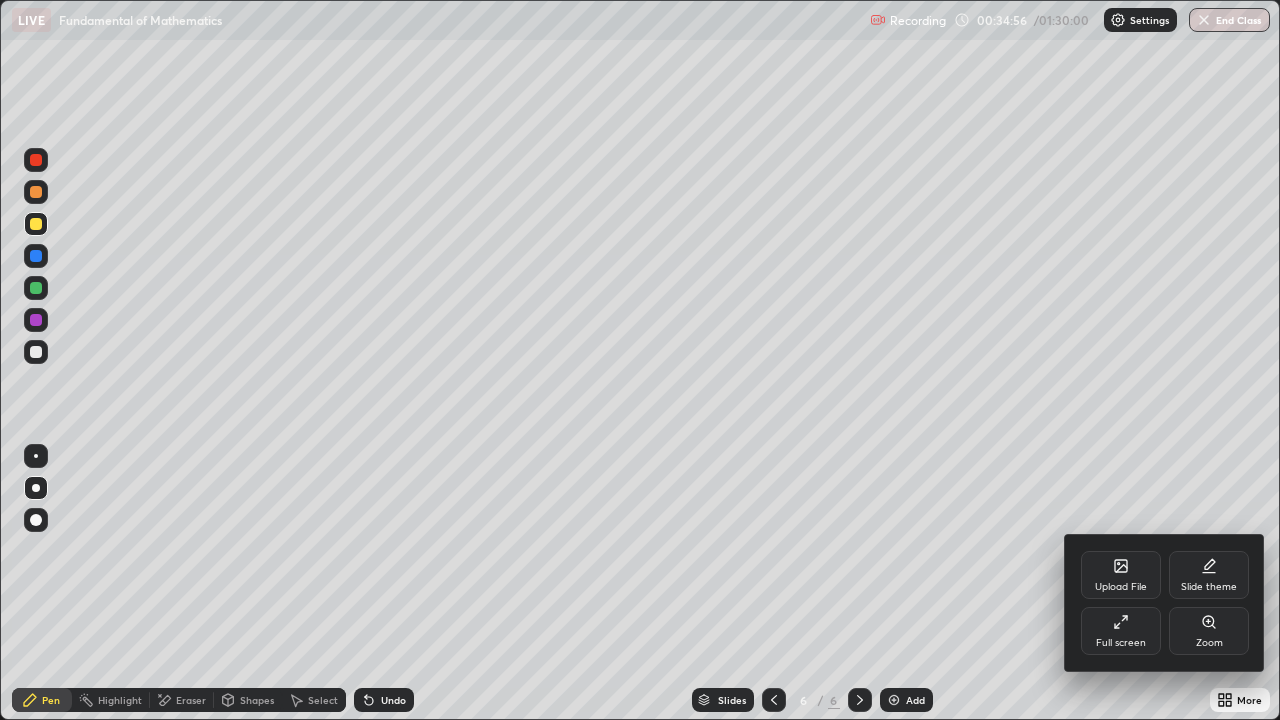 click on "Full screen" at bounding box center [1121, 631] 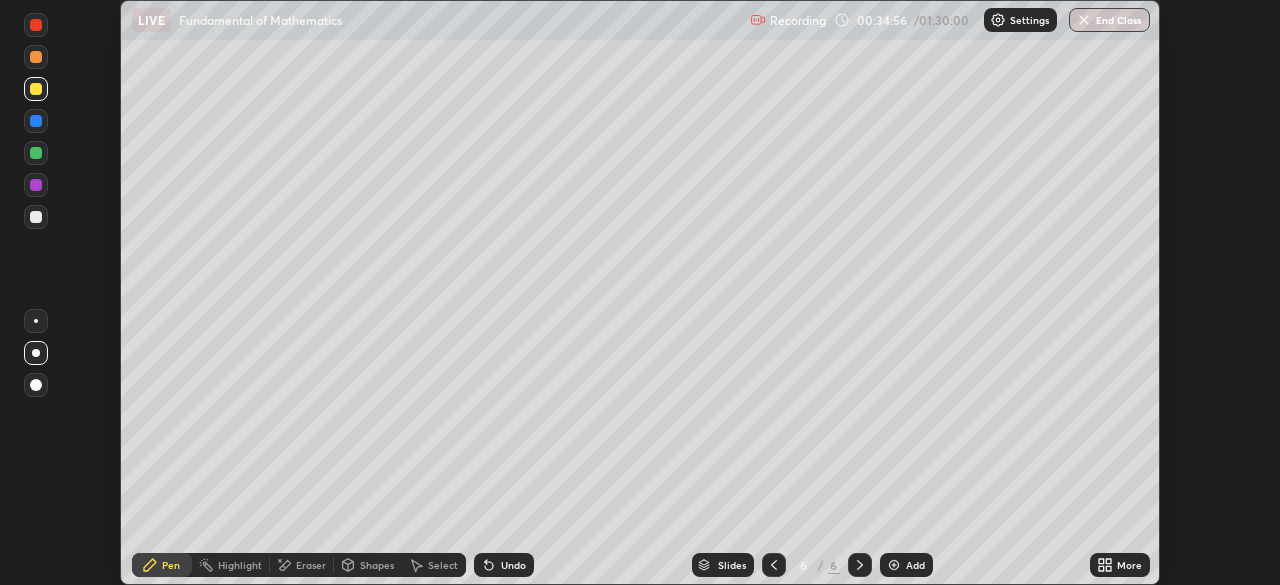 scroll, scrollTop: 585, scrollLeft: 1280, axis: both 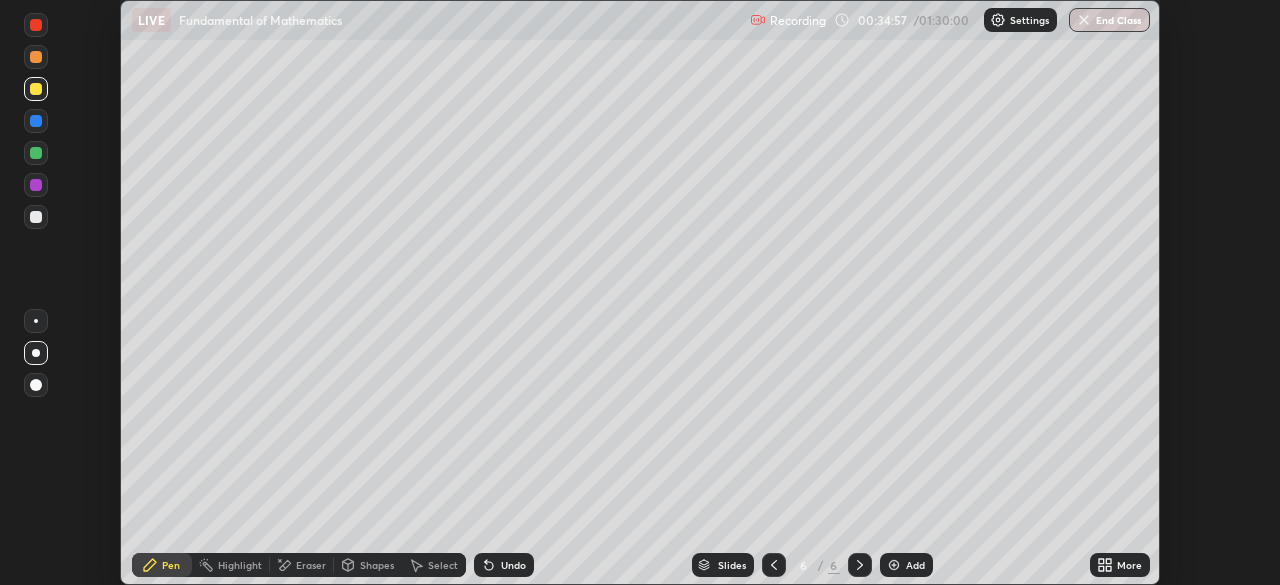 click on "More" at bounding box center (1129, 565) 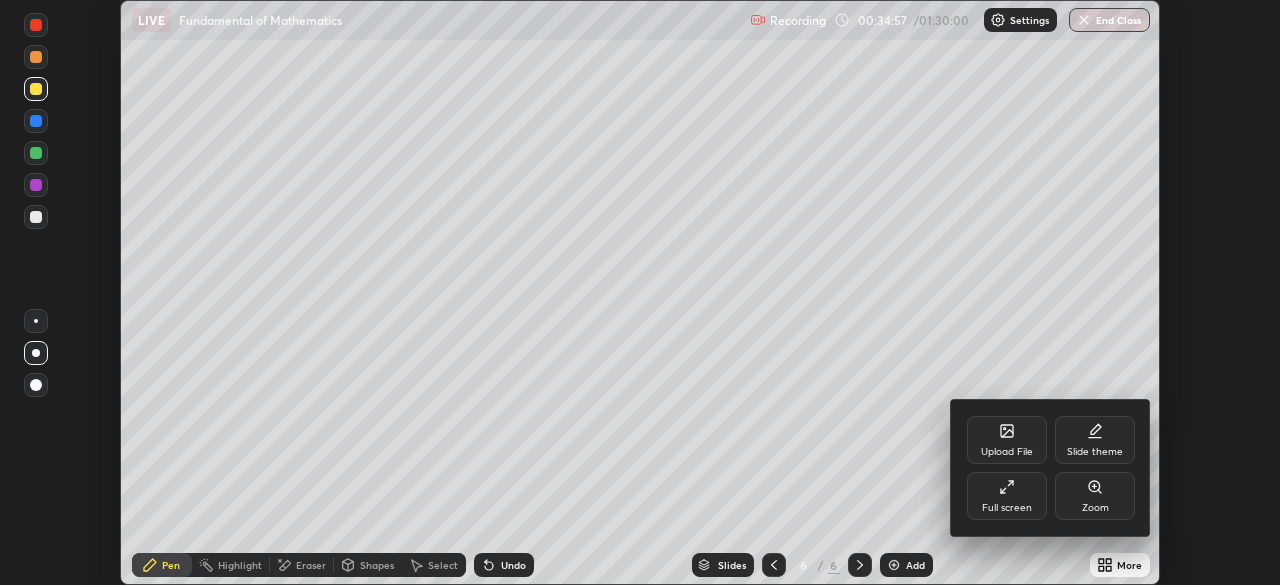 click on "Full screen" at bounding box center (1007, 496) 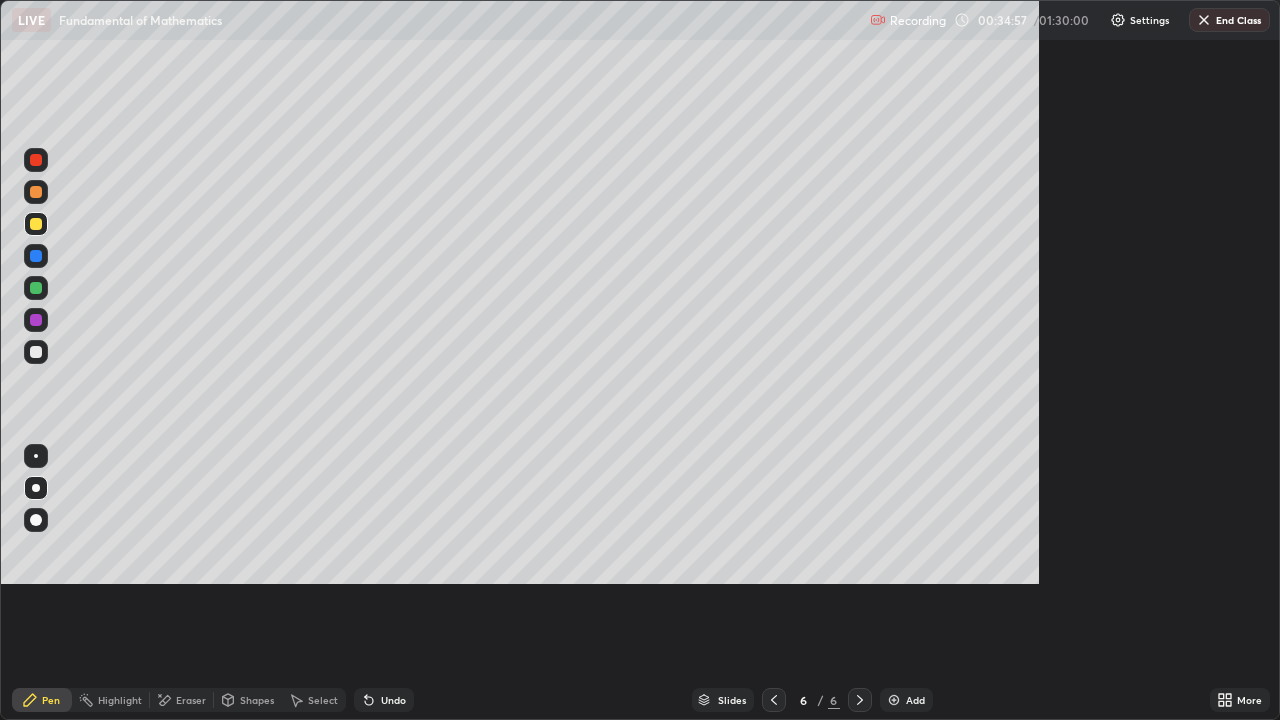 scroll, scrollTop: 99280, scrollLeft: 98720, axis: both 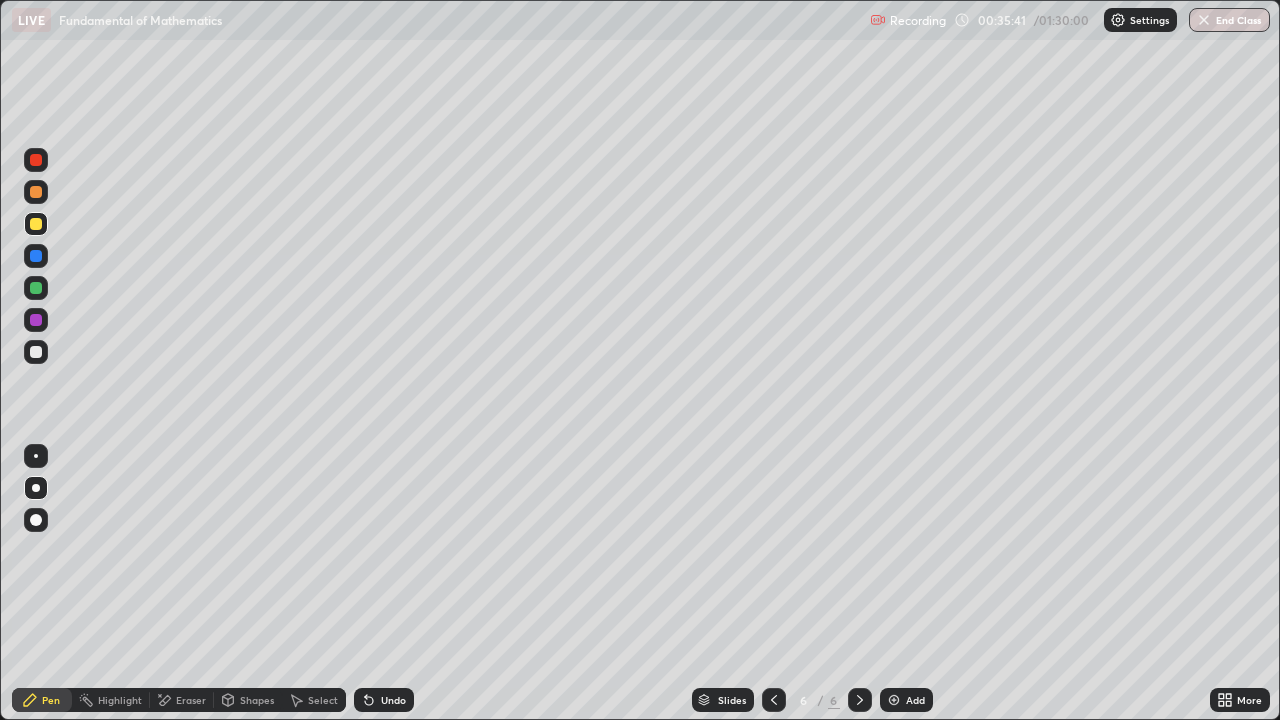 click on "Undo" at bounding box center [384, 700] 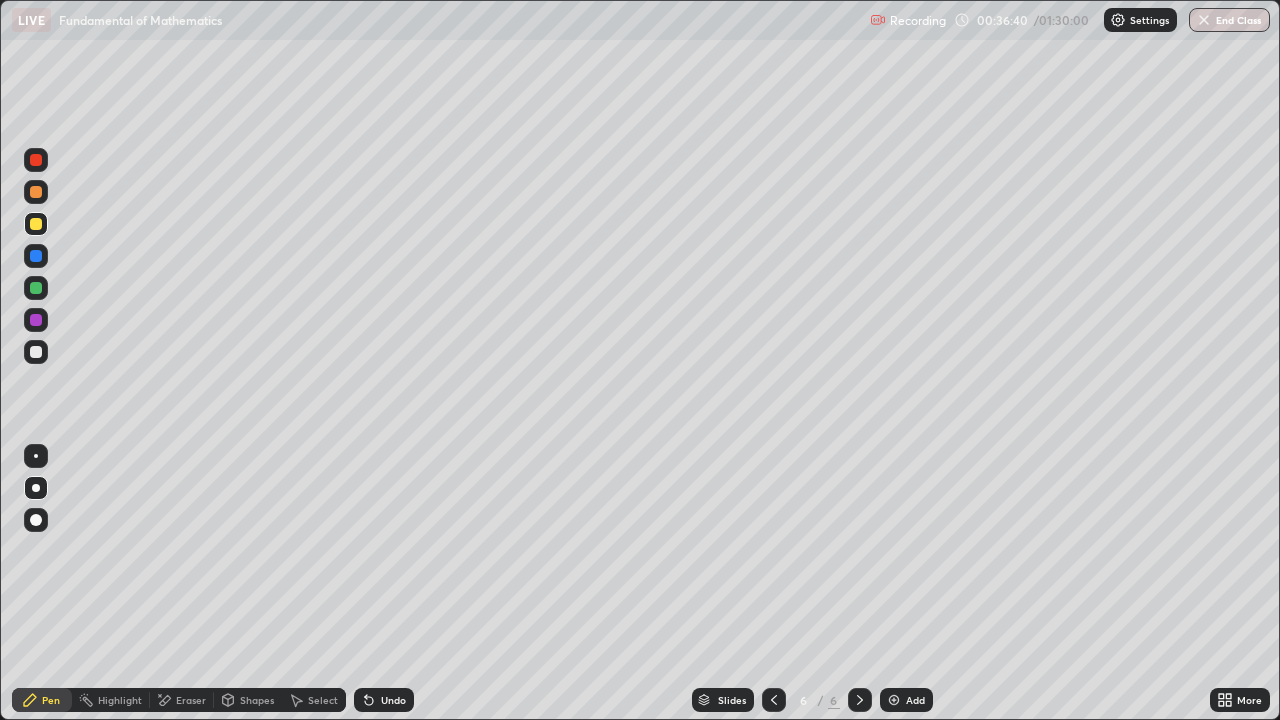 click on "Eraser" at bounding box center [182, 700] 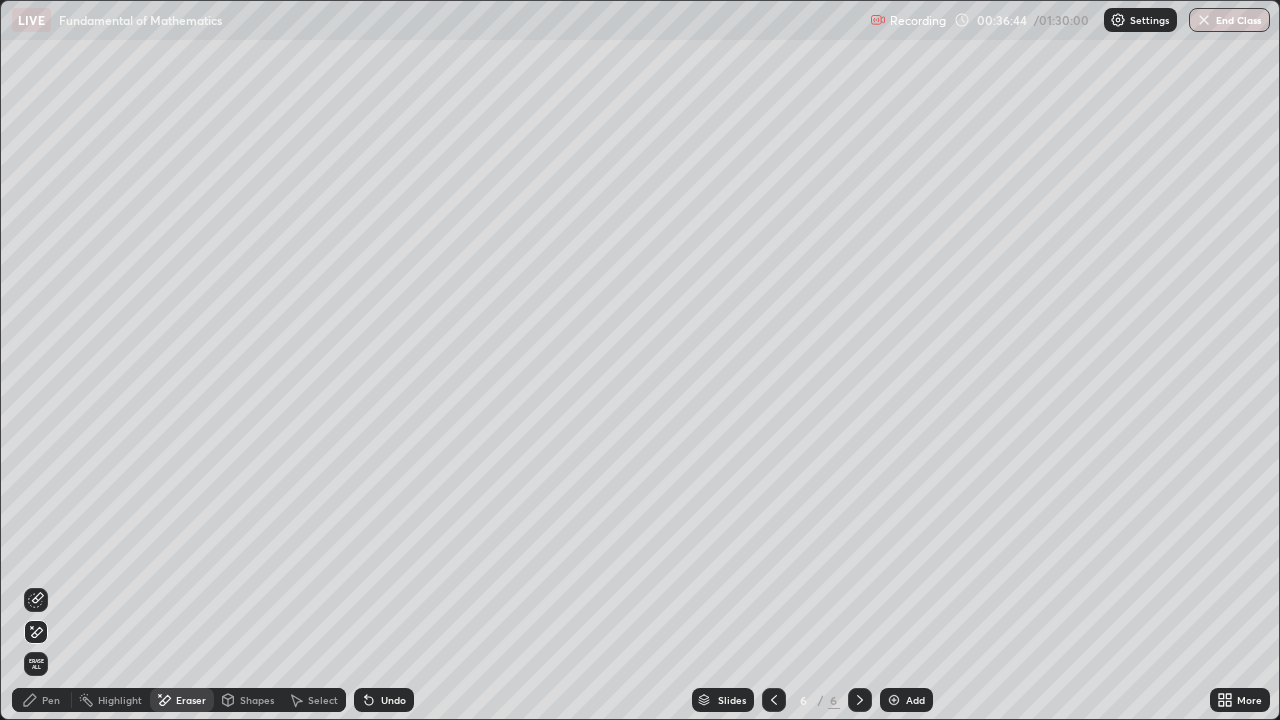 click on "Pen" at bounding box center [42, 700] 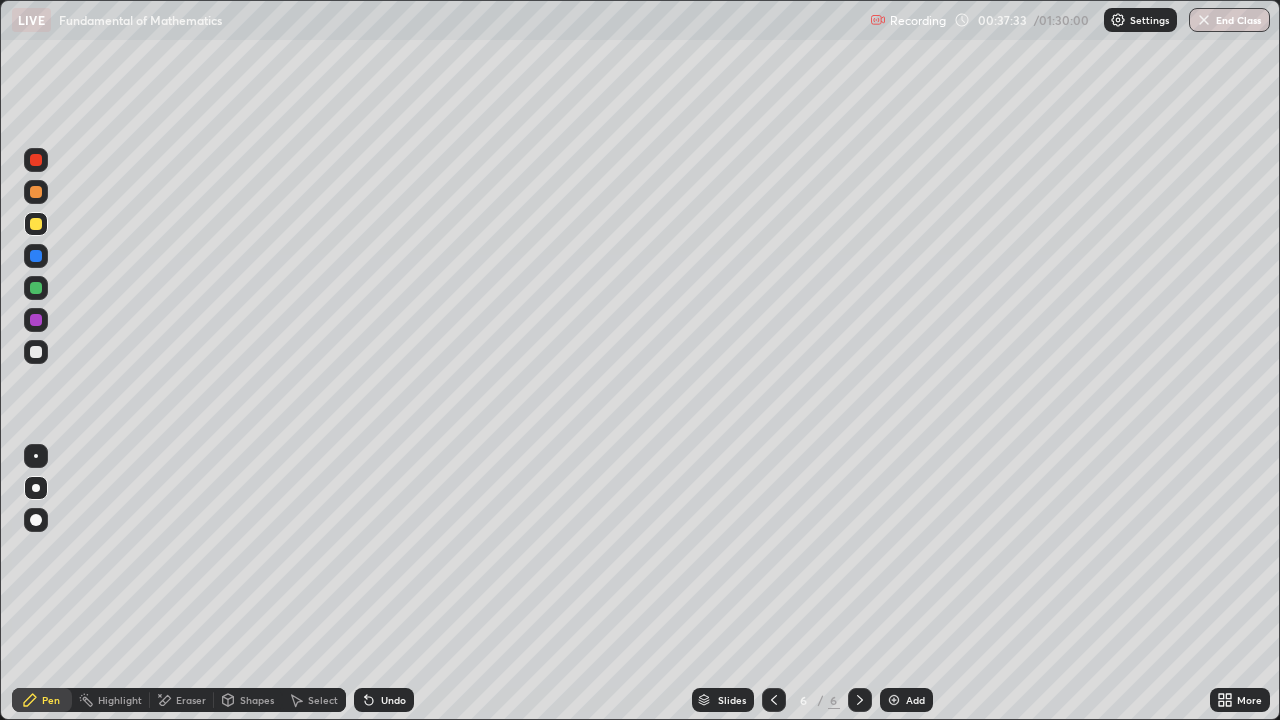 click at bounding box center (36, 352) 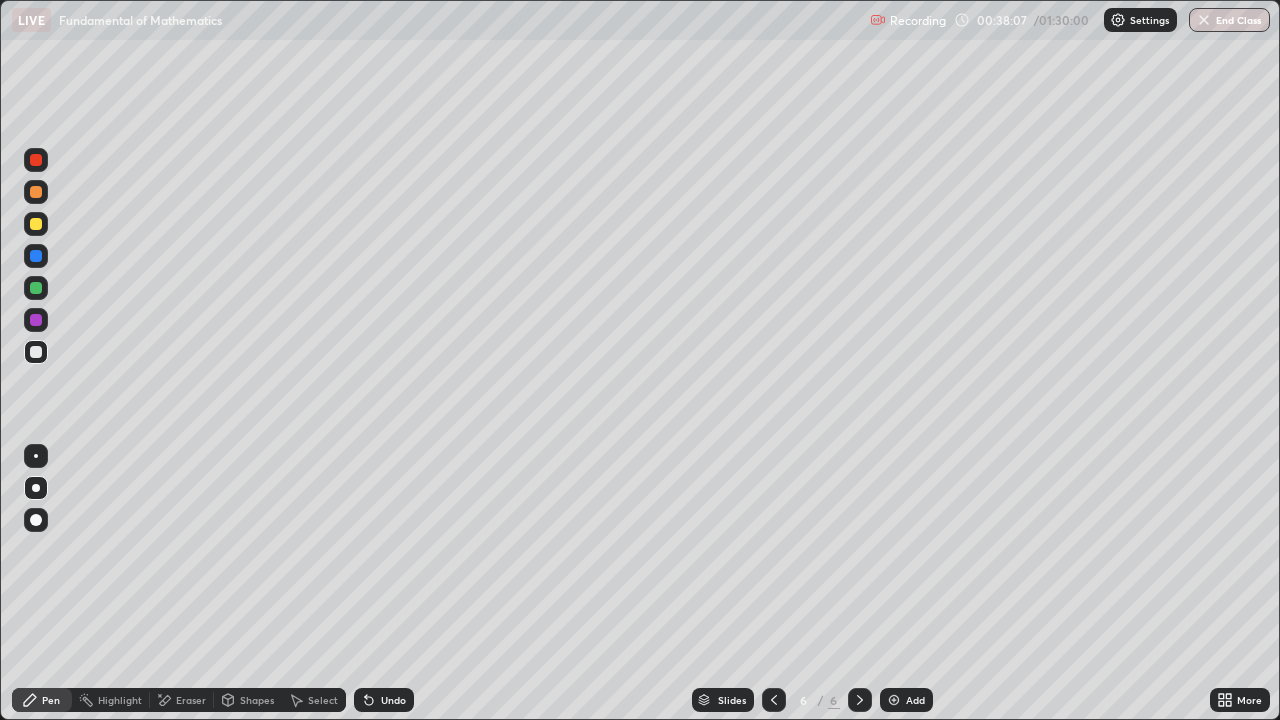 click at bounding box center (36, 320) 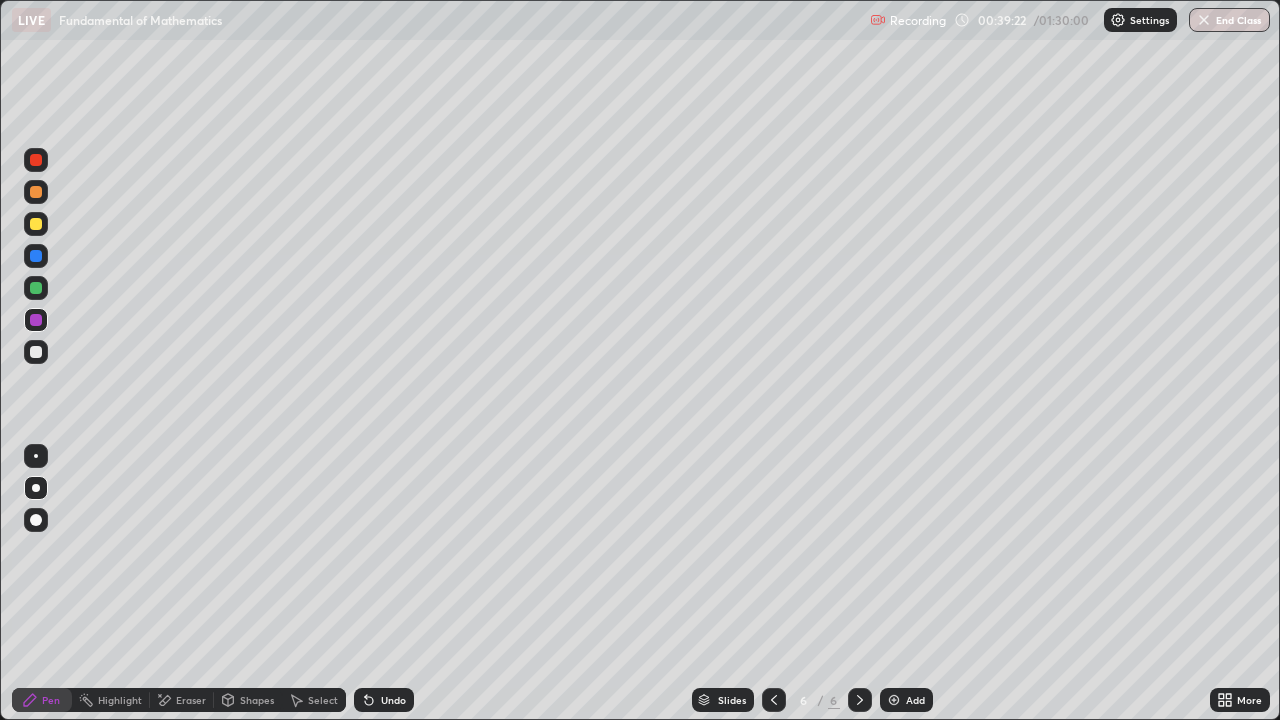 click at bounding box center [36, 288] 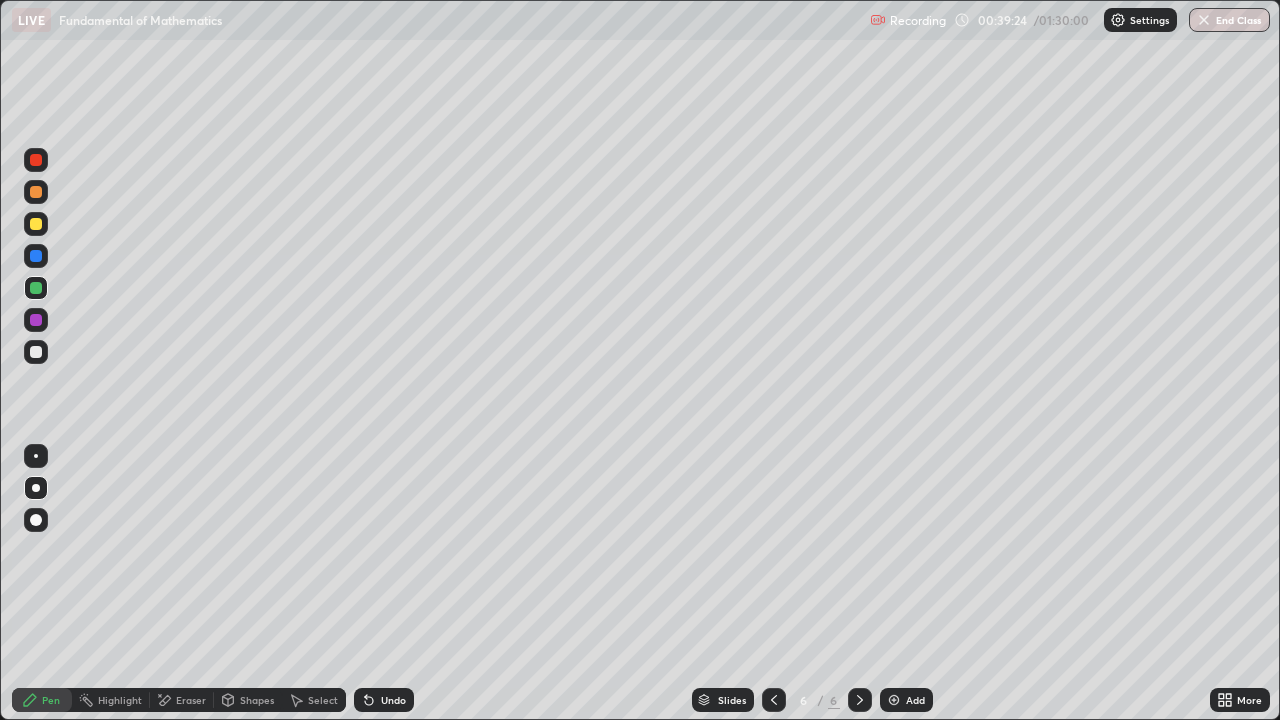 click on "Add" at bounding box center (906, 700) 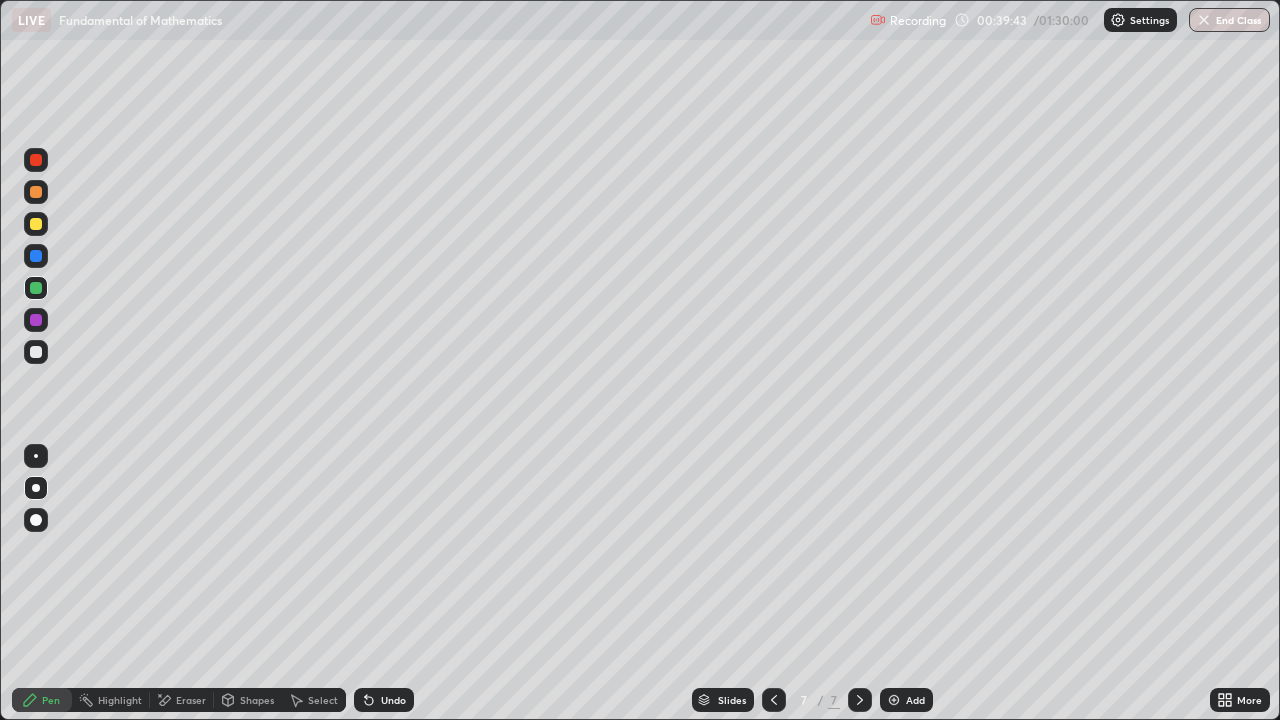 click at bounding box center [36, 192] 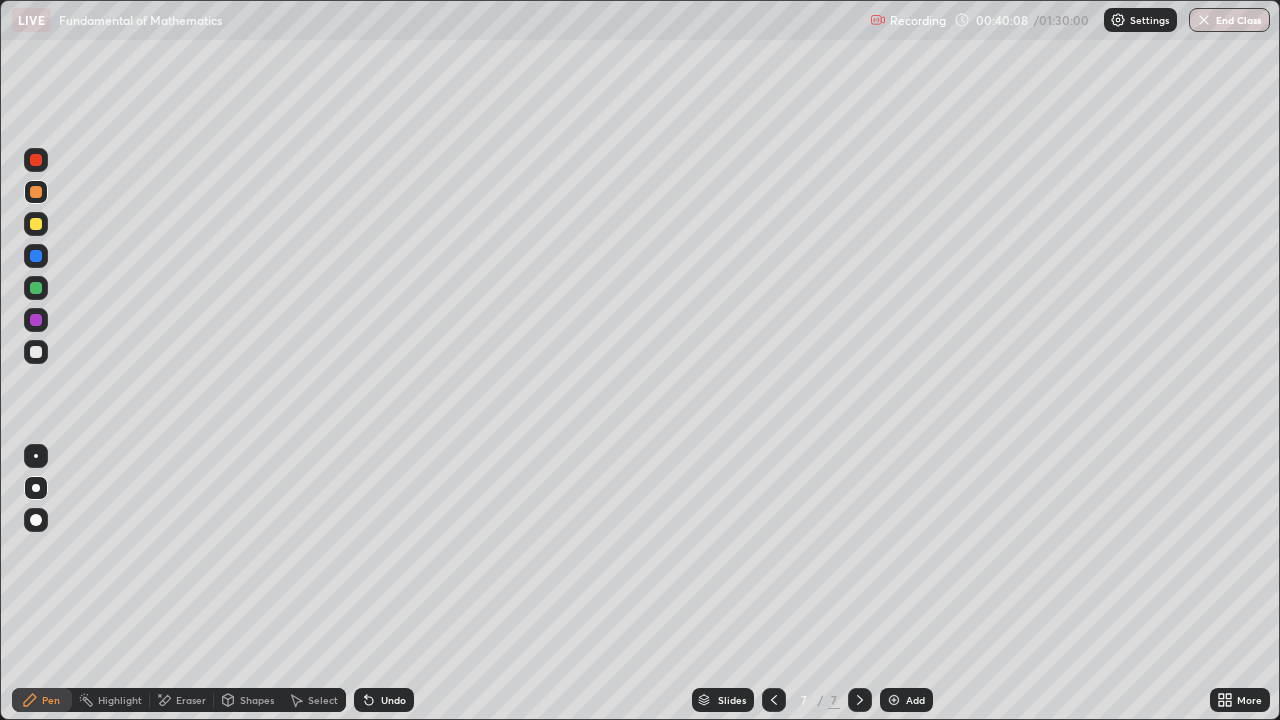 click at bounding box center (36, 224) 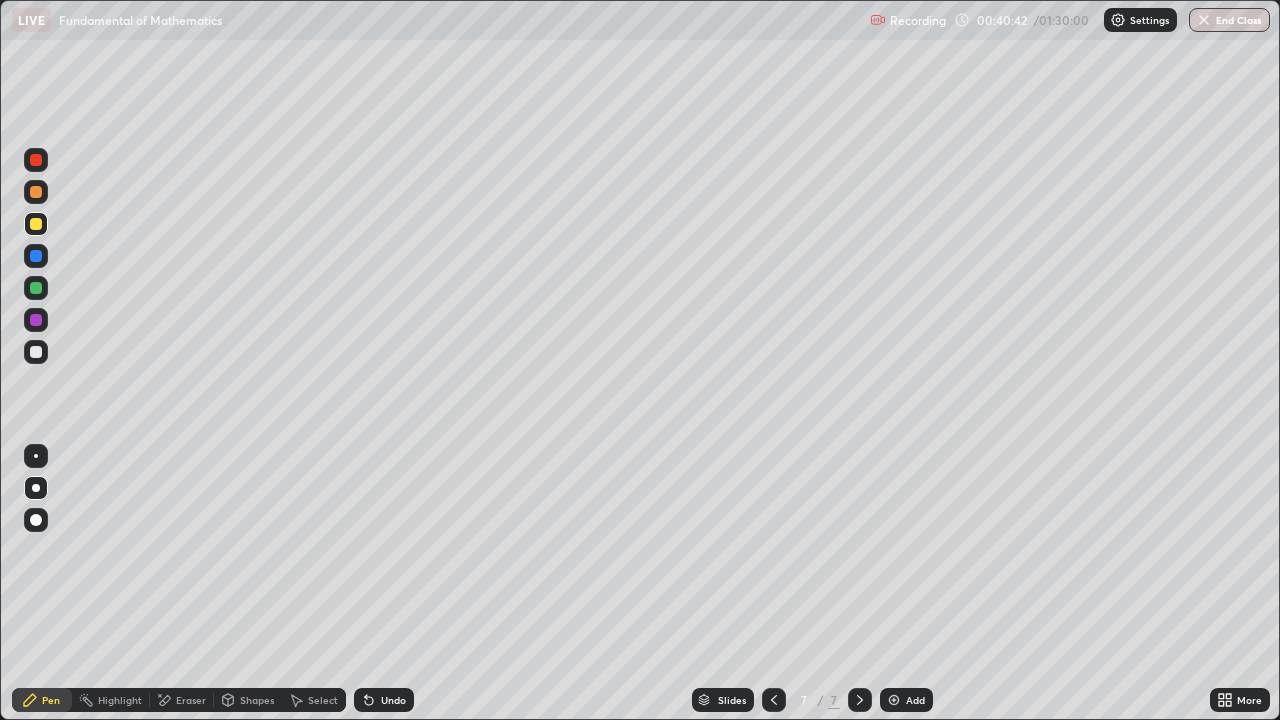 click at bounding box center [36, 256] 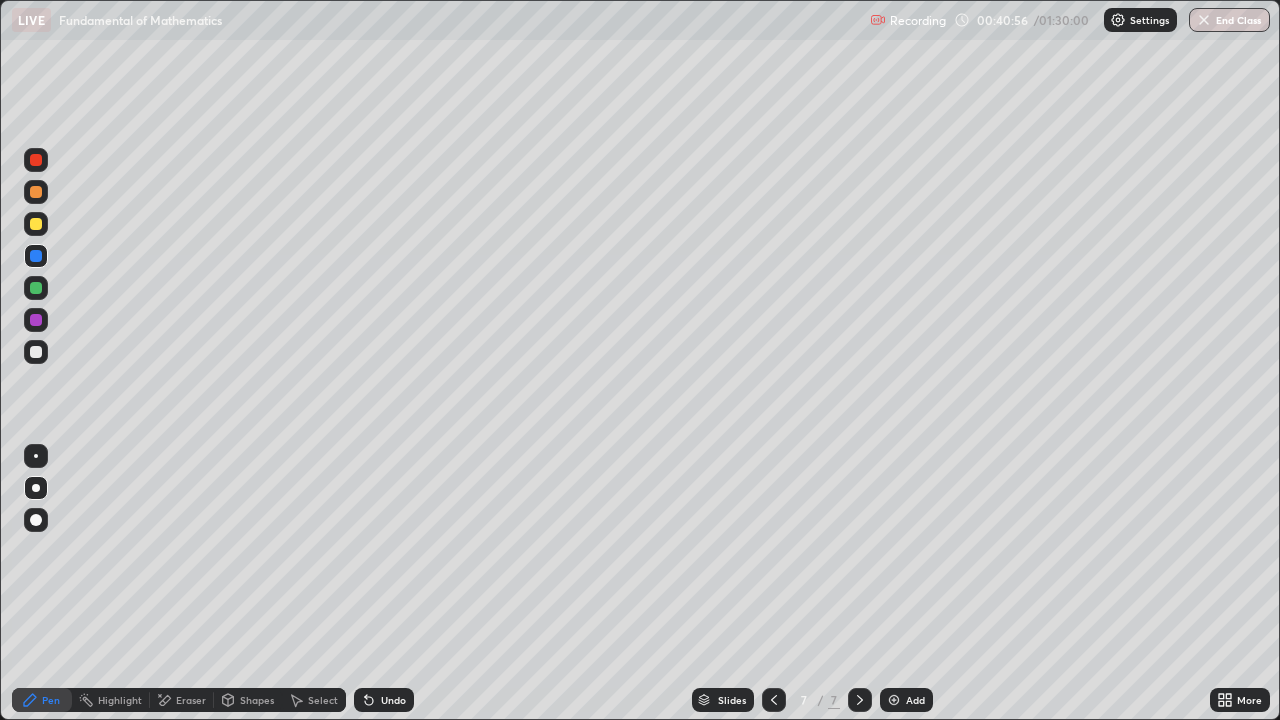 click at bounding box center (36, 224) 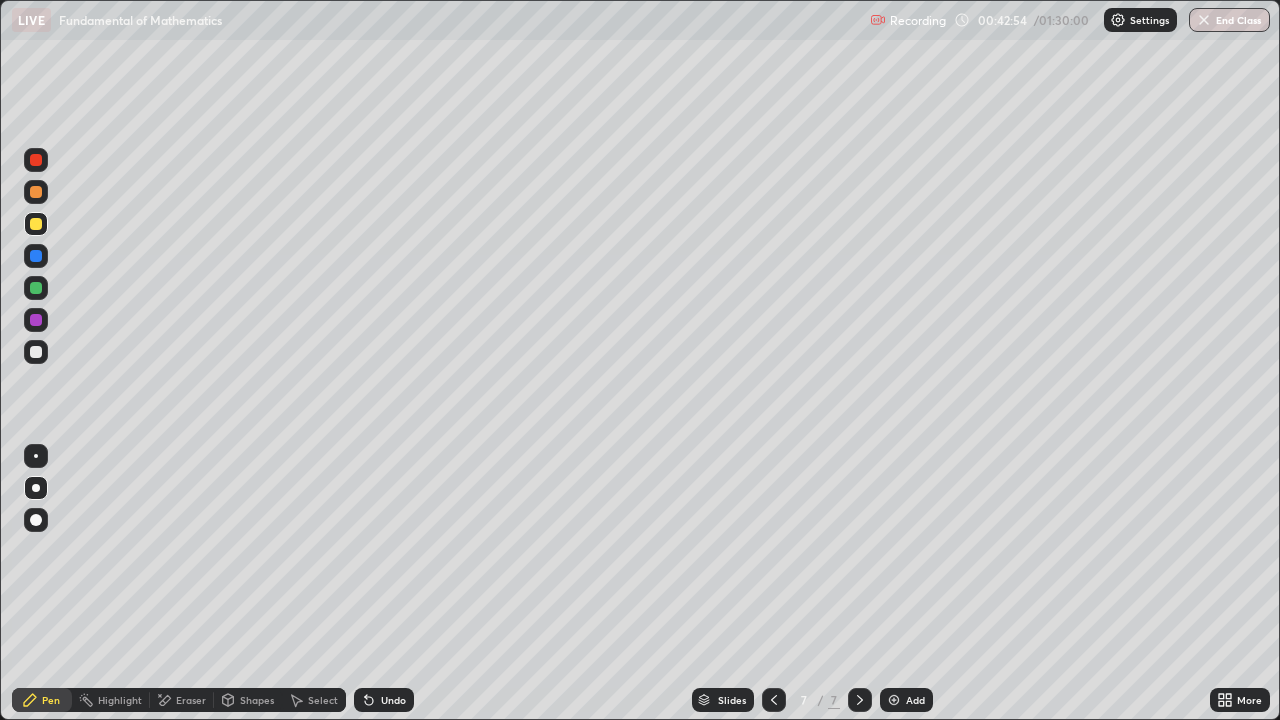 click at bounding box center [36, 160] 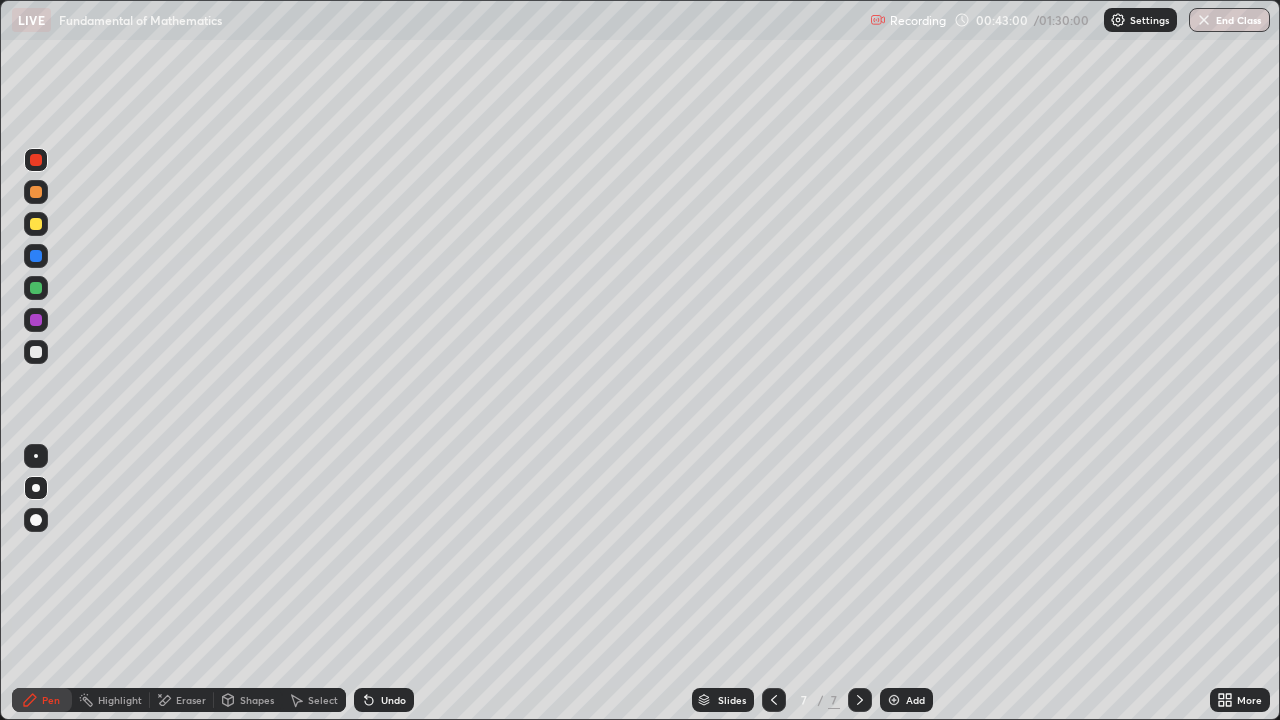 click at bounding box center (36, 256) 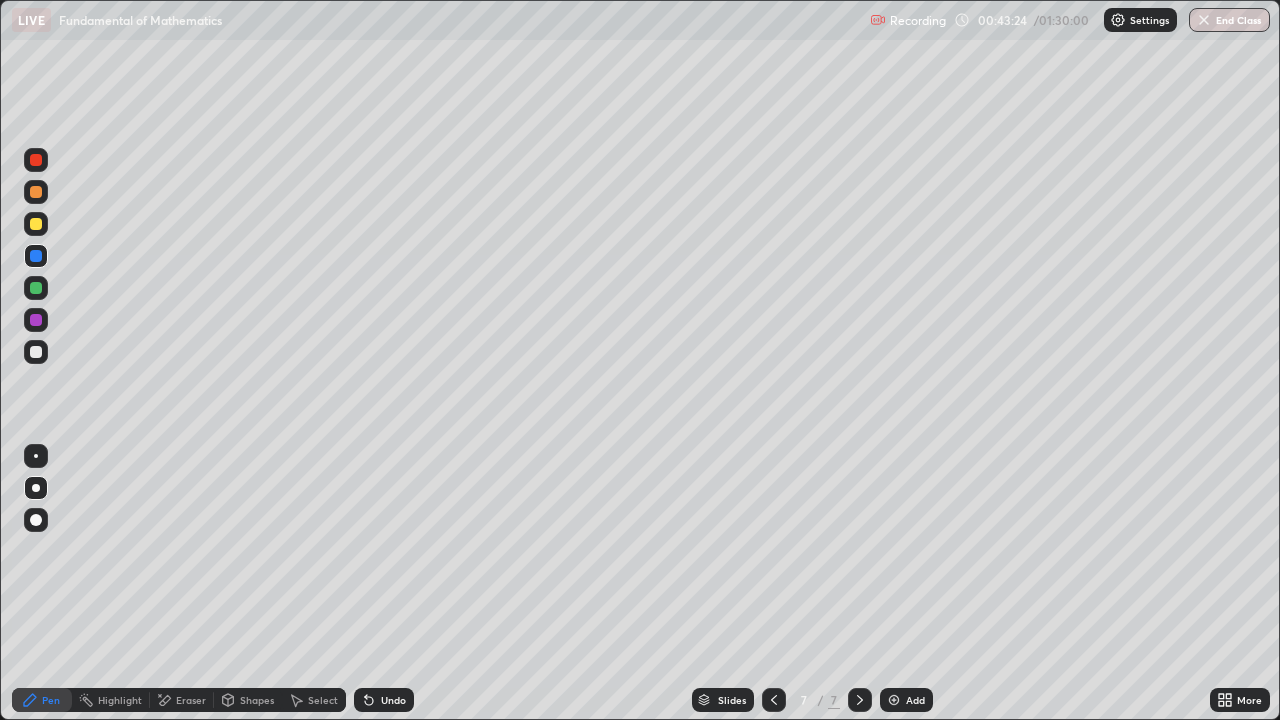 click at bounding box center (36, 352) 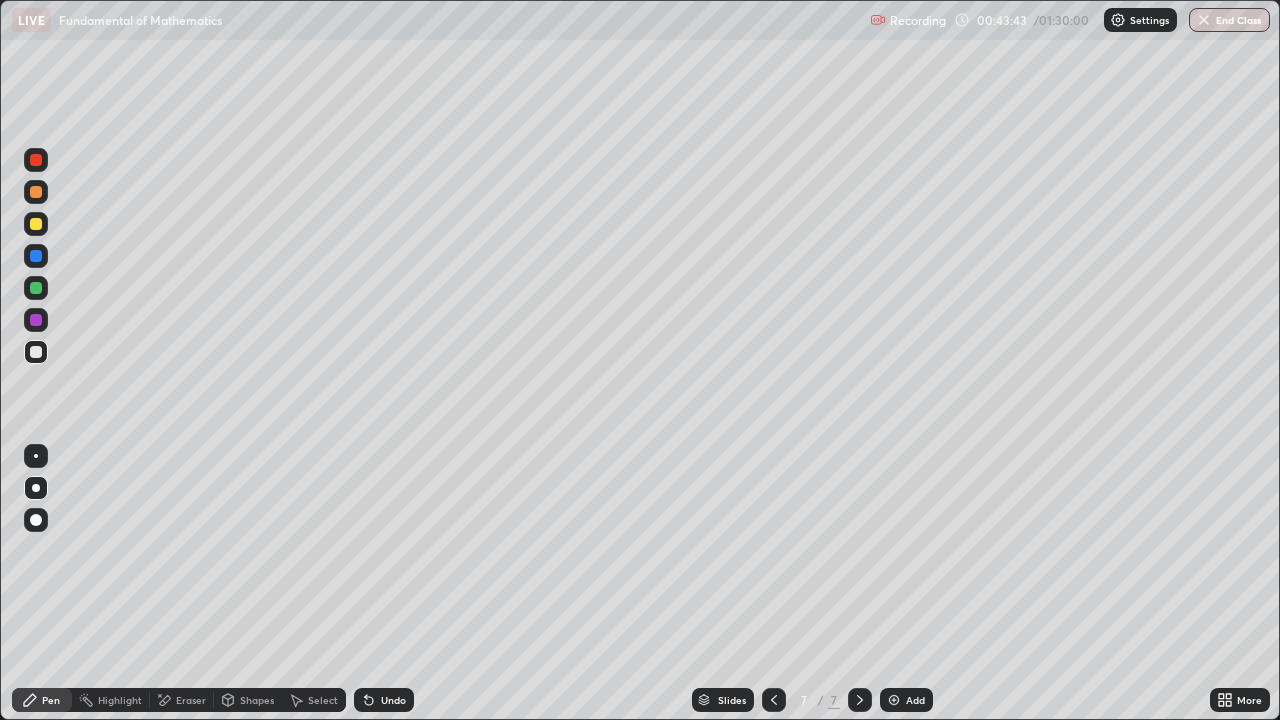 click 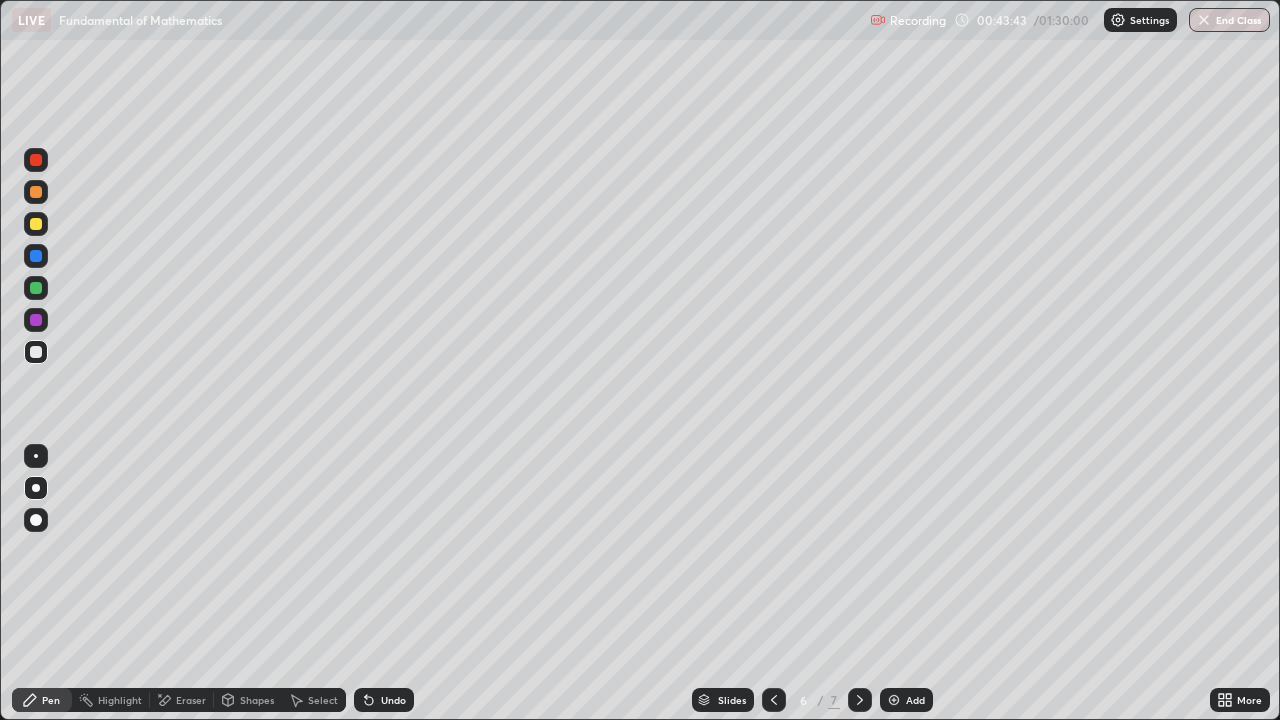 click 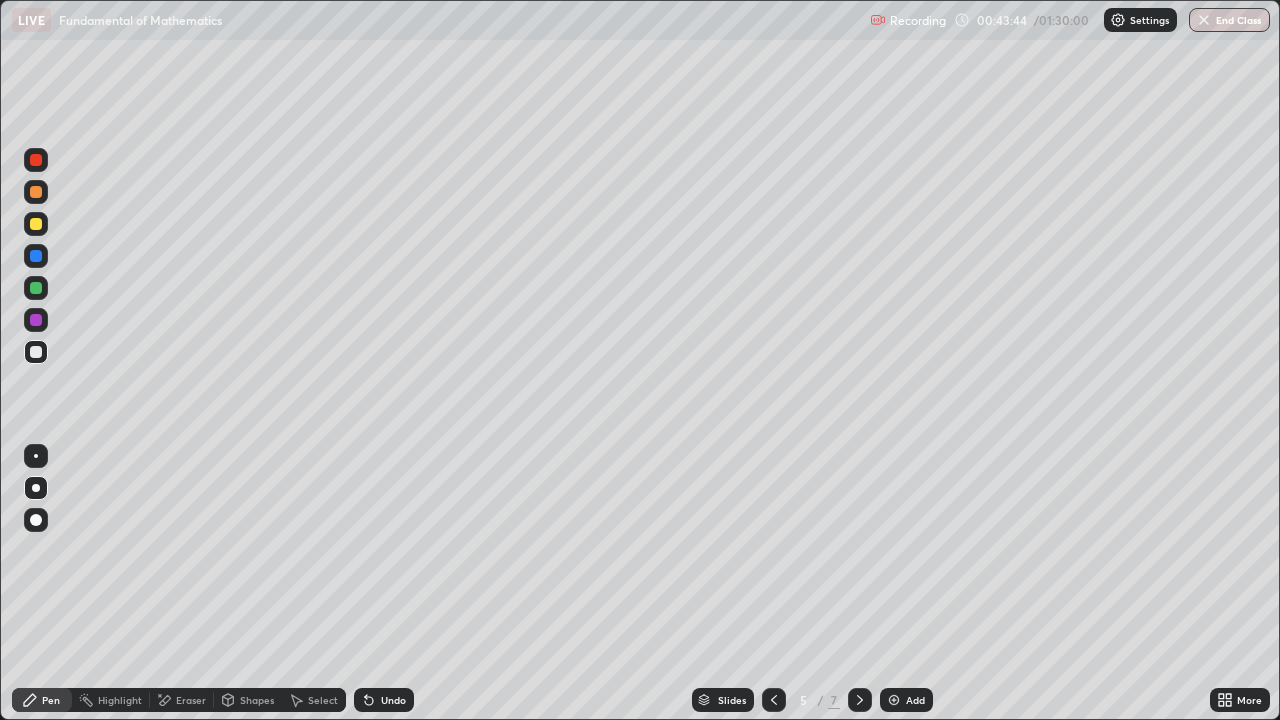 click 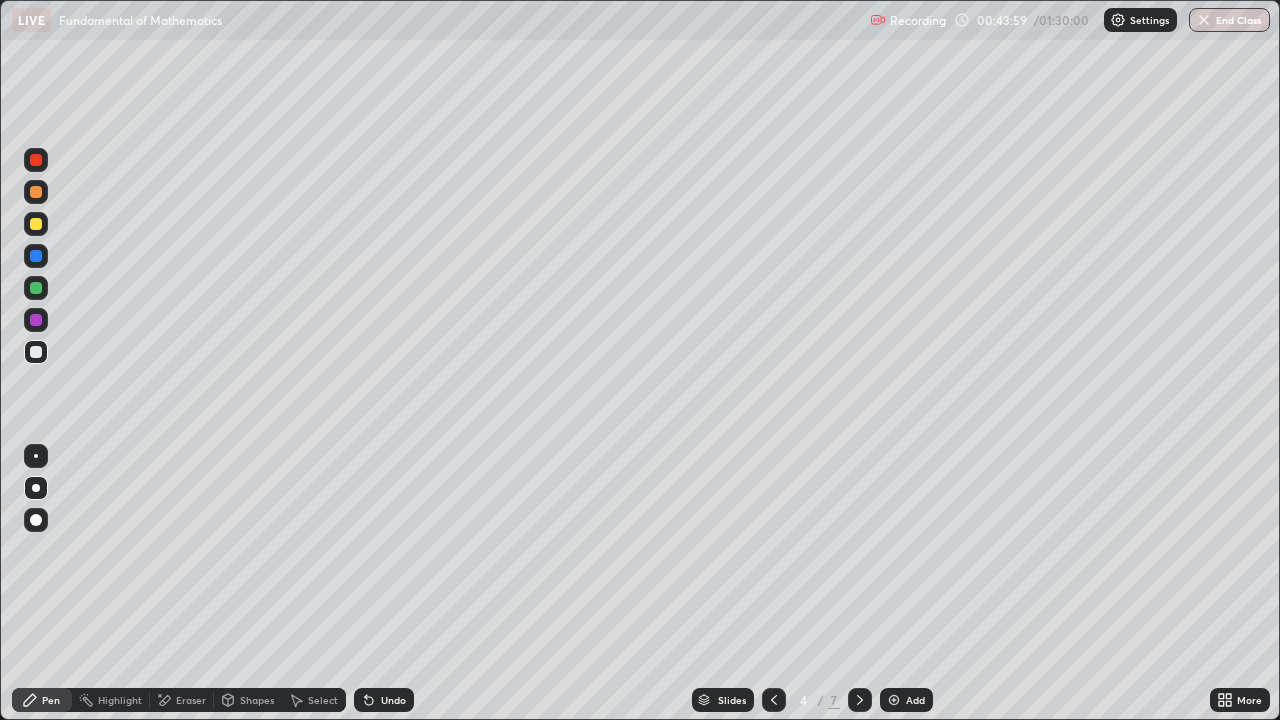 click 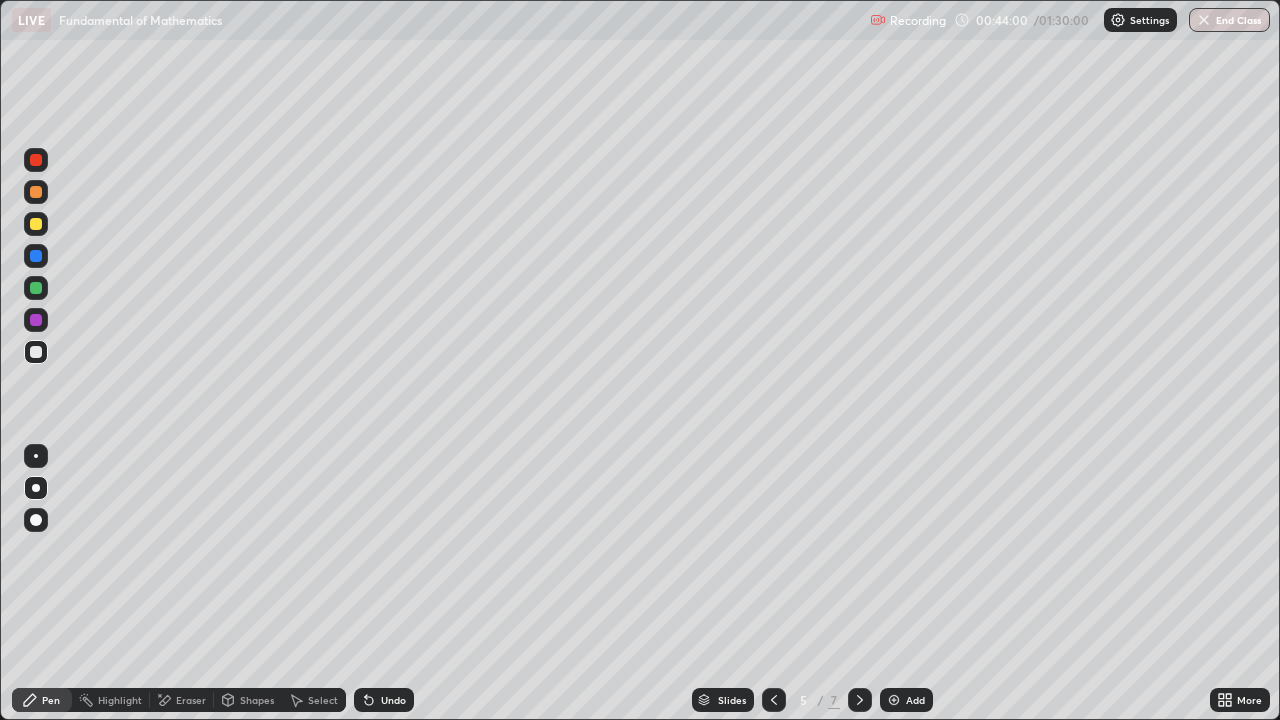 click 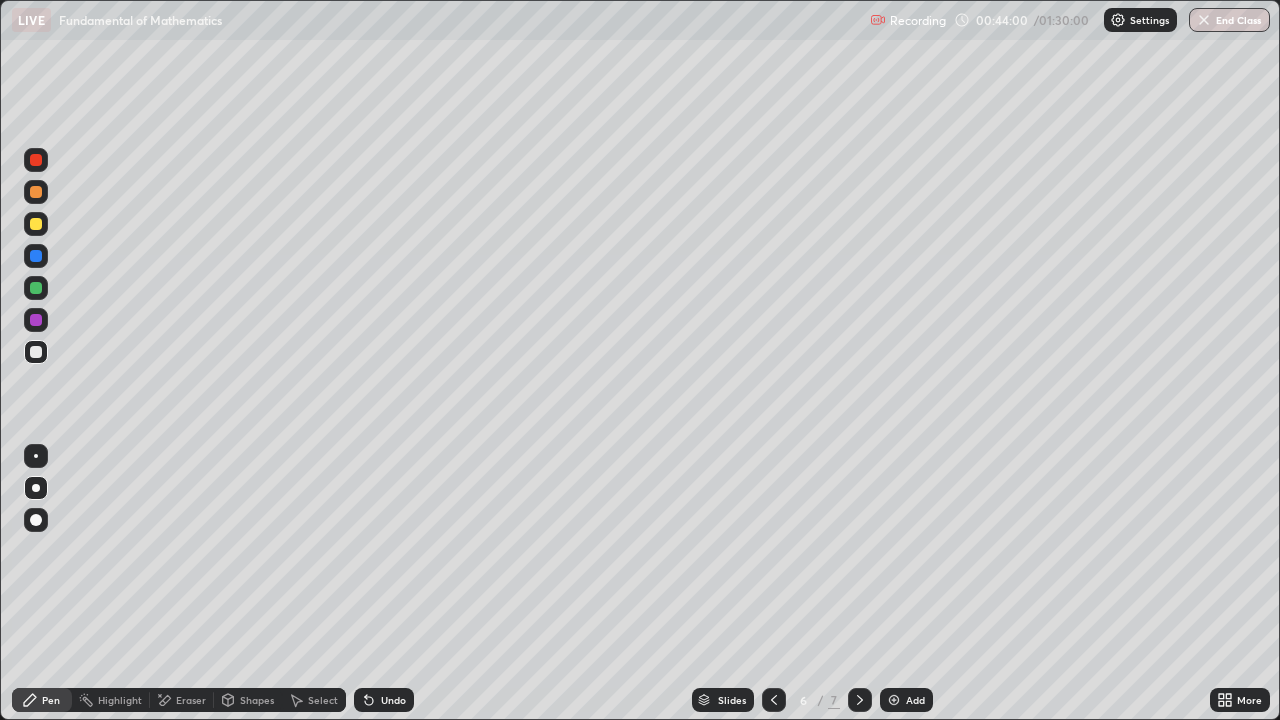 click at bounding box center [860, 700] 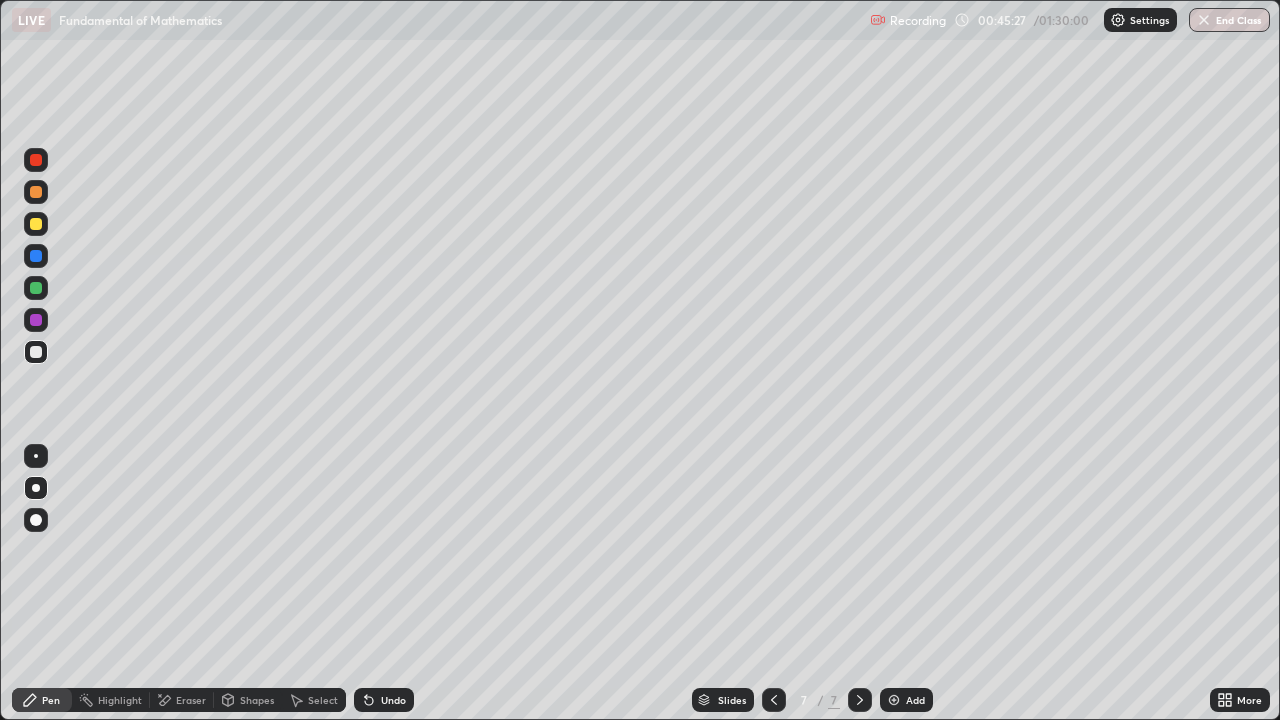 click at bounding box center (36, 288) 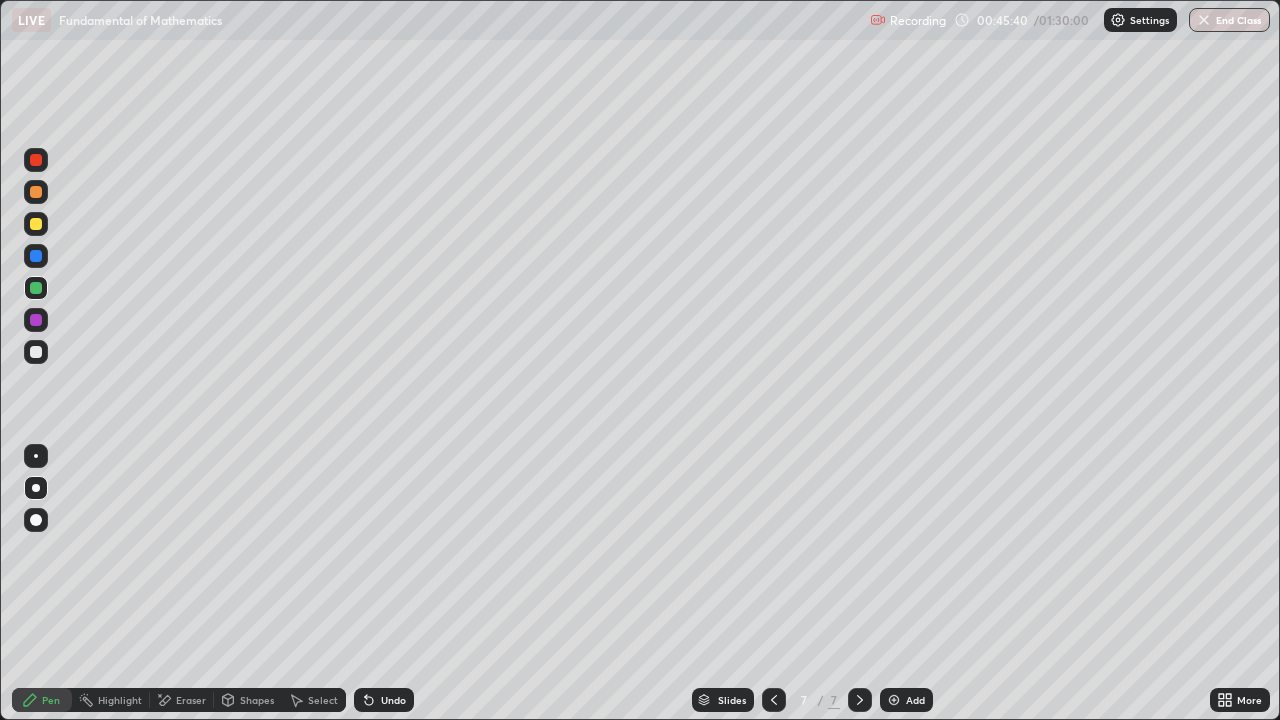 click on "Undo" at bounding box center [393, 700] 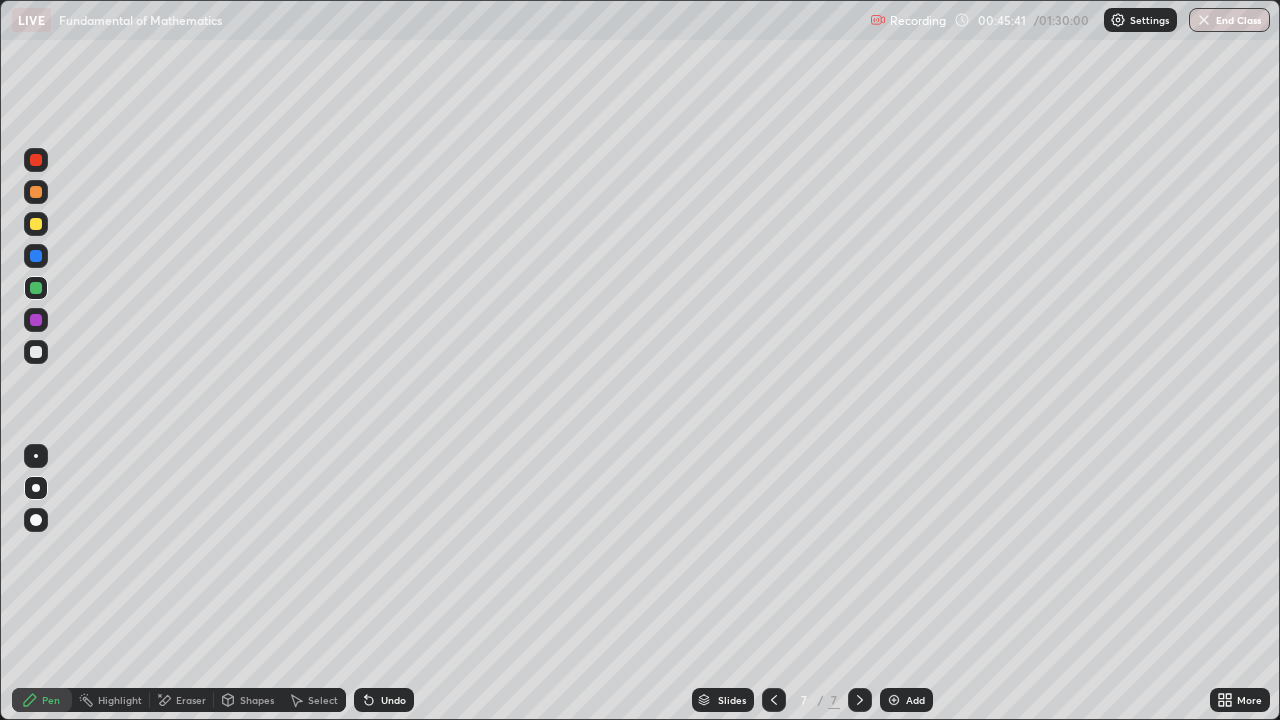 click on "Undo" at bounding box center [384, 700] 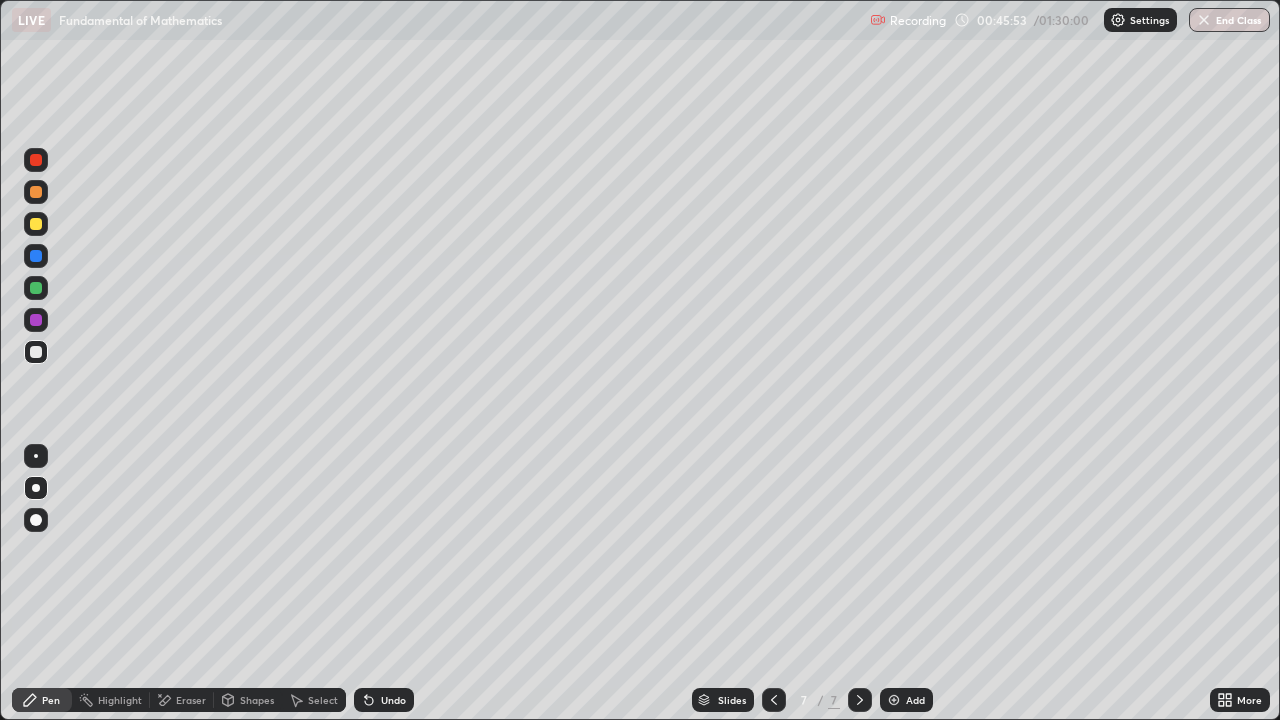 click at bounding box center [36, 320] 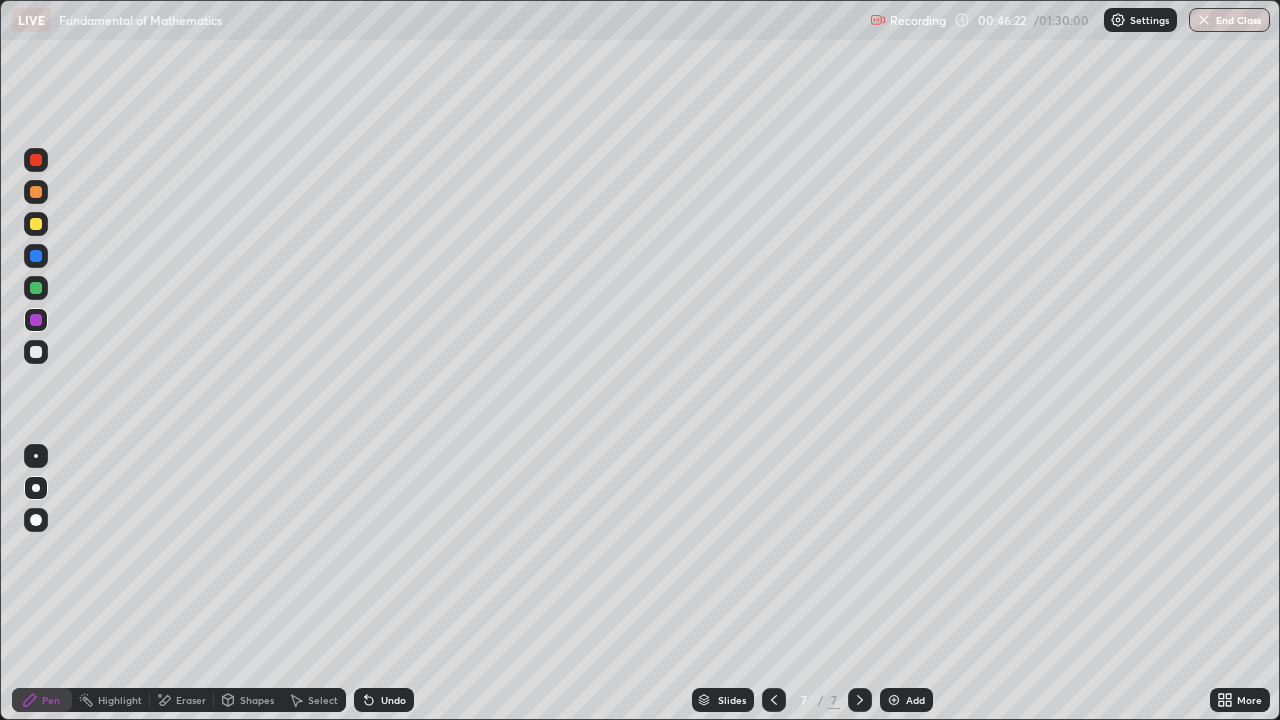 click at bounding box center (36, 352) 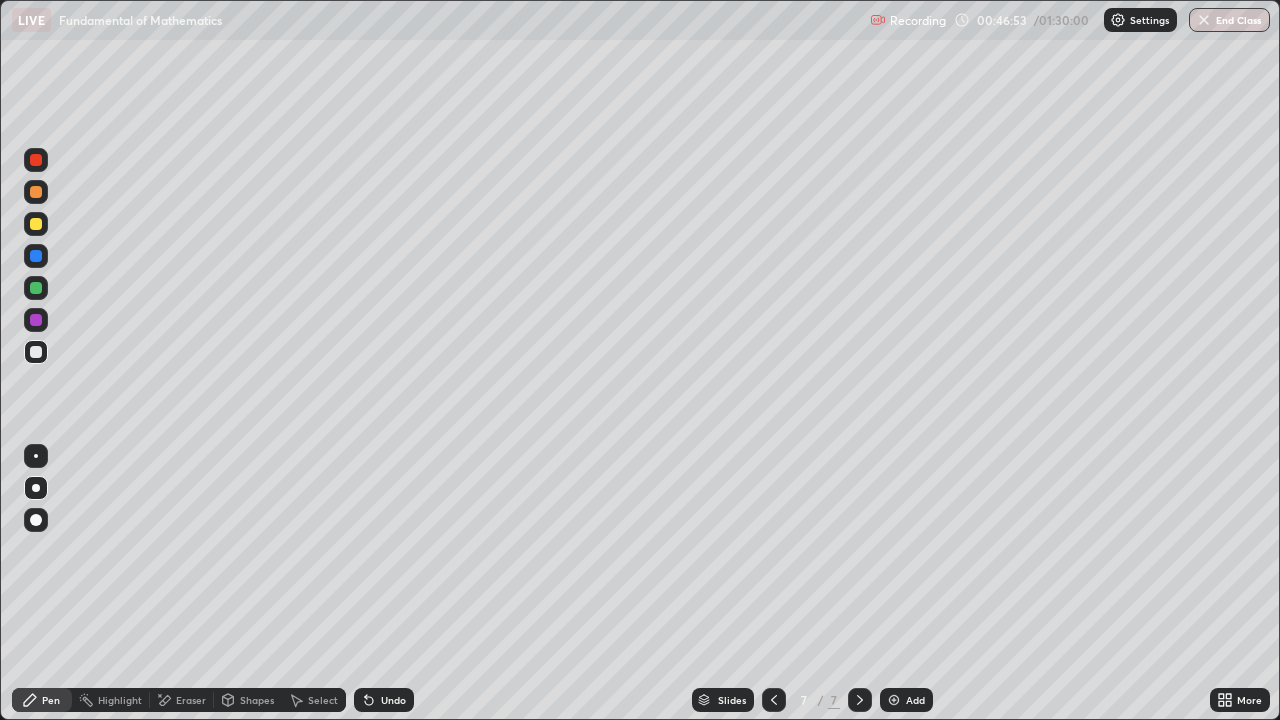 click at bounding box center [36, 192] 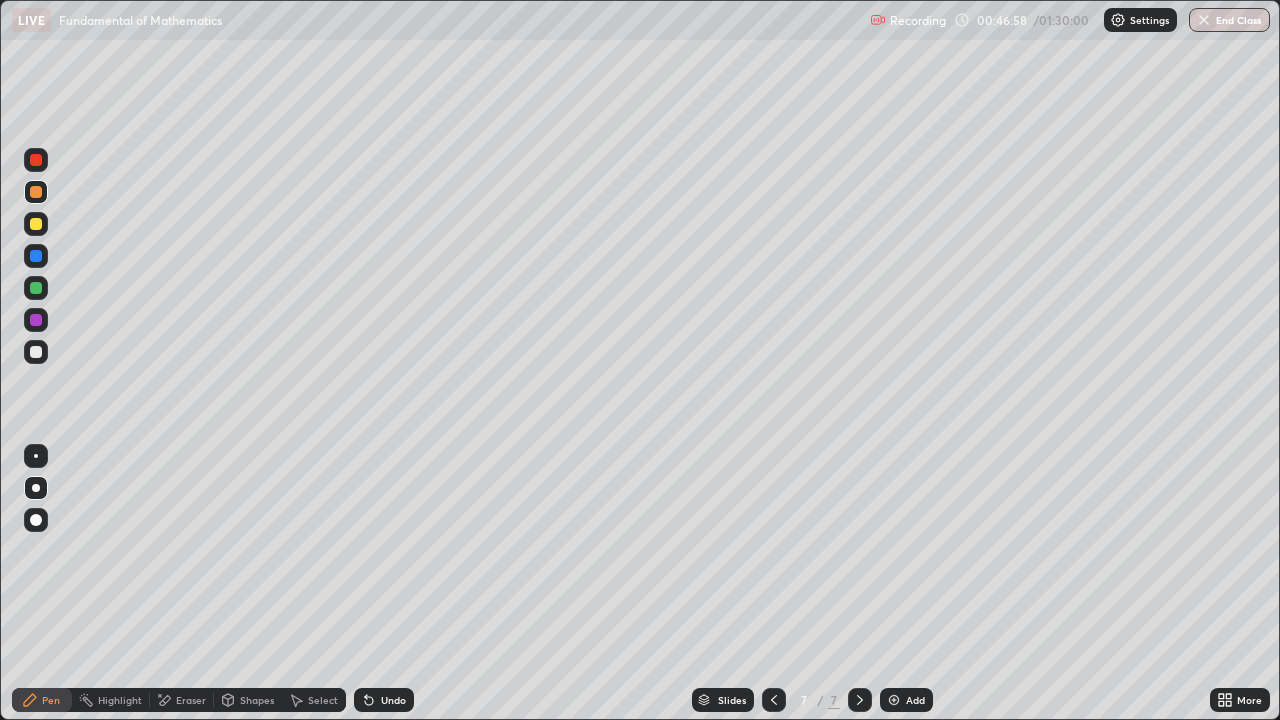 click at bounding box center (36, 288) 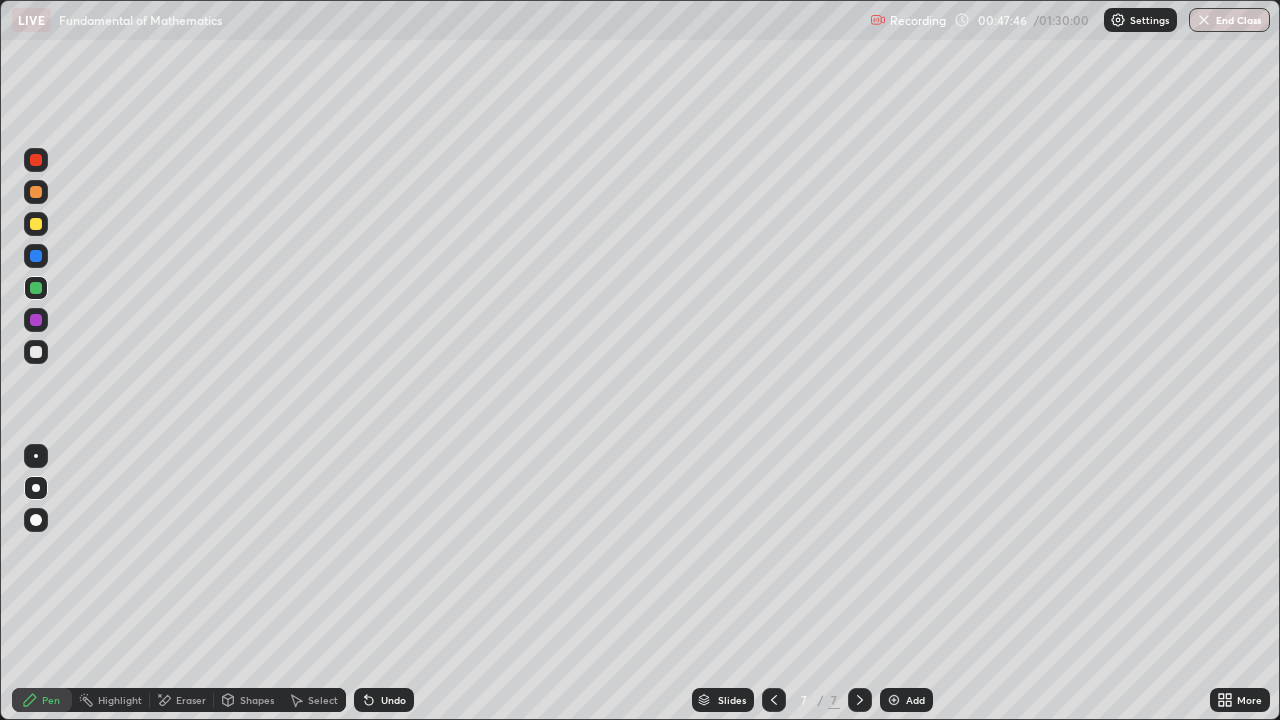 click at bounding box center [36, 352] 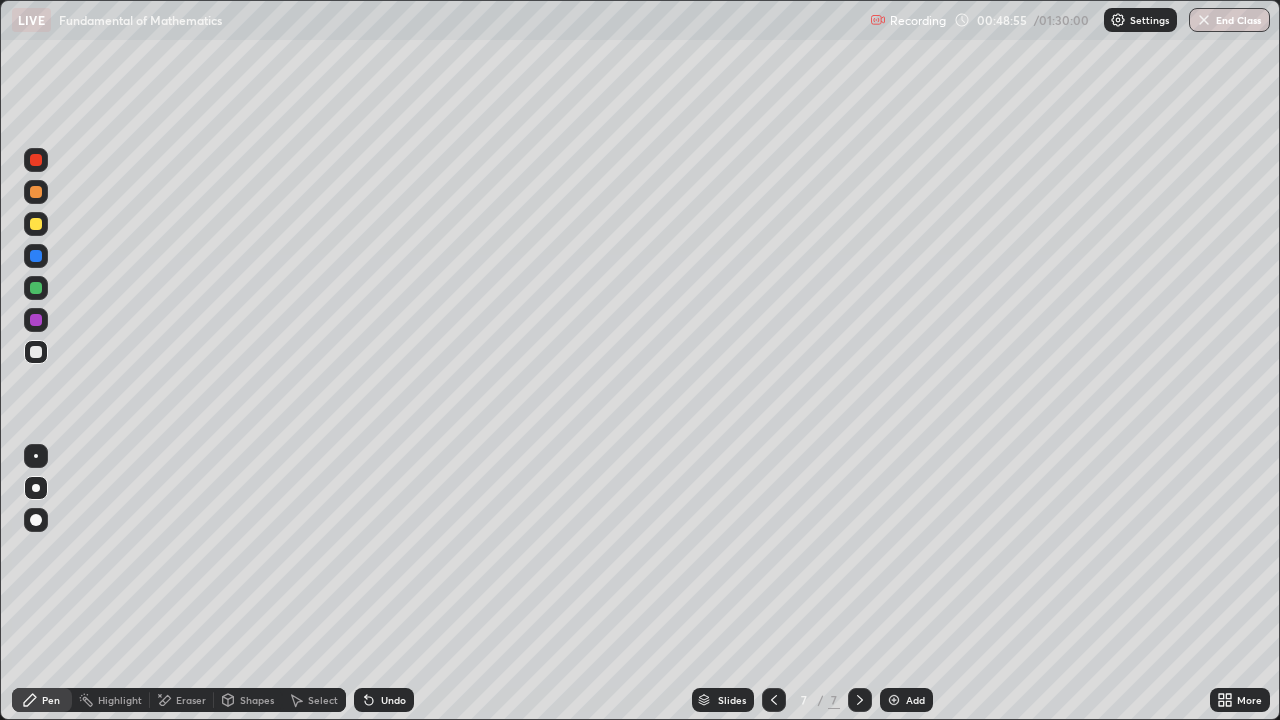 click 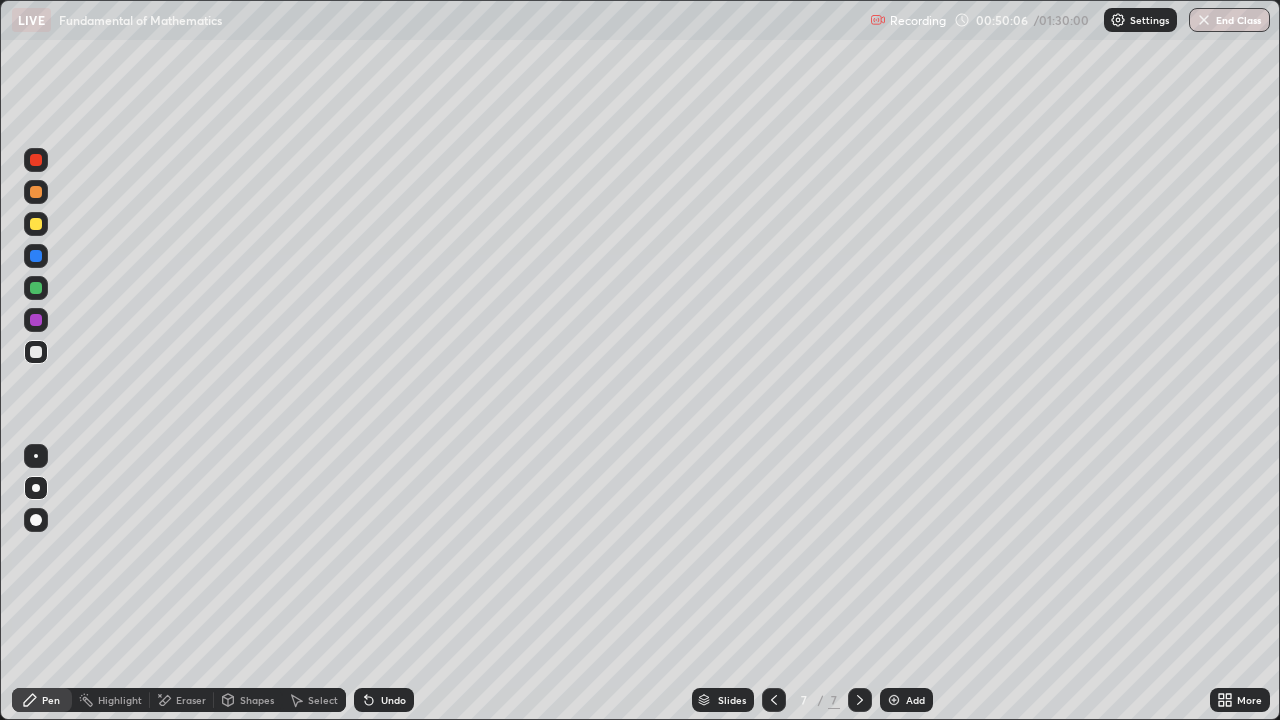 click on "Add" at bounding box center [906, 700] 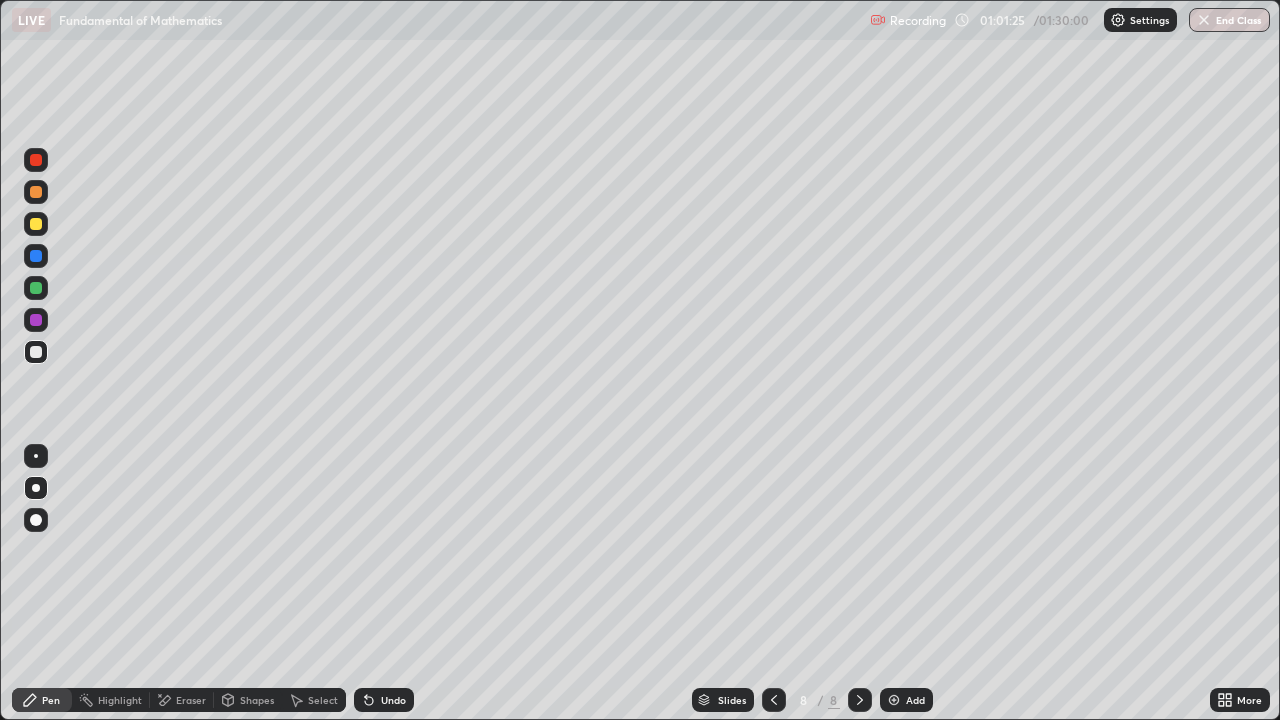 click at bounding box center (36, 320) 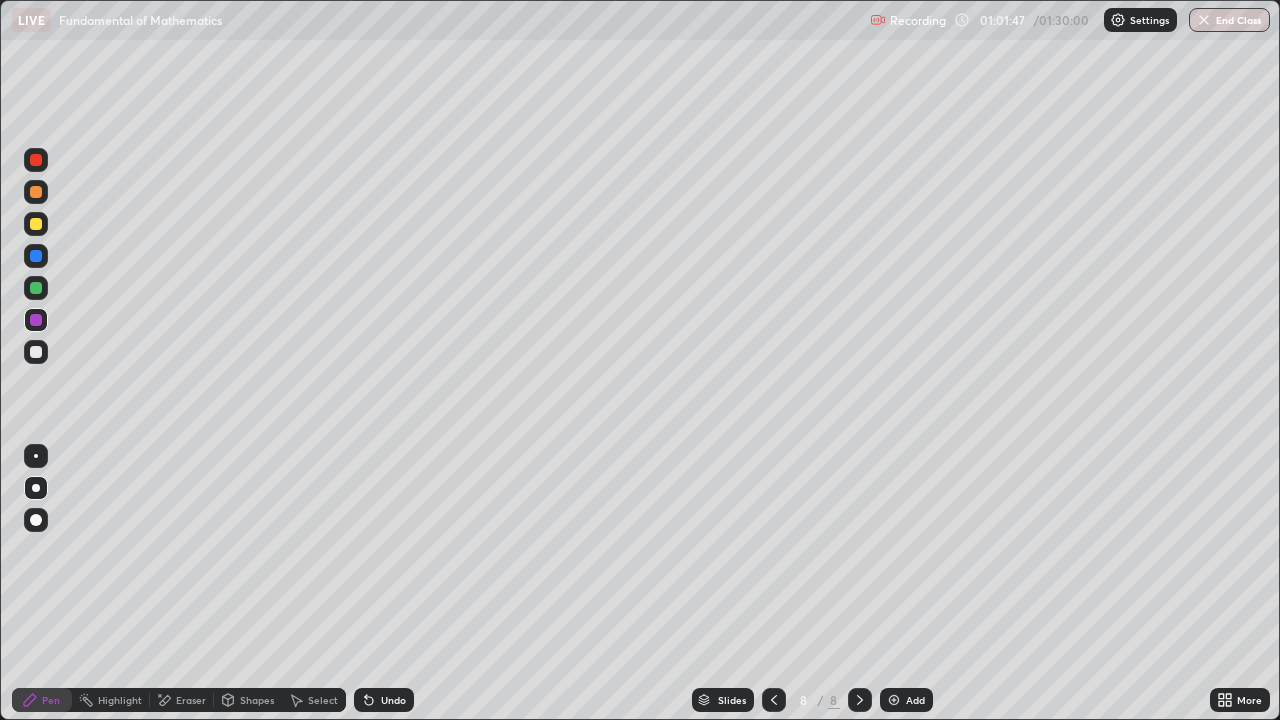 click at bounding box center [36, 192] 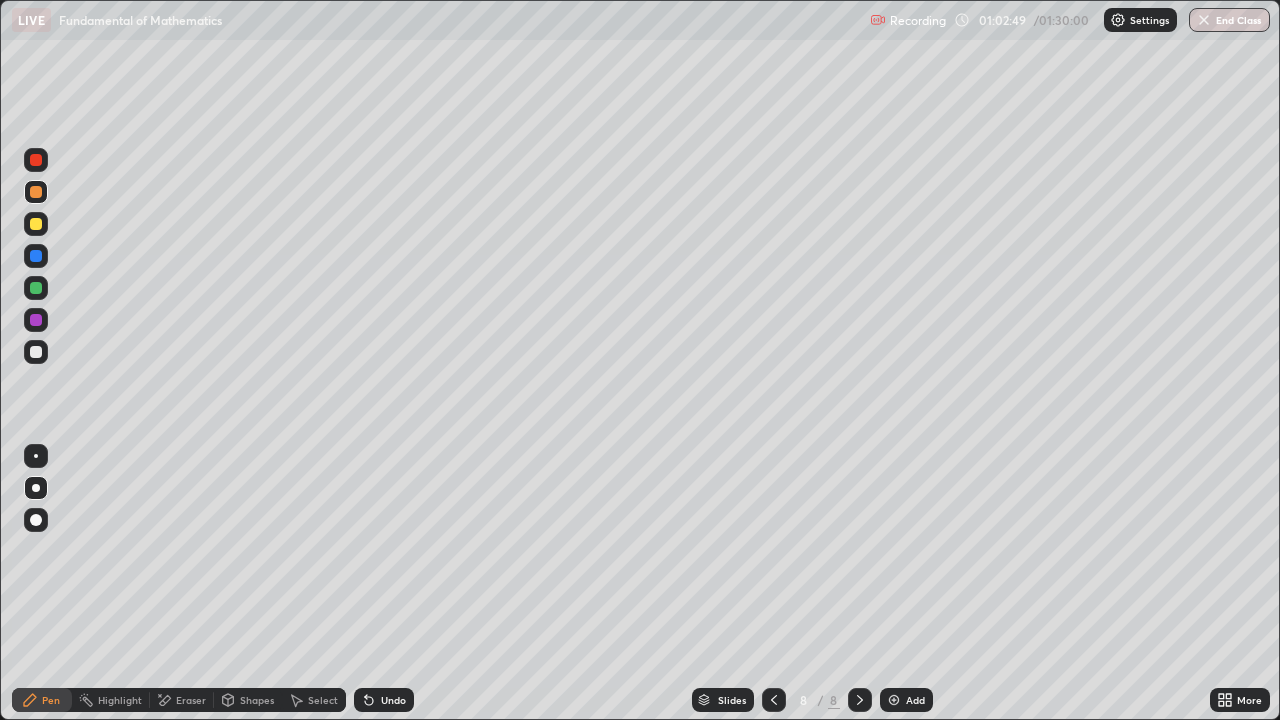 click at bounding box center (36, 160) 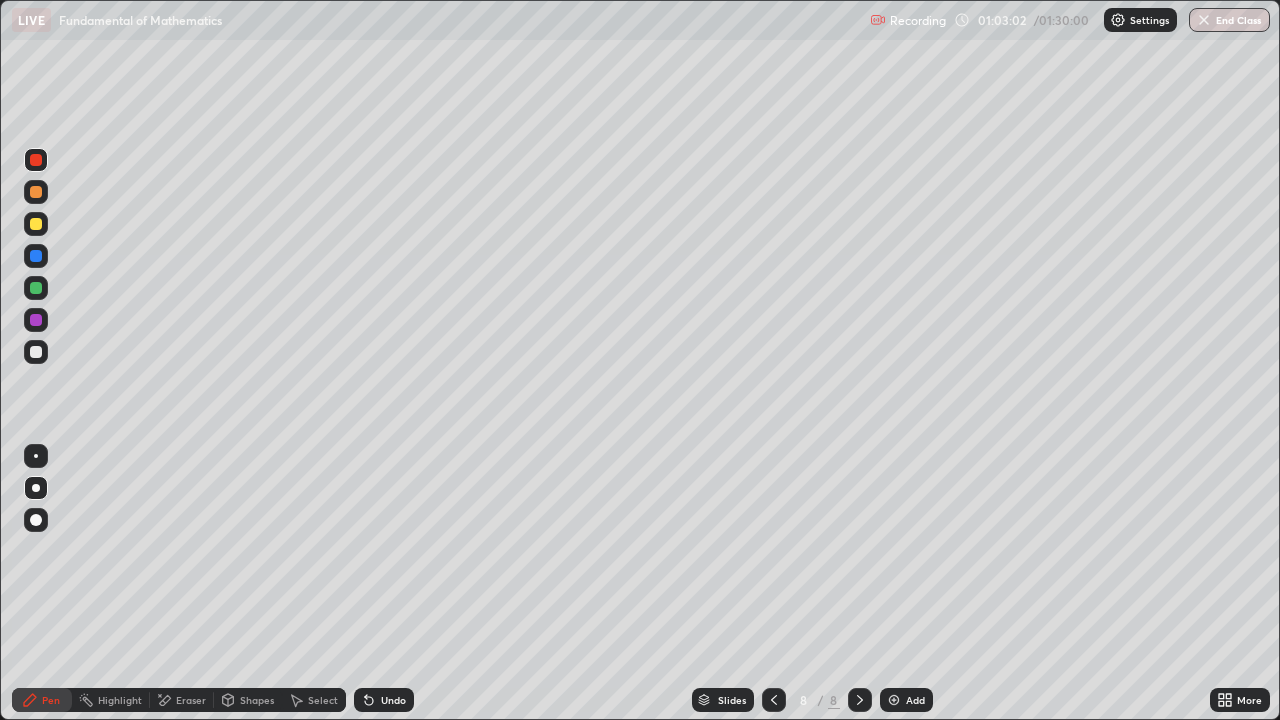 click on "Undo" at bounding box center [384, 700] 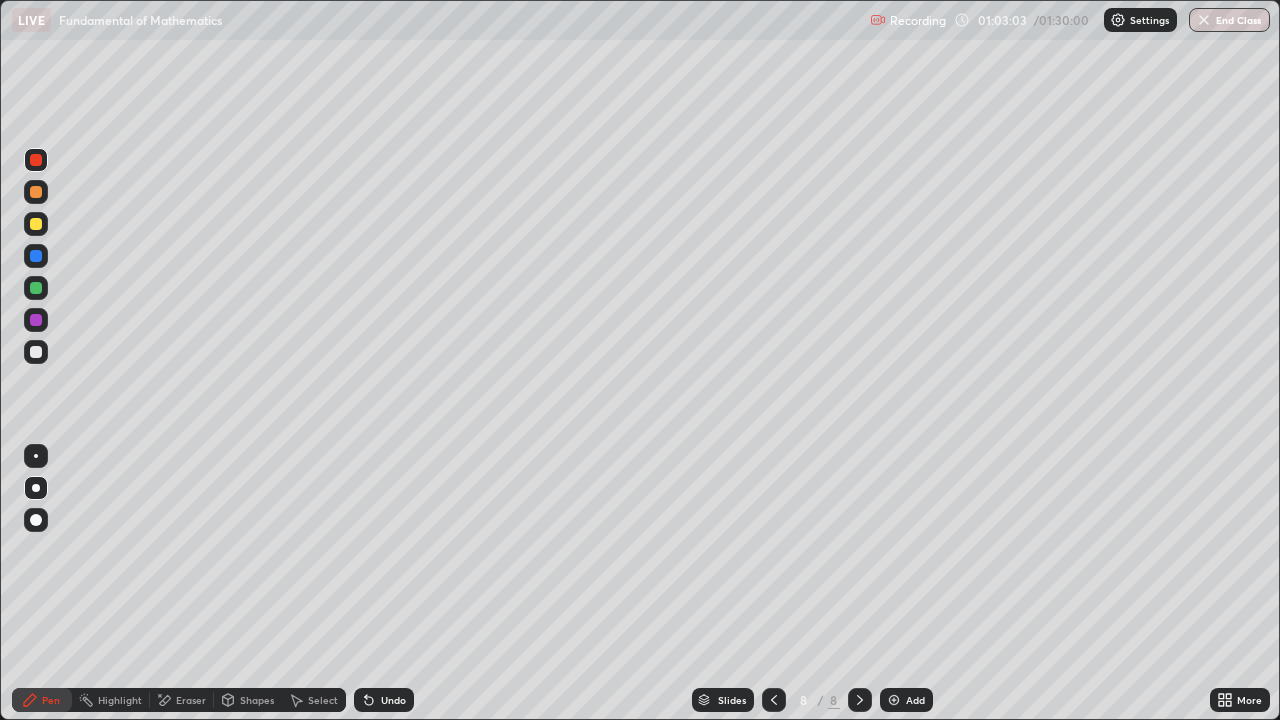 click on "Undo" at bounding box center (384, 700) 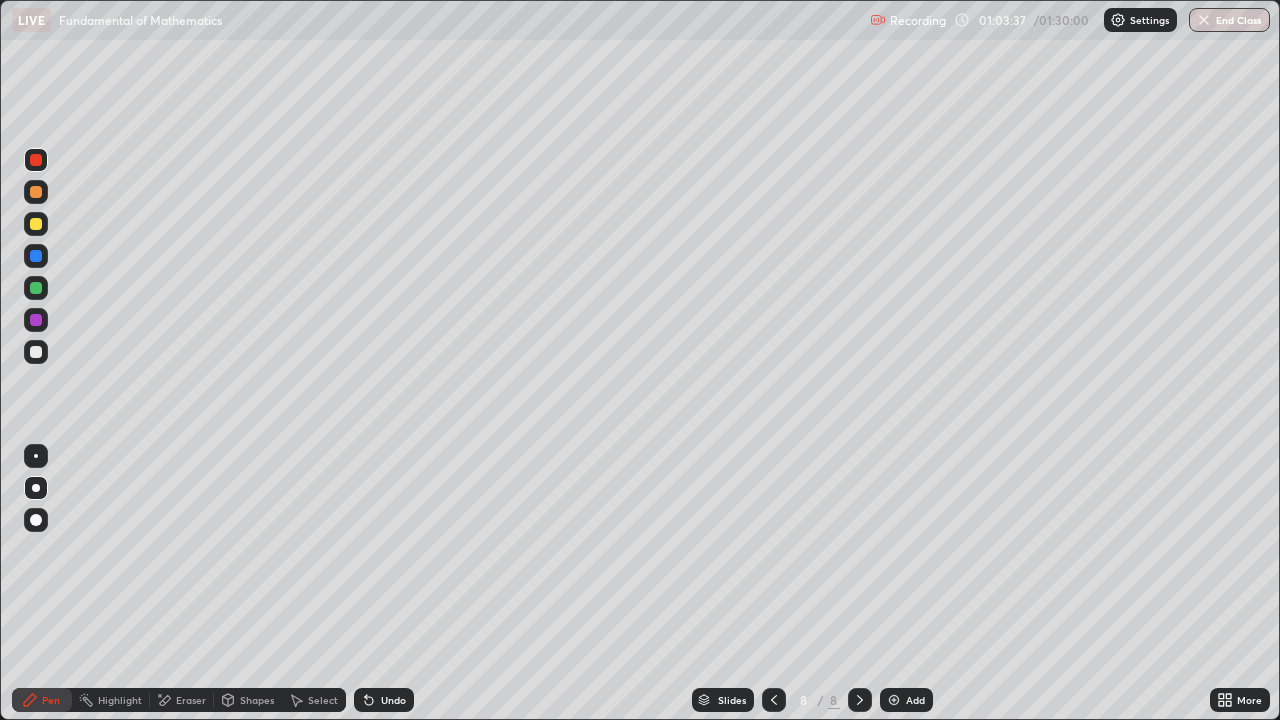 click at bounding box center [36, 288] 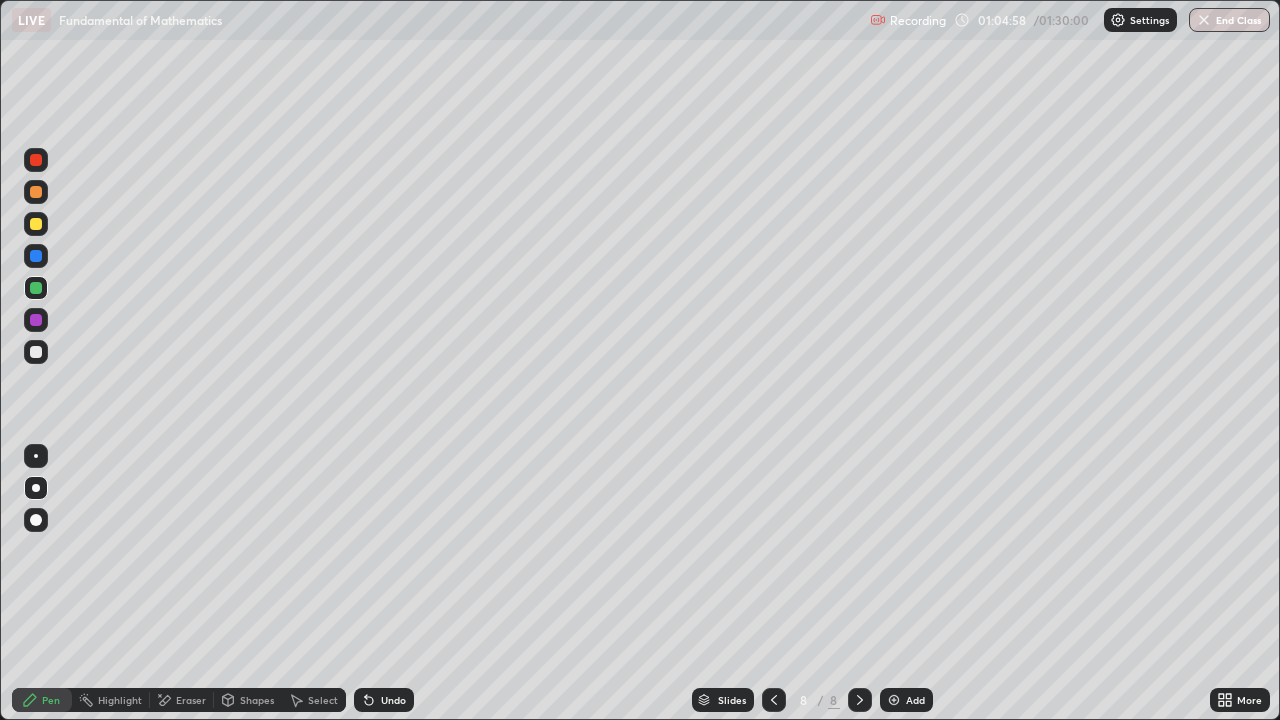 click 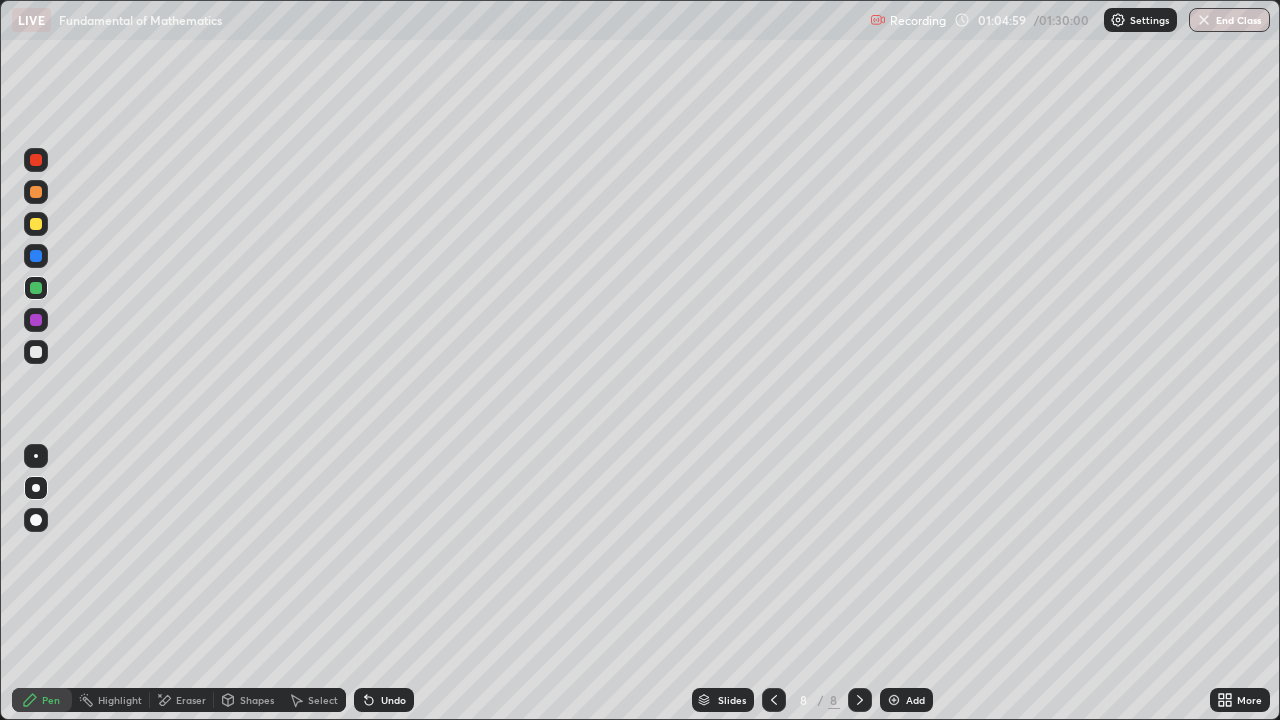 click 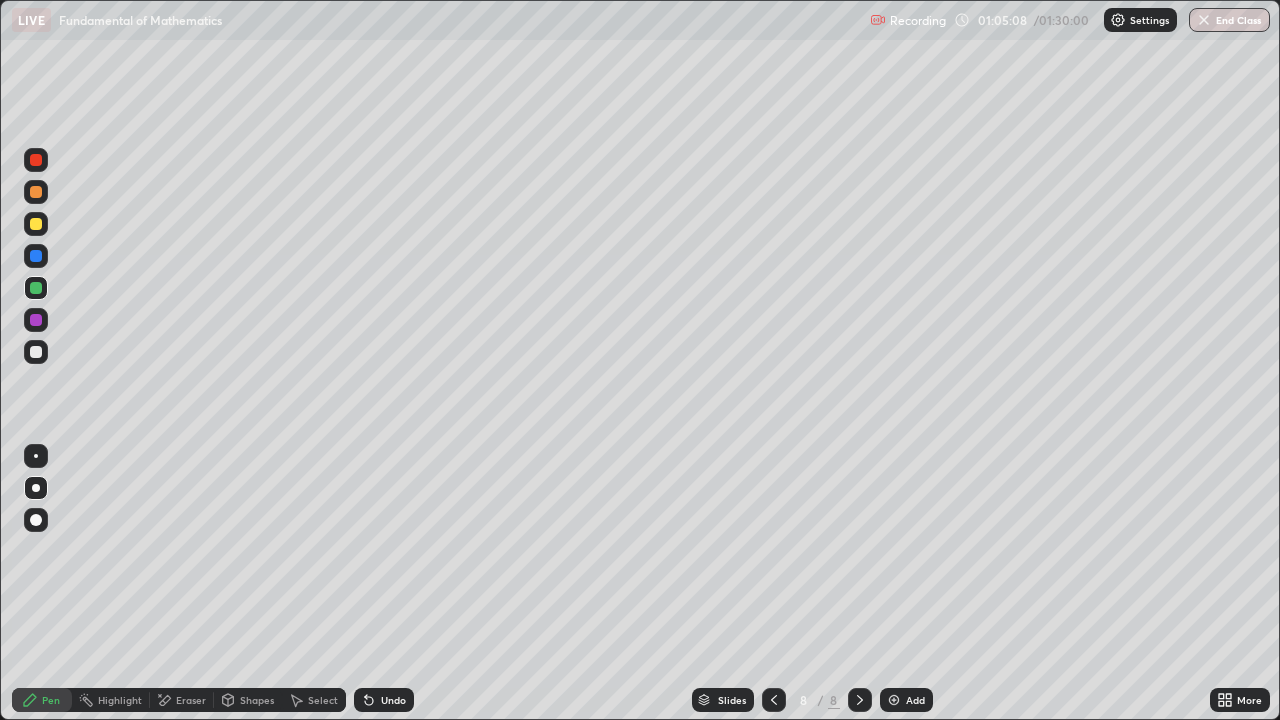 click on "Undo" at bounding box center (393, 700) 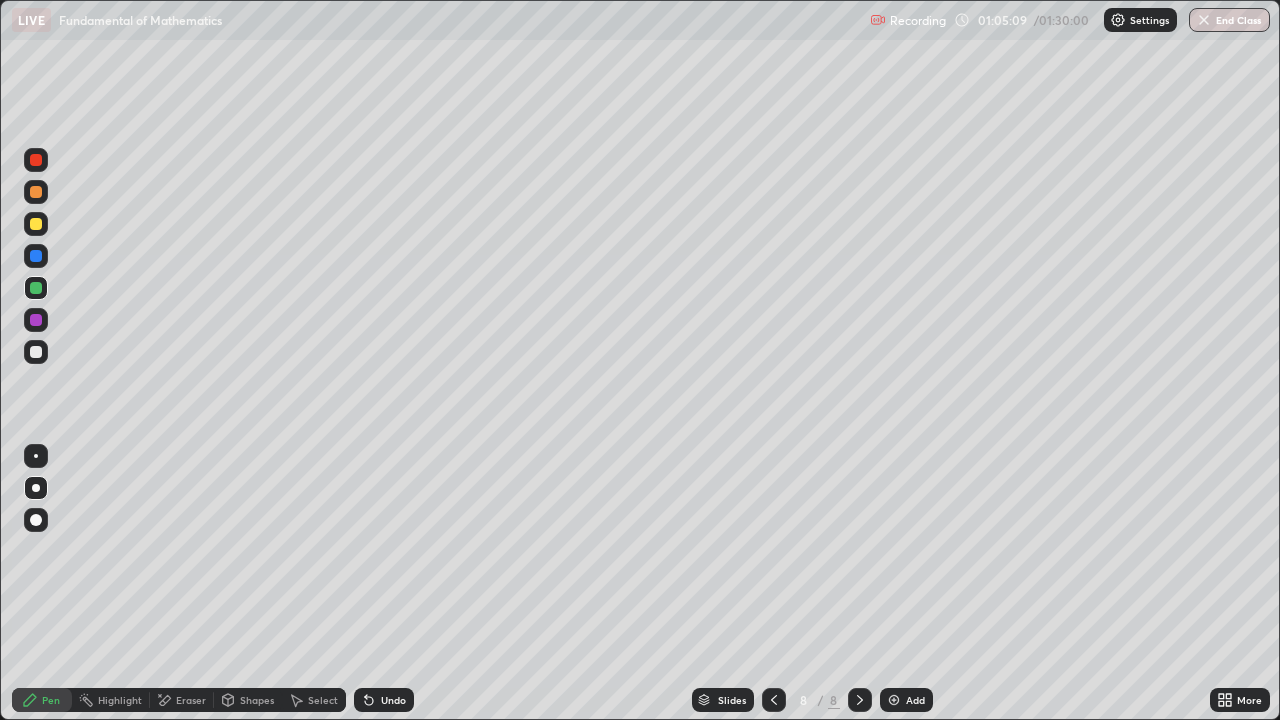 click on "Undo" at bounding box center [393, 700] 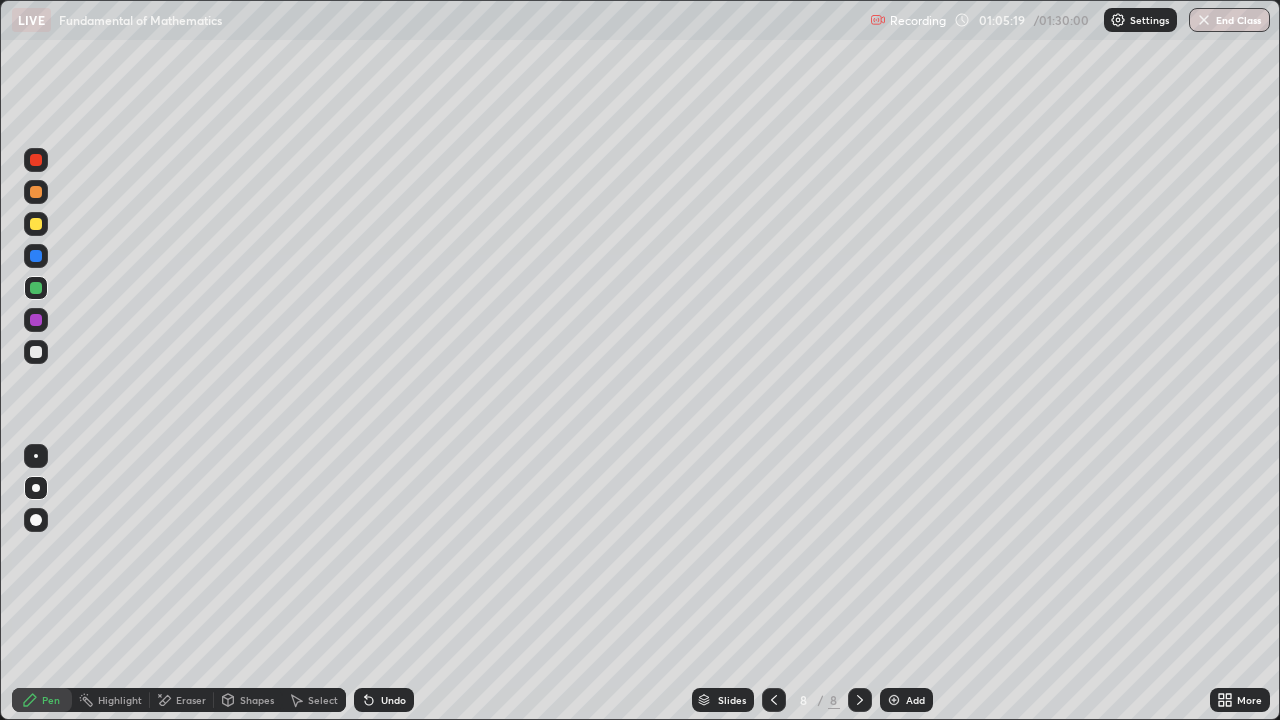 click on "Eraser" at bounding box center [191, 700] 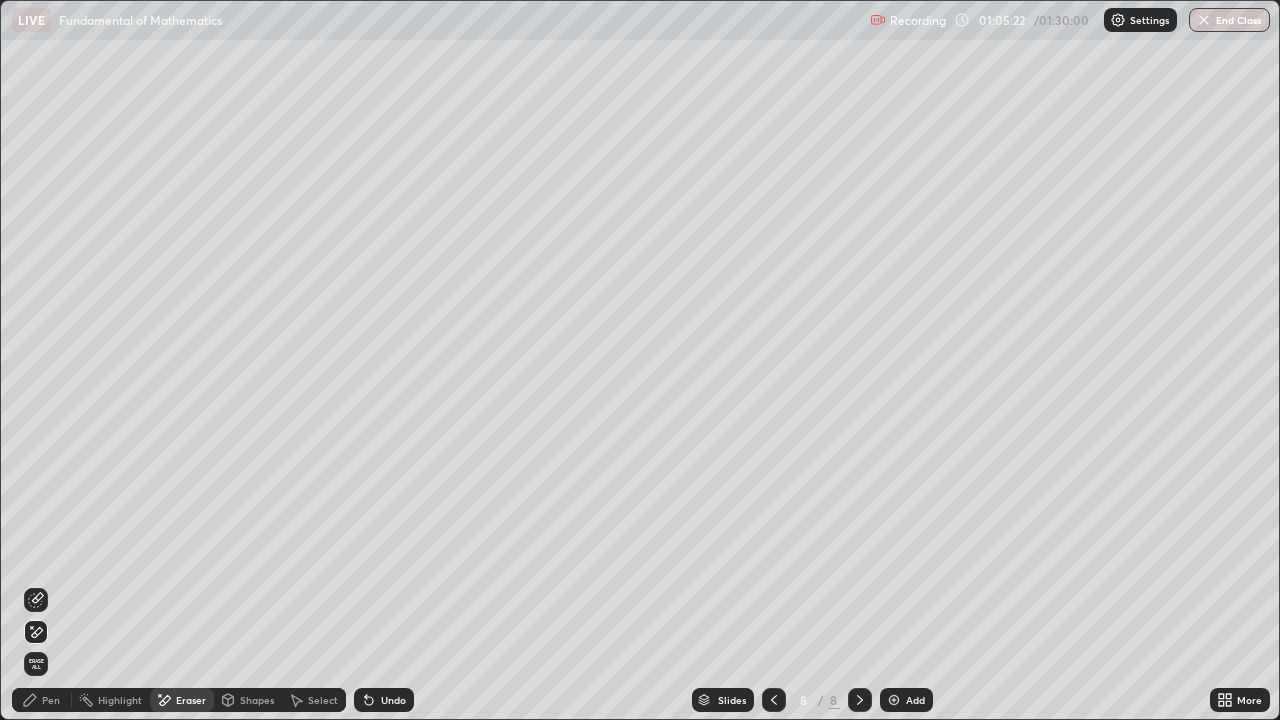 click on "Pen" at bounding box center [42, 700] 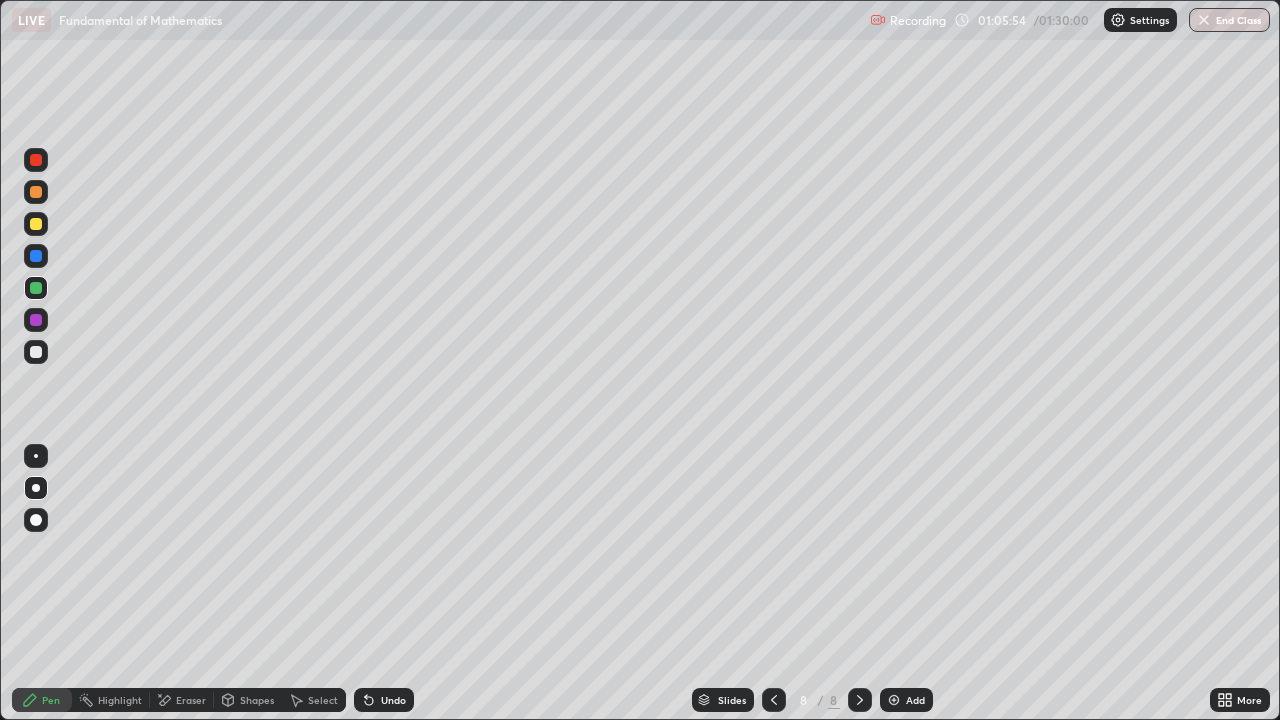 click on "Eraser" at bounding box center [191, 700] 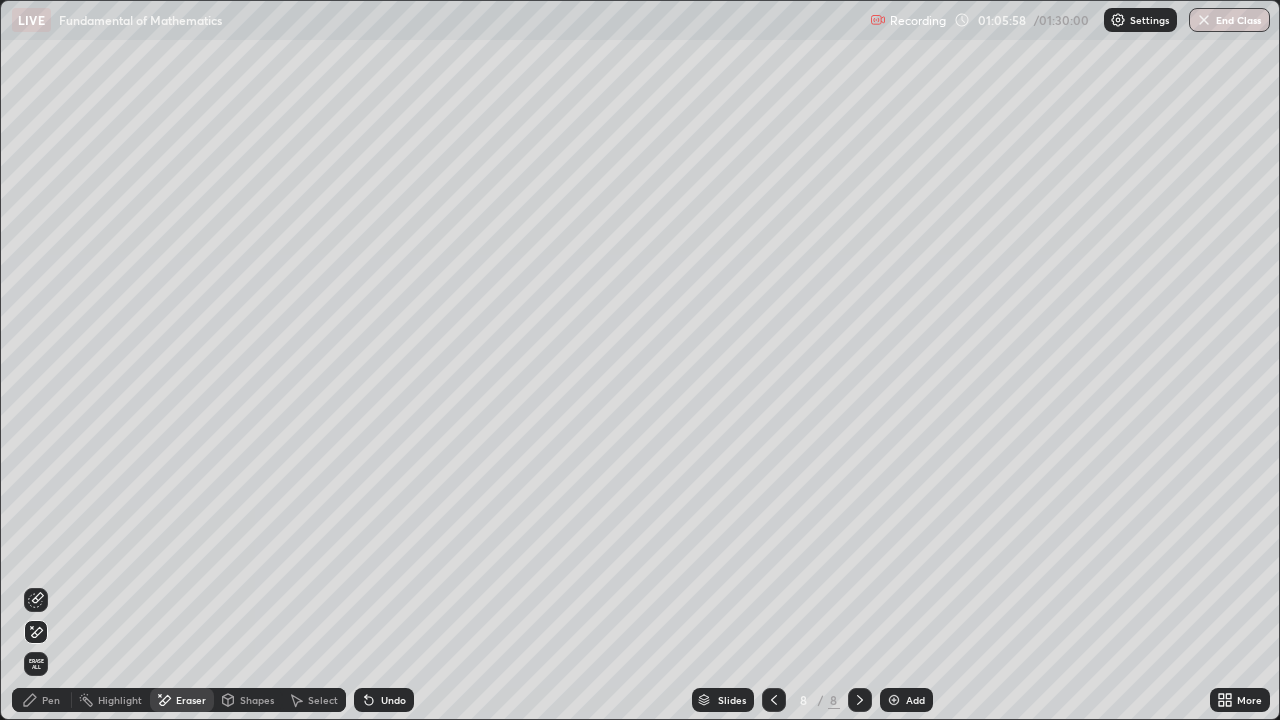 click on "Pen" at bounding box center [51, 700] 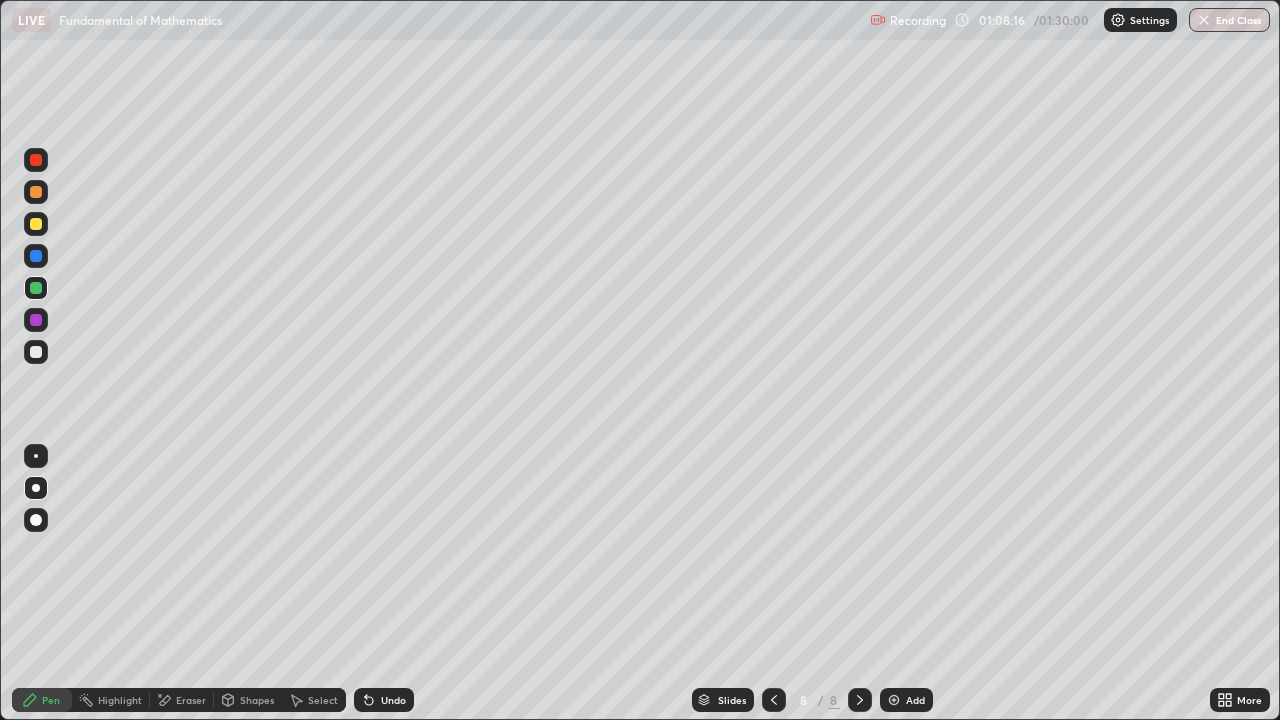 click on "Eraser" at bounding box center (191, 700) 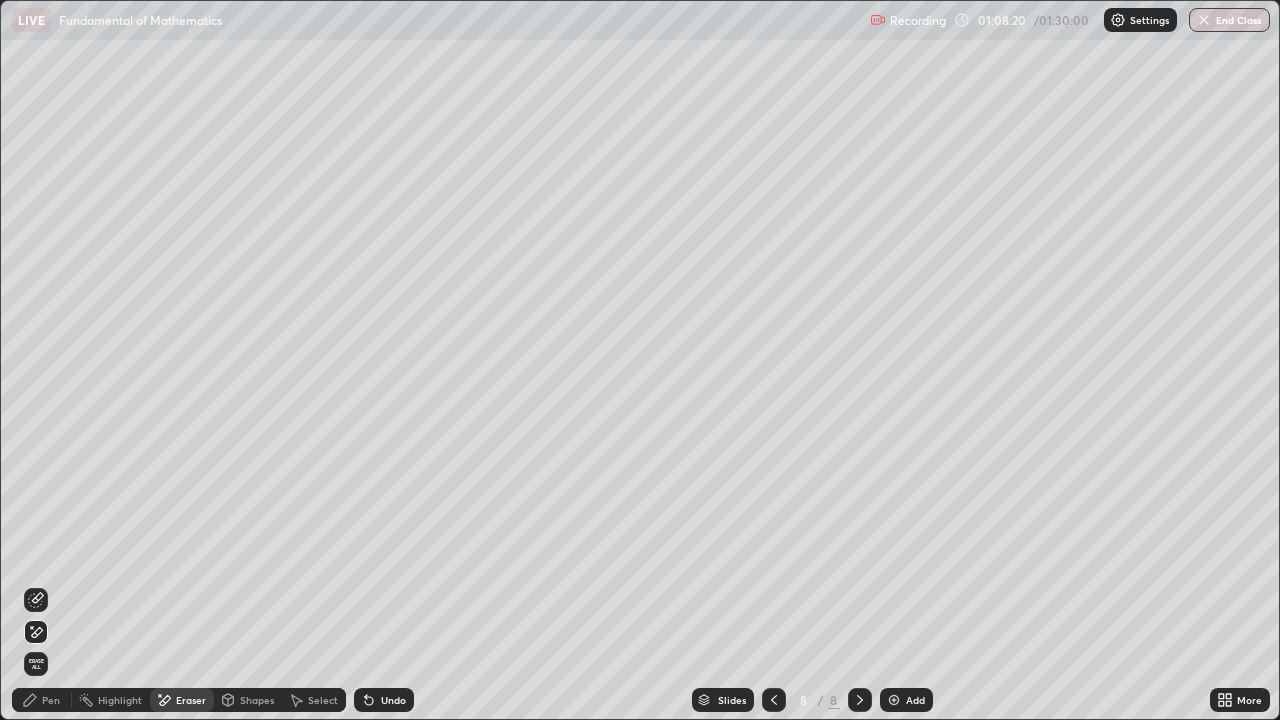 click on "Select" at bounding box center [323, 700] 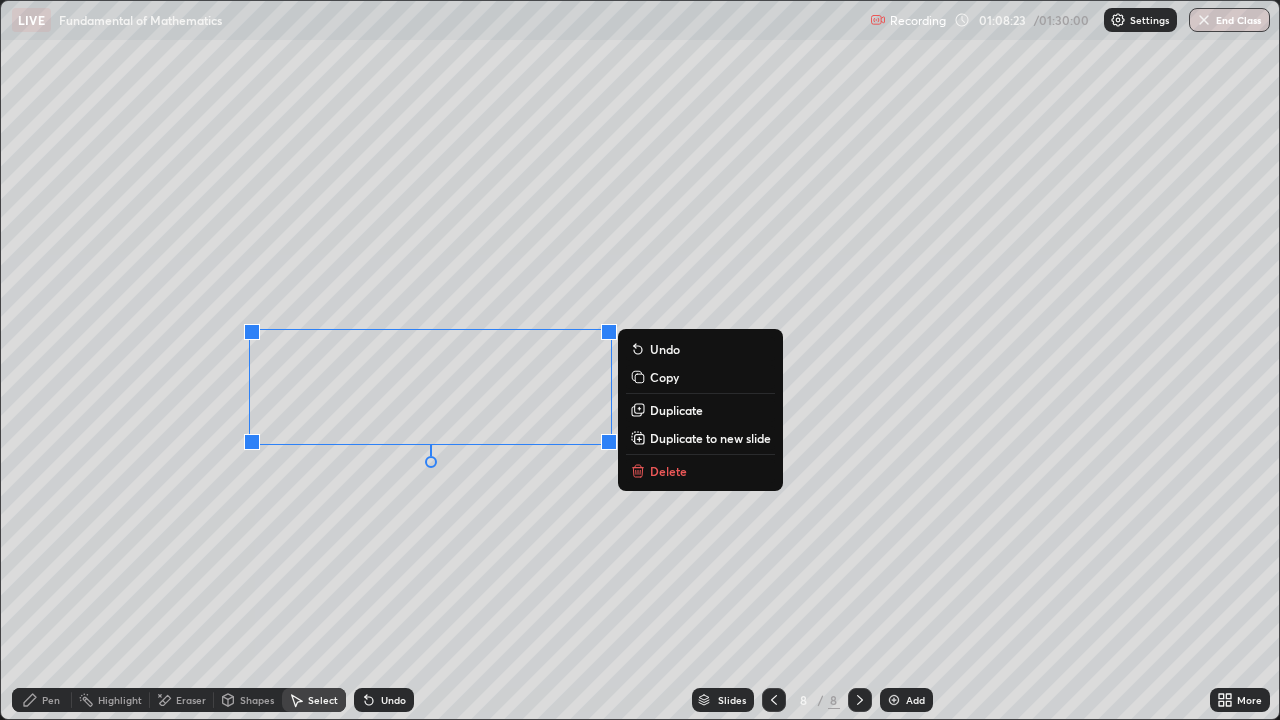click on "Pen" at bounding box center (42, 700) 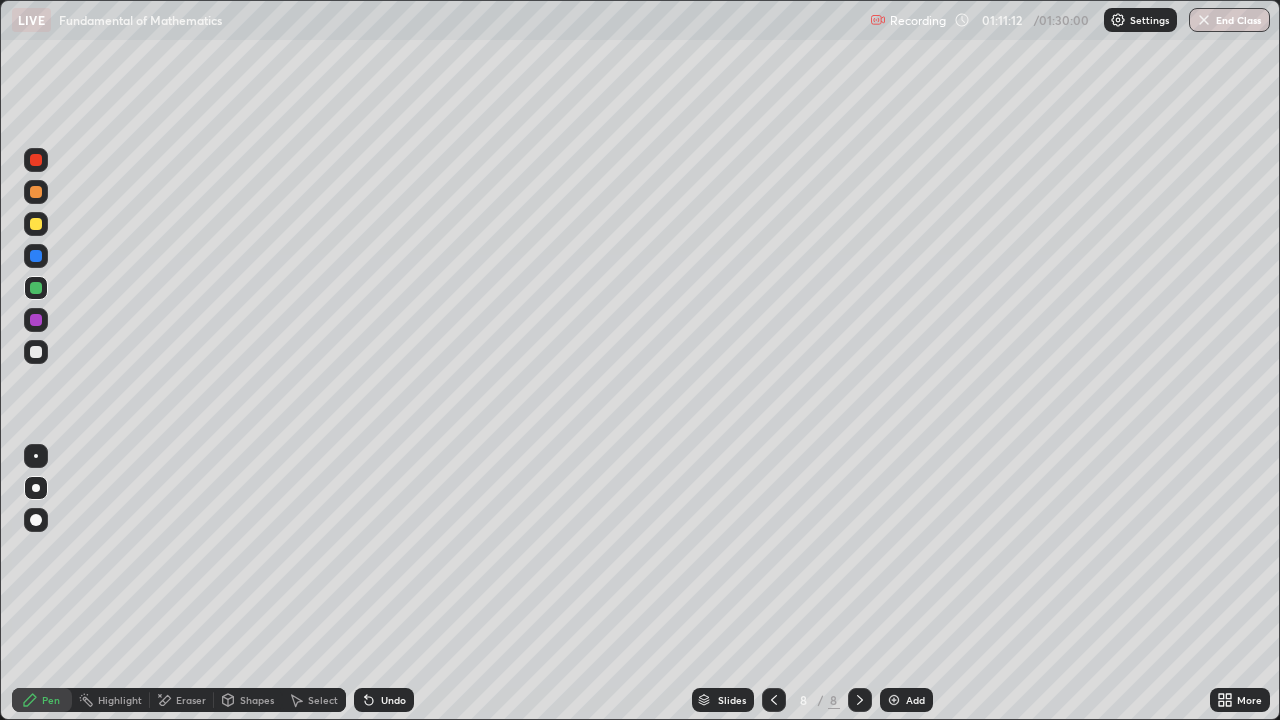 click 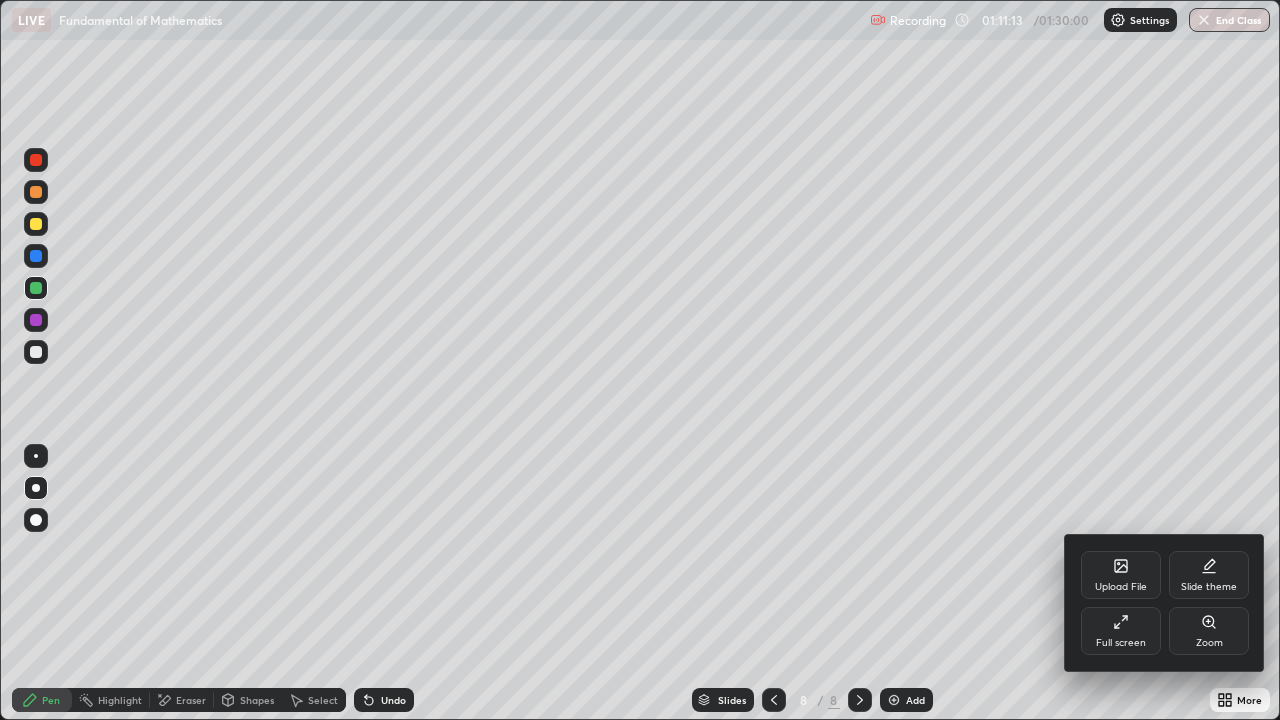 click on "Full screen" at bounding box center [1121, 631] 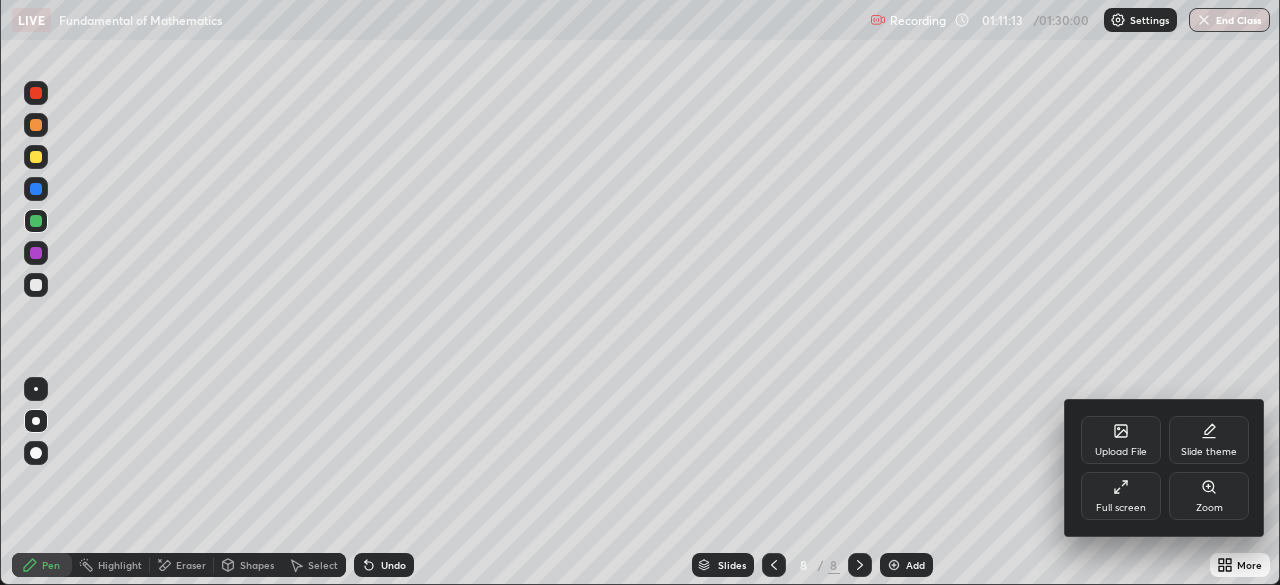 scroll, scrollTop: 585, scrollLeft: 1280, axis: both 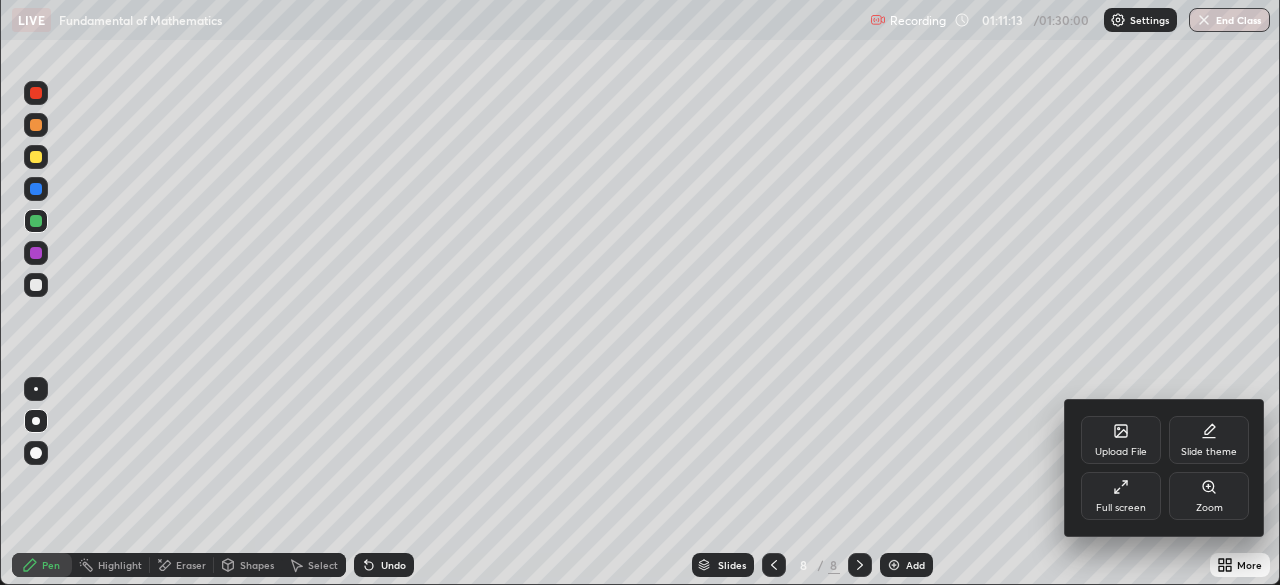 click on "Upload File Slide theme Full screen Zoom" at bounding box center (1165, 468) 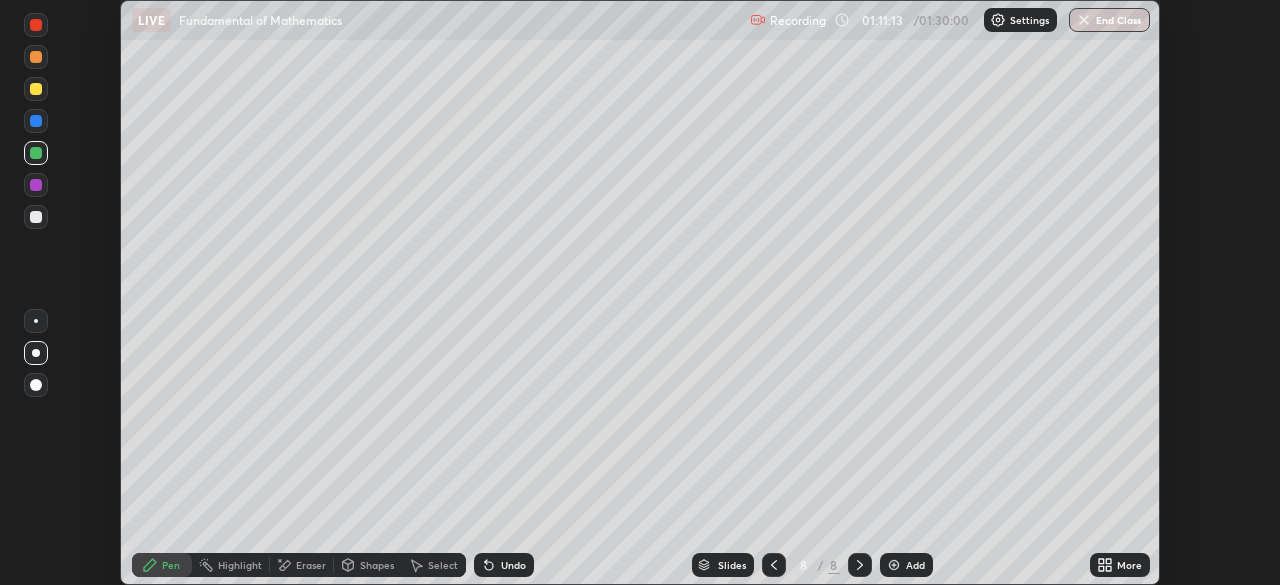 click on "More" at bounding box center (1129, 565) 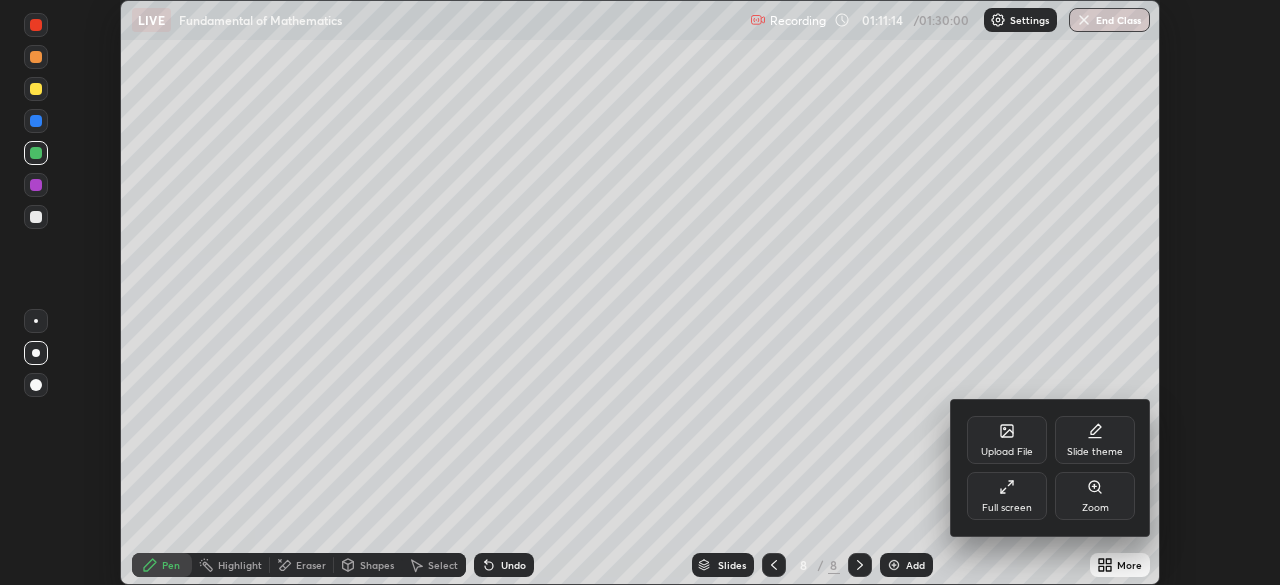 click on "Full screen" at bounding box center [1007, 496] 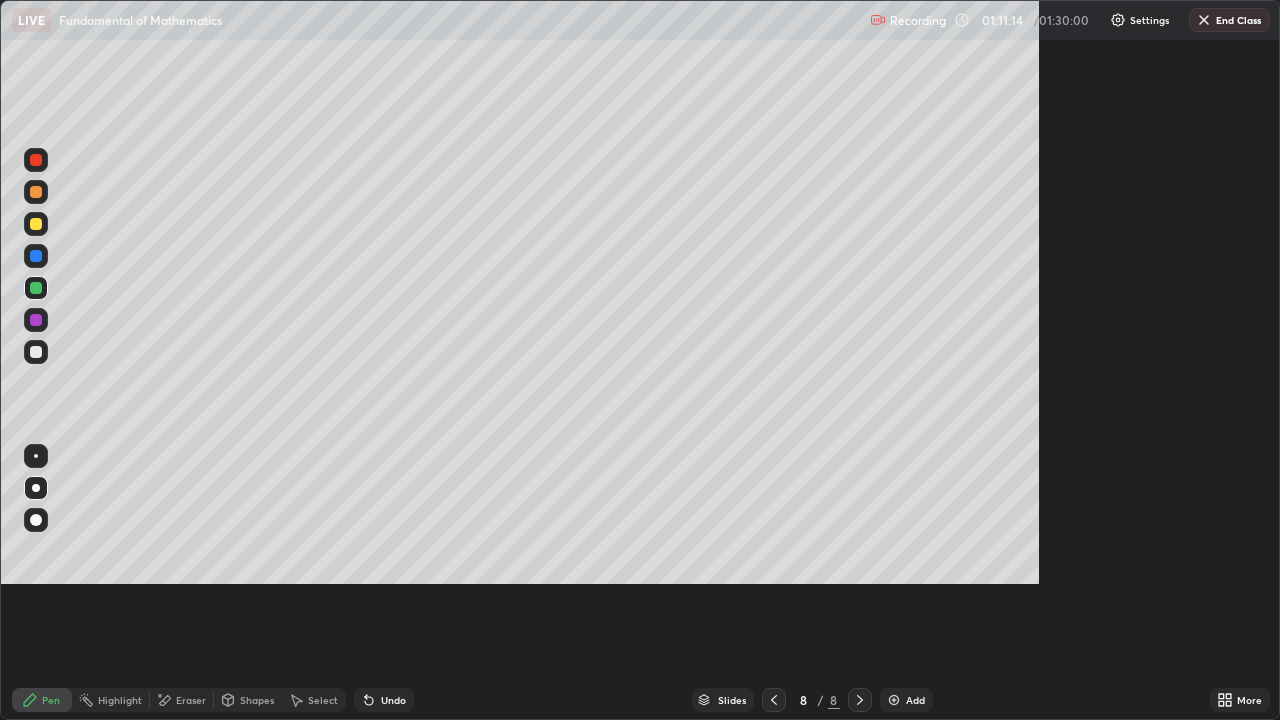scroll, scrollTop: 99280, scrollLeft: 98720, axis: both 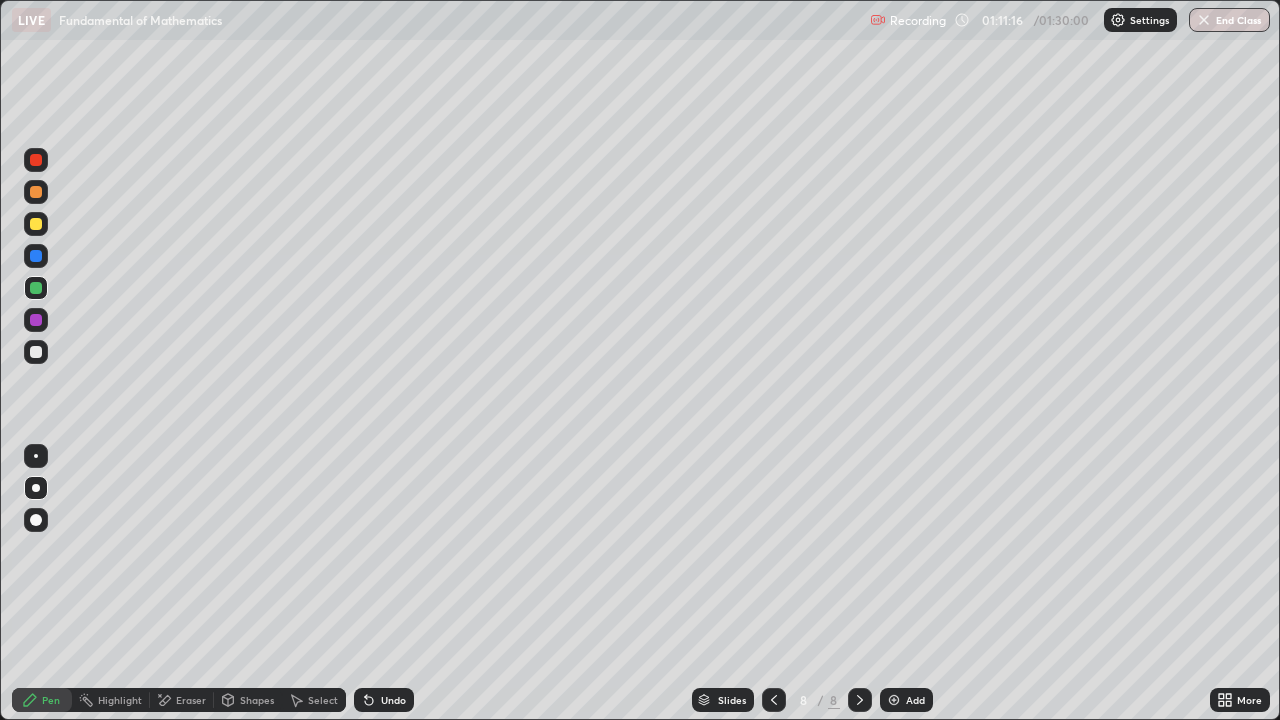 click on "Undo" at bounding box center [393, 700] 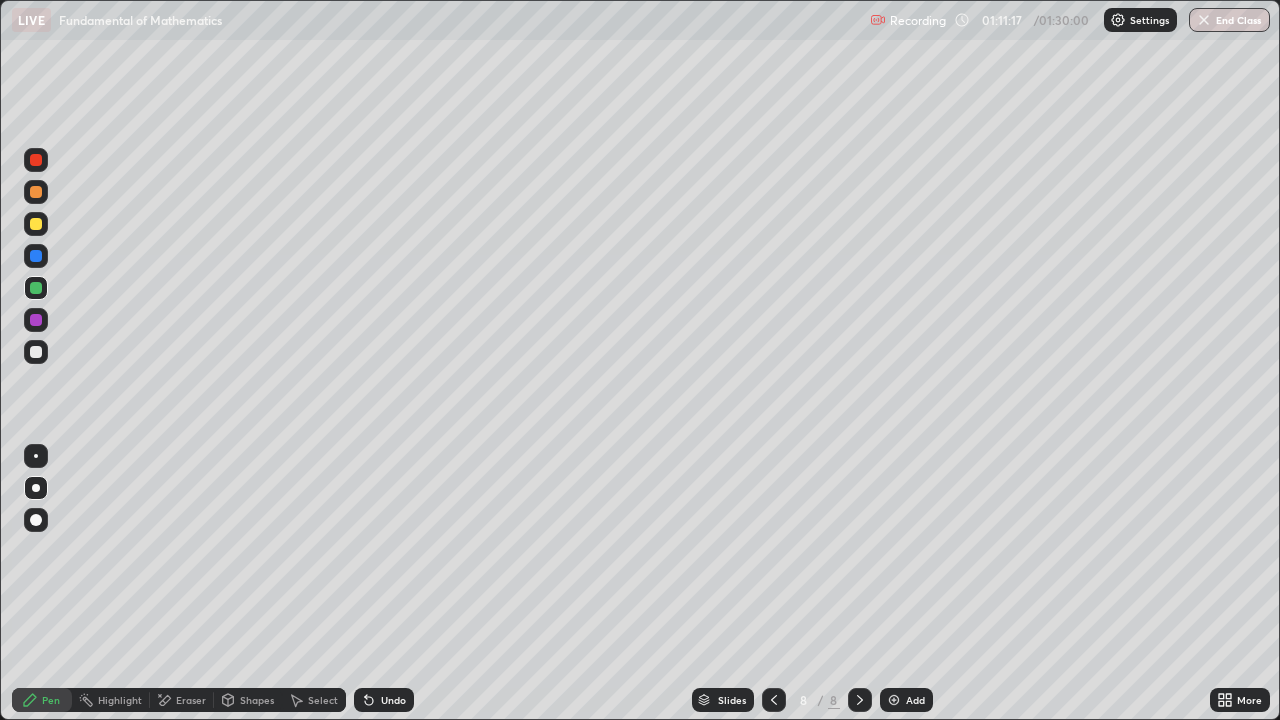 click on "Undo" at bounding box center [384, 700] 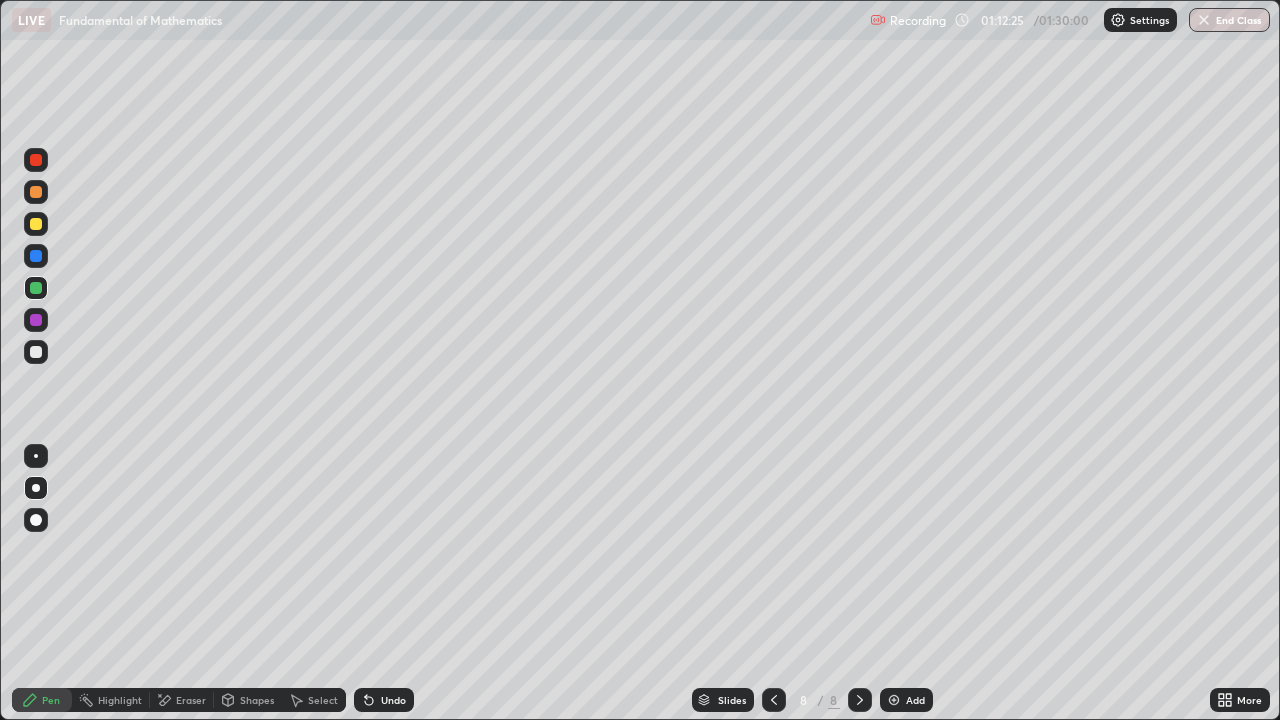click on "Eraser" at bounding box center (191, 700) 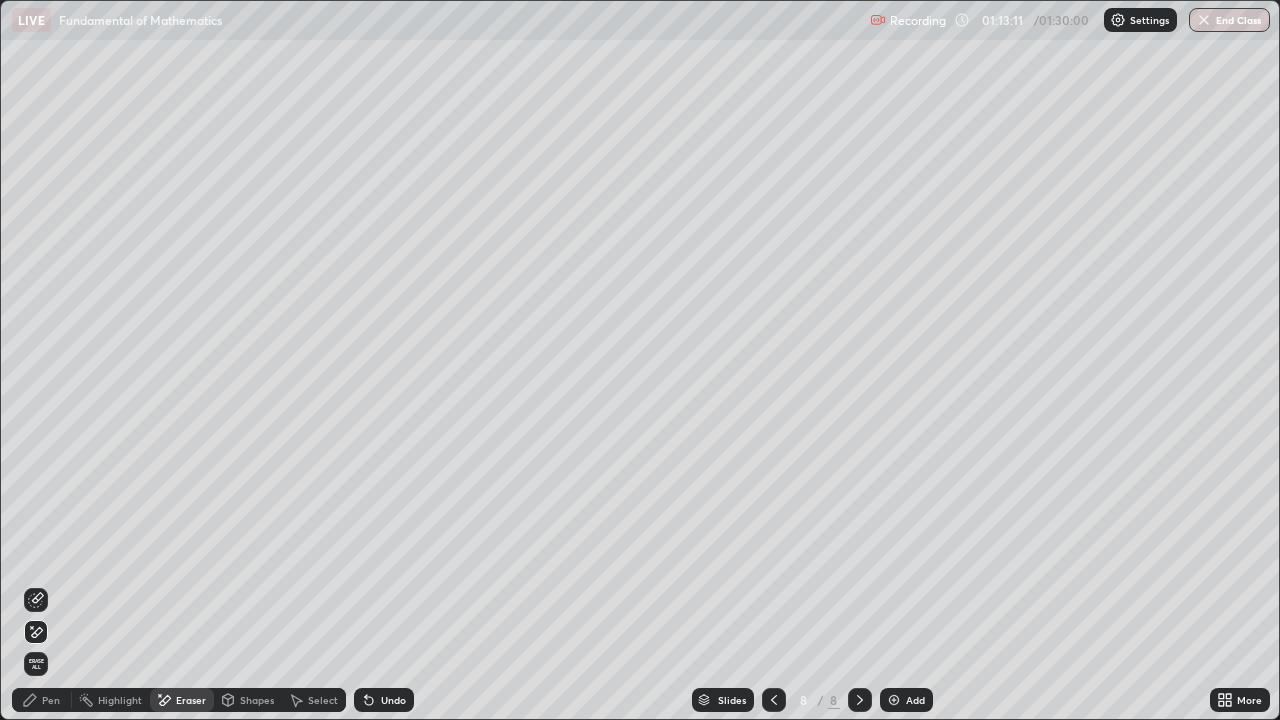 click on "Pen" at bounding box center [51, 700] 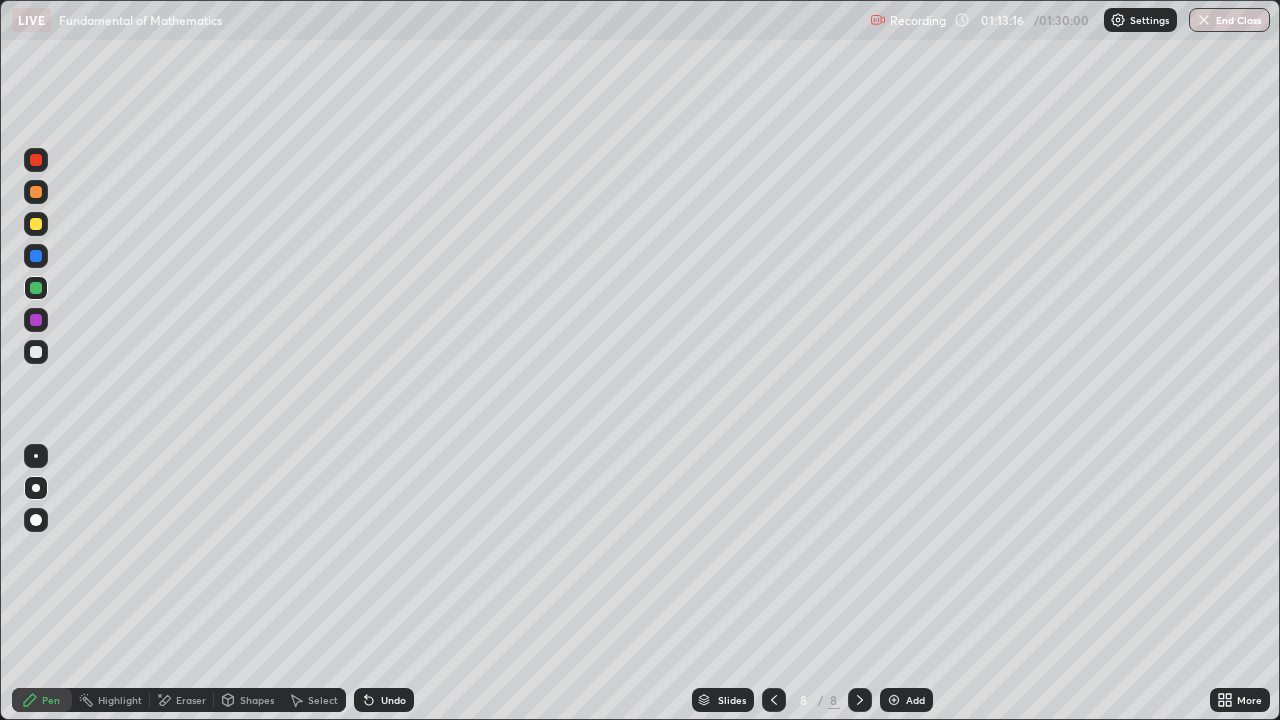 click on "Add" at bounding box center (906, 700) 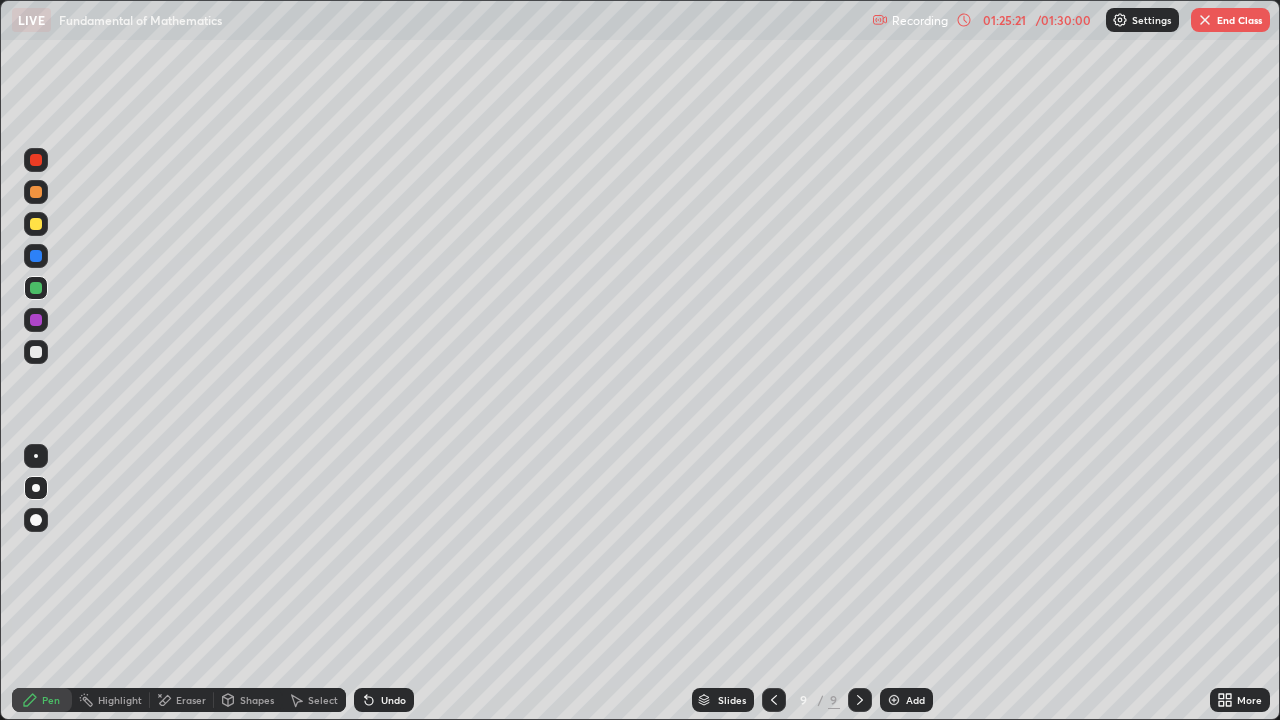 click on "End Class" at bounding box center [1230, 20] 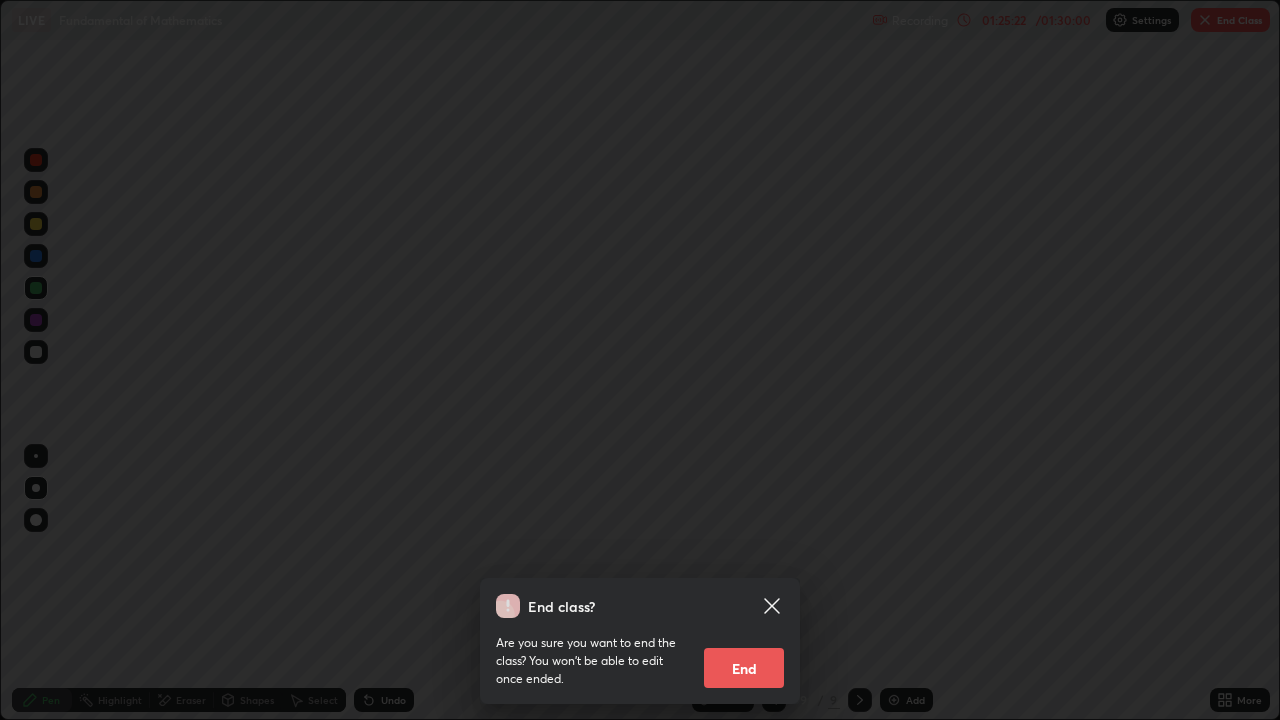 click on "End" at bounding box center [744, 668] 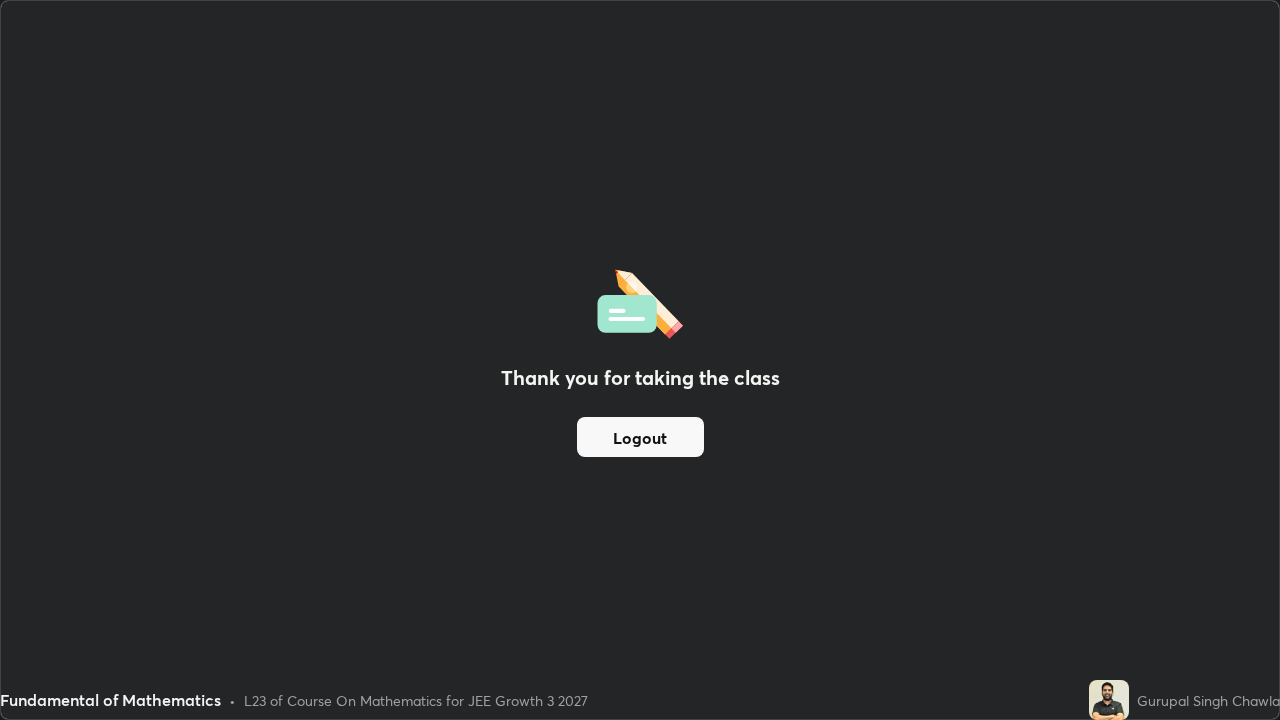 click on "Logout" at bounding box center (640, 437) 